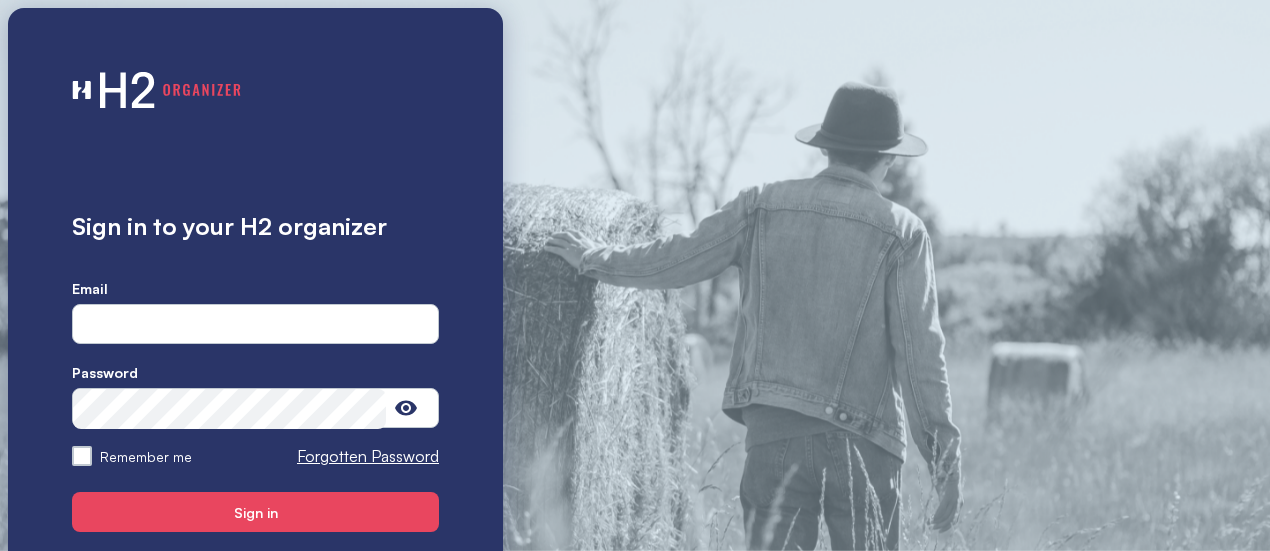 type on "**********" 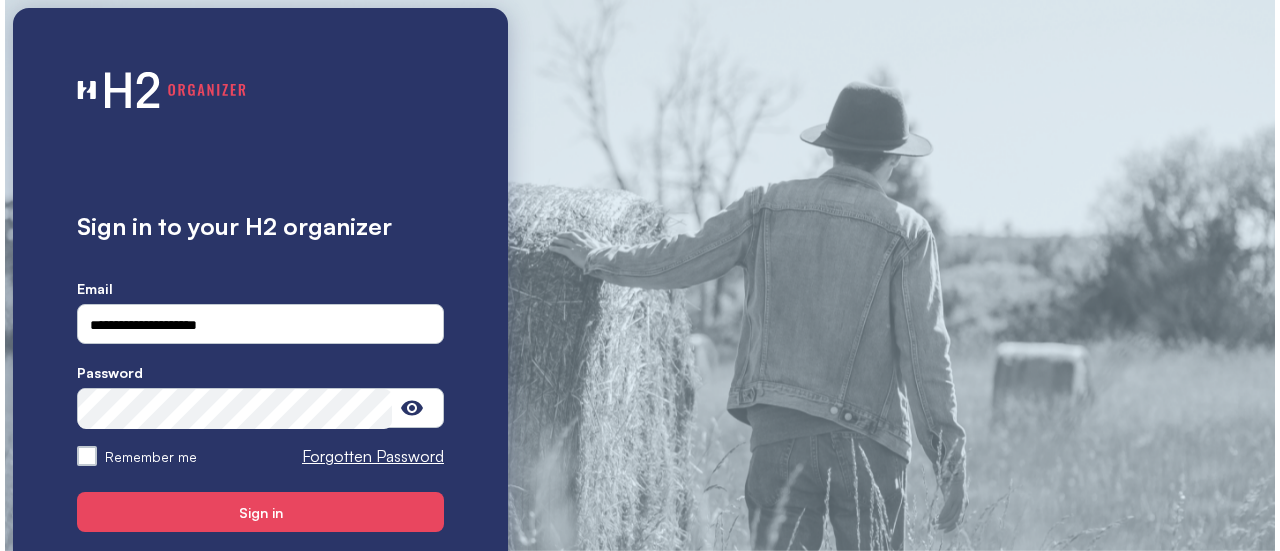 scroll, scrollTop: 0, scrollLeft: 0, axis: both 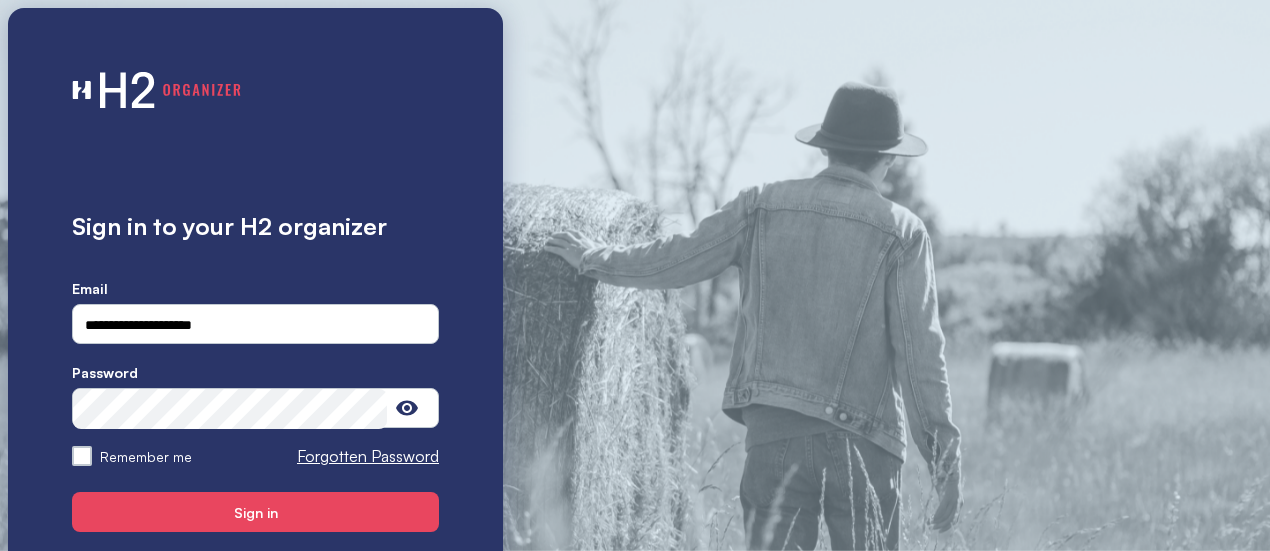 click on "Password" at bounding box center [255, 372] 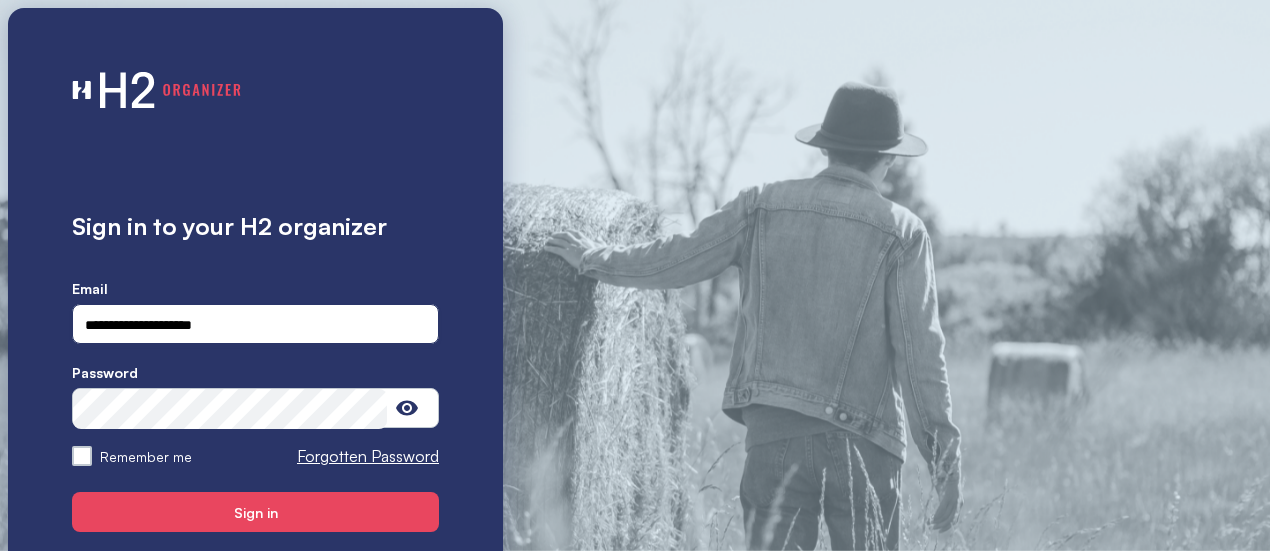 click at bounding box center [255, 352] 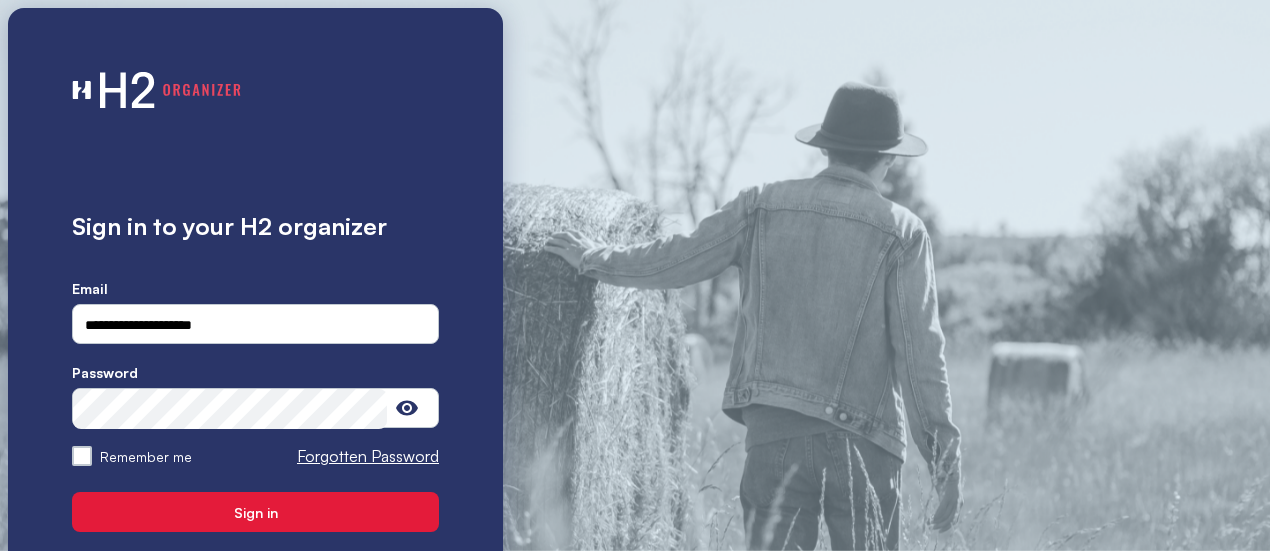 click on "Sign in" at bounding box center (256, 512) 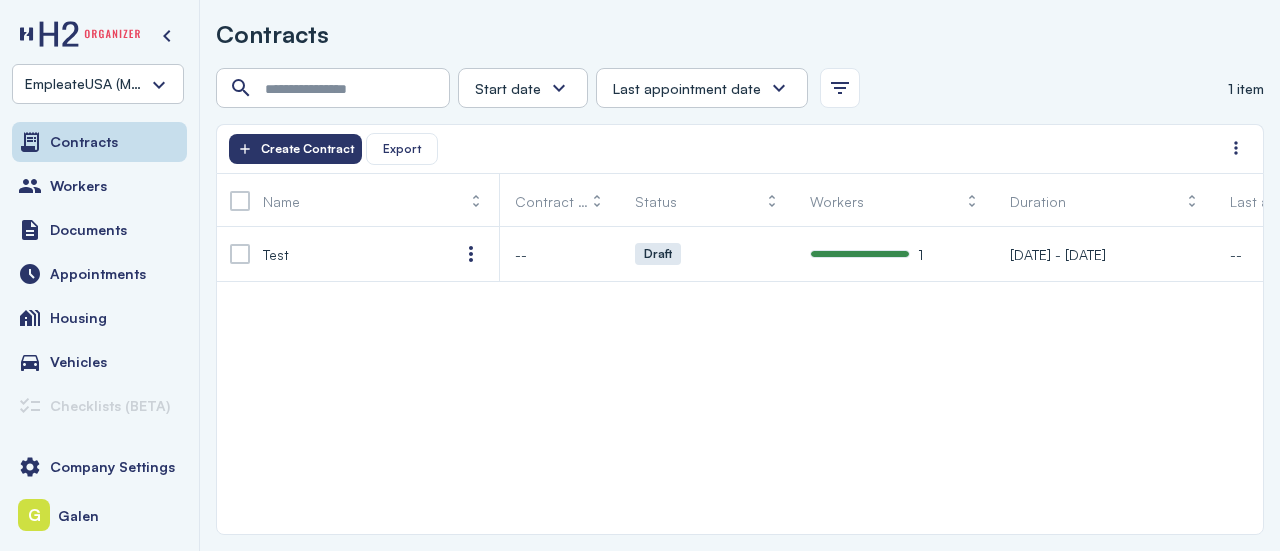 click on "EmpleateUSA (MasLabor)" at bounding box center [98, 84] 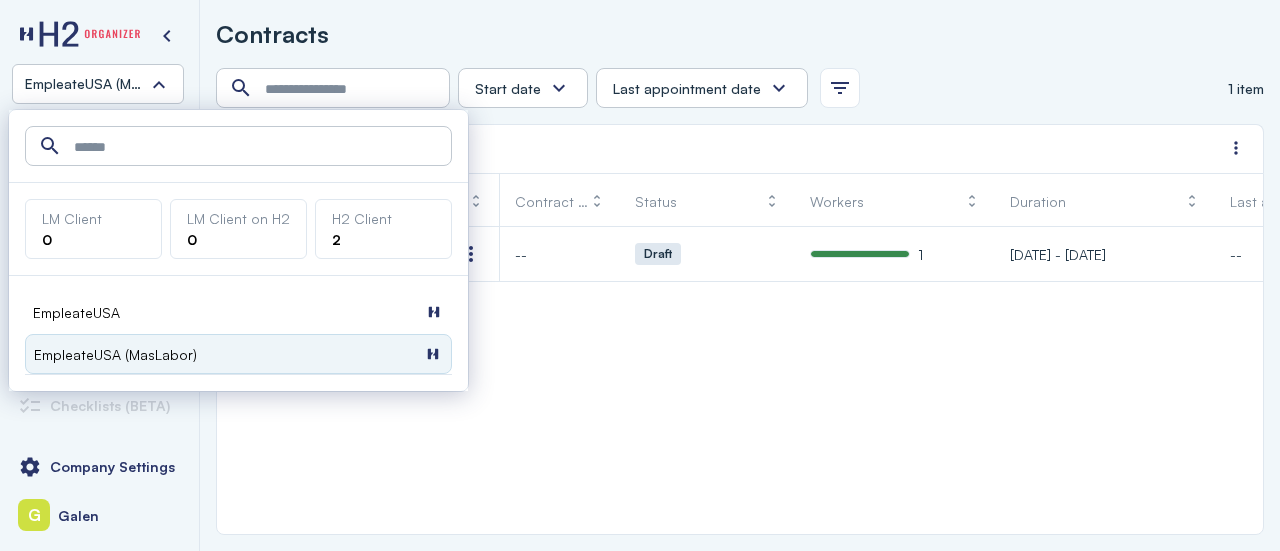 click on "EmpleateUSA   H2 Client" at bounding box center (238, 312) 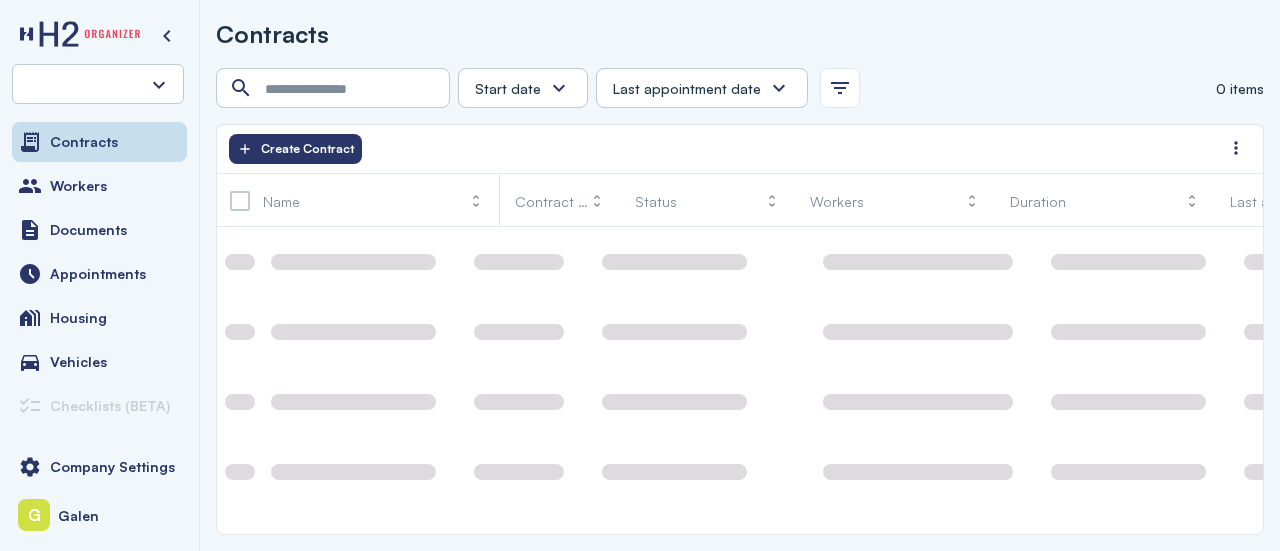 scroll, scrollTop: 0, scrollLeft: 0, axis: both 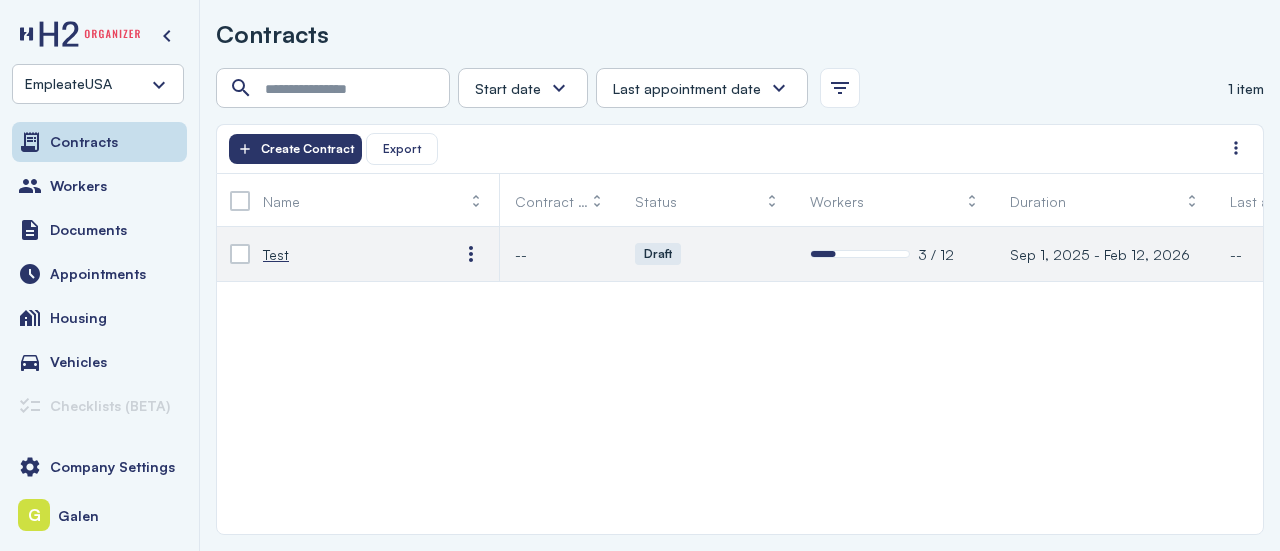 click on "Test" at bounding box center (276, 254) 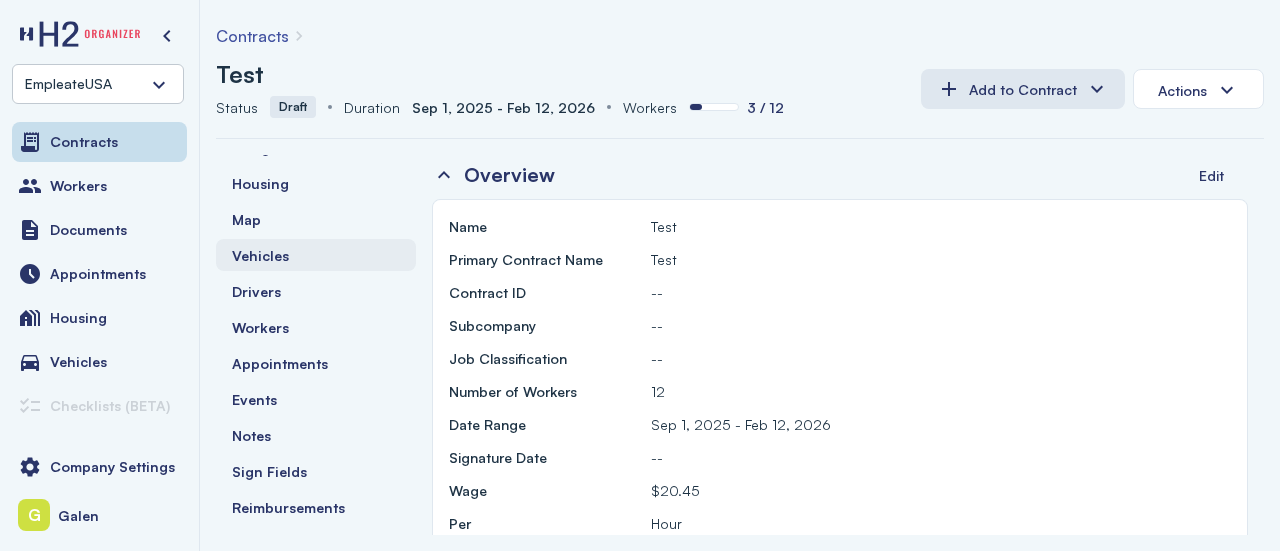 scroll, scrollTop: 200, scrollLeft: 0, axis: vertical 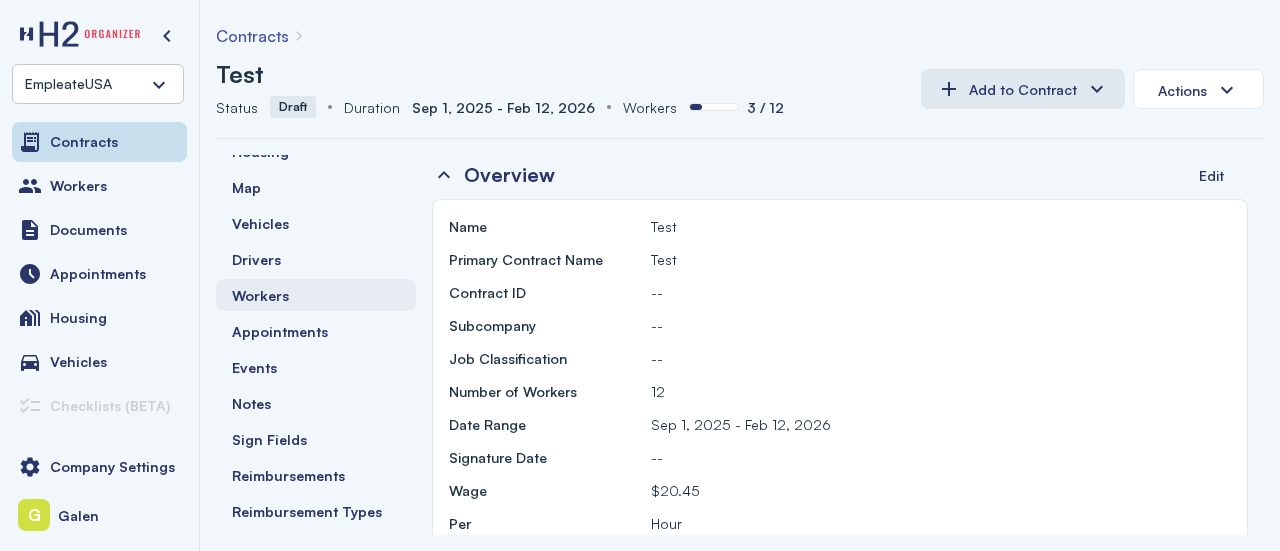 click on "Workers" at bounding box center (260, 295) 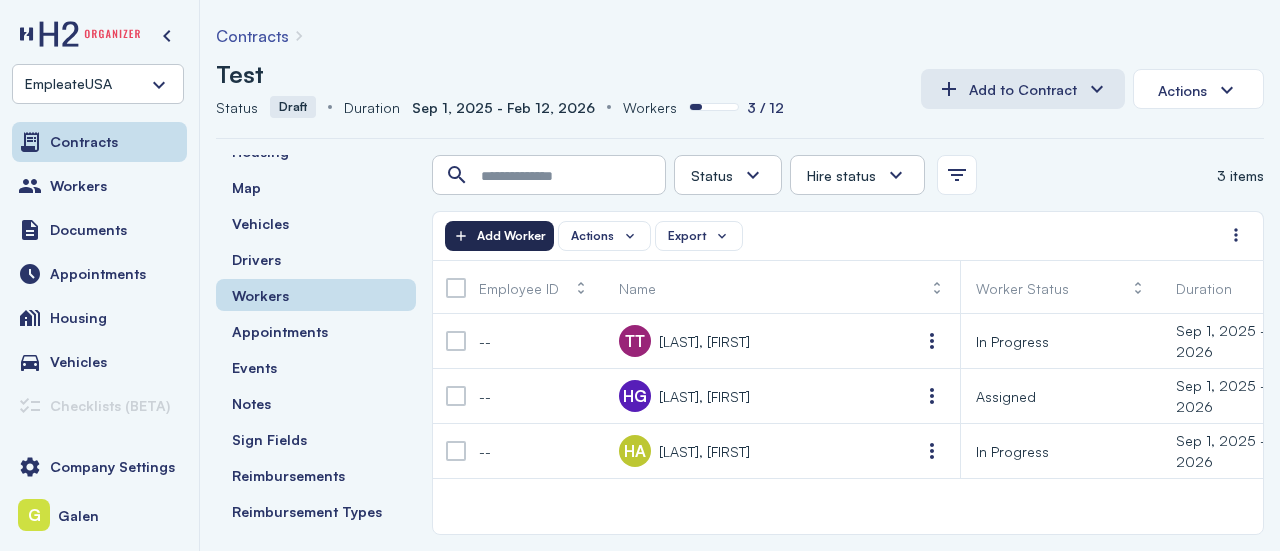 click on "Add Worker" 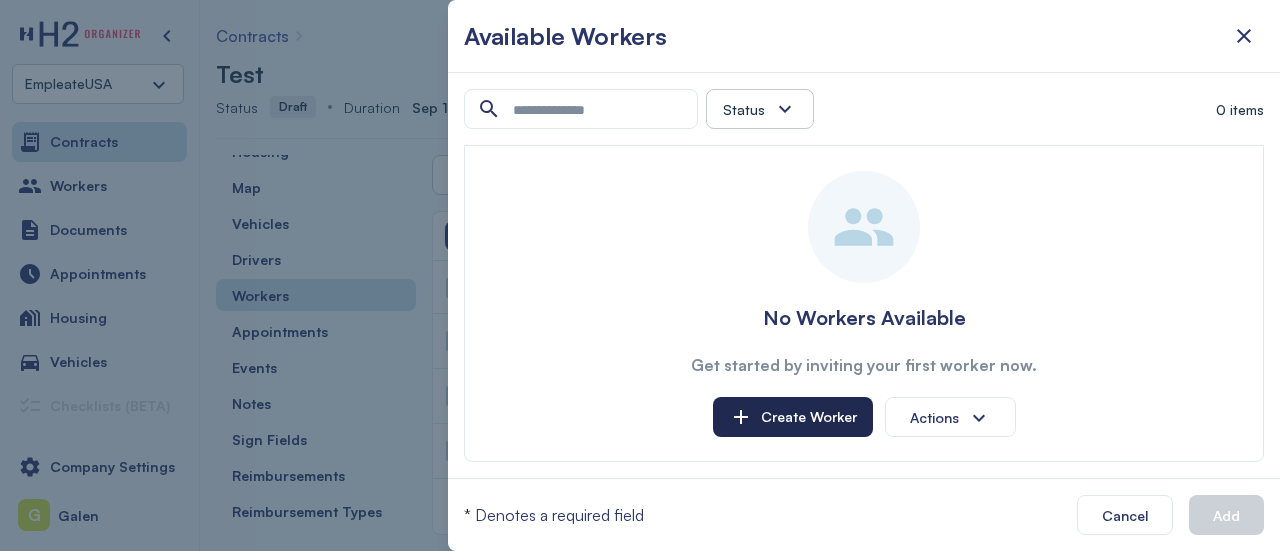 click on "Create Worker" at bounding box center (793, 417) 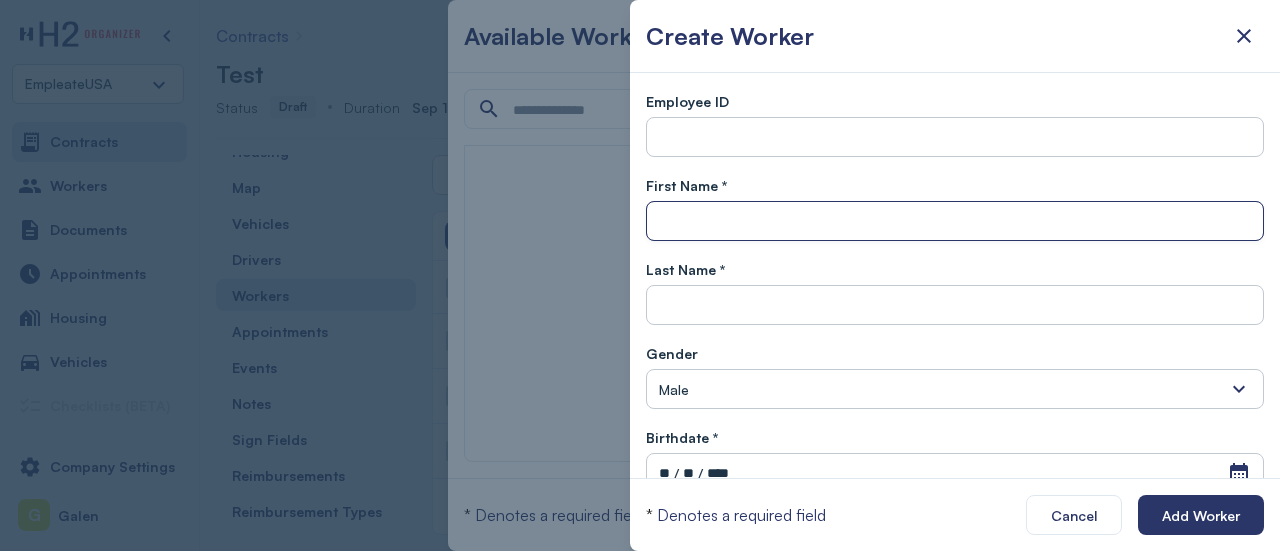 click at bounding box center [955, 222] 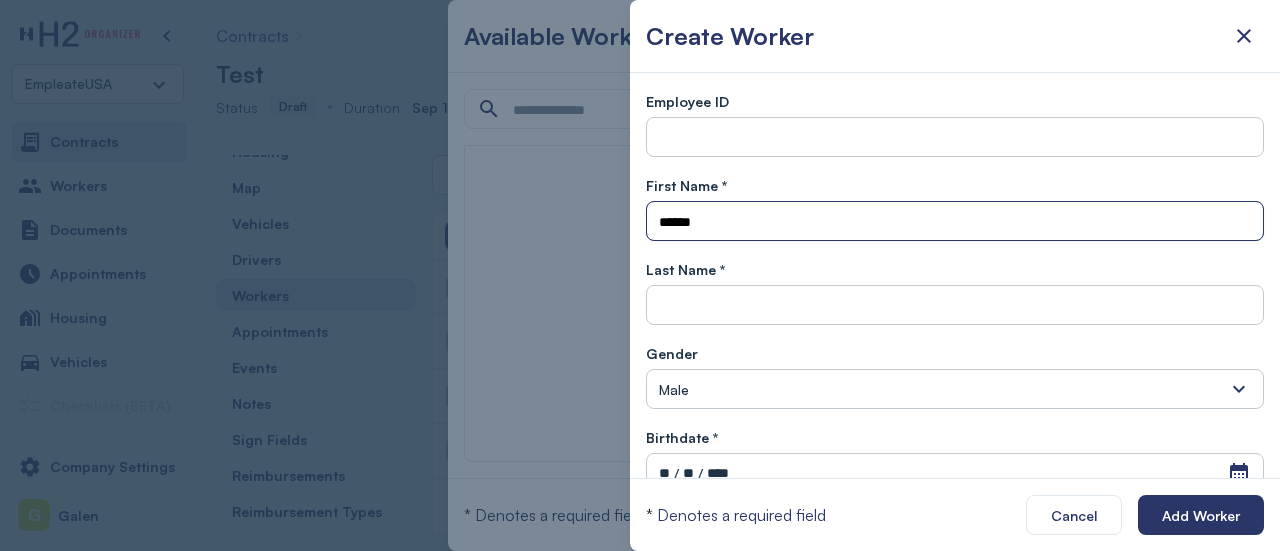 type on "******" 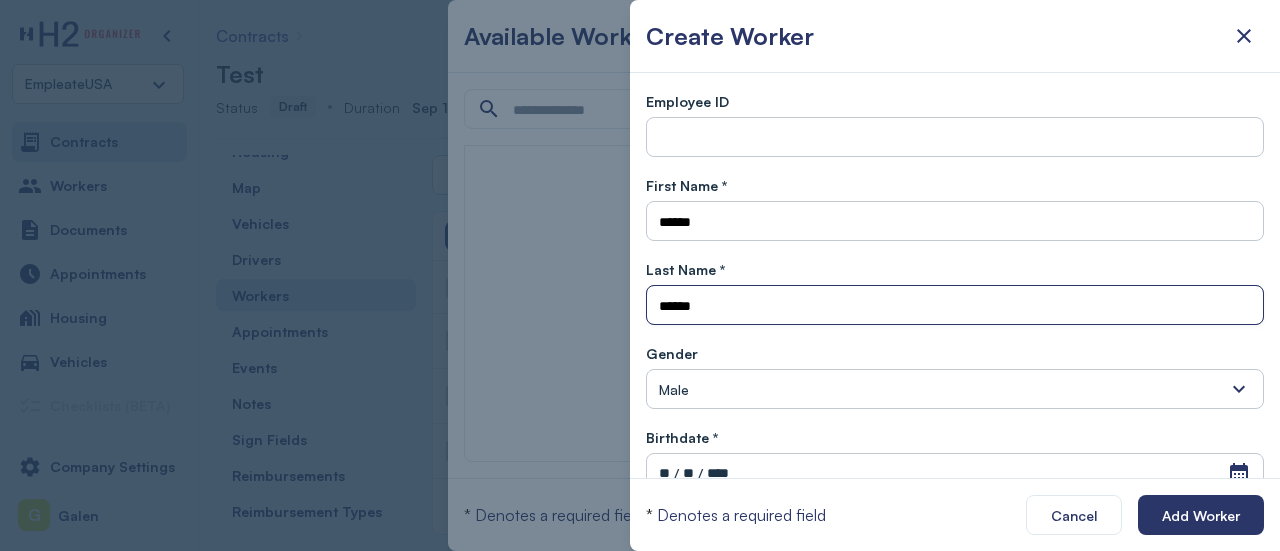 type on "******" 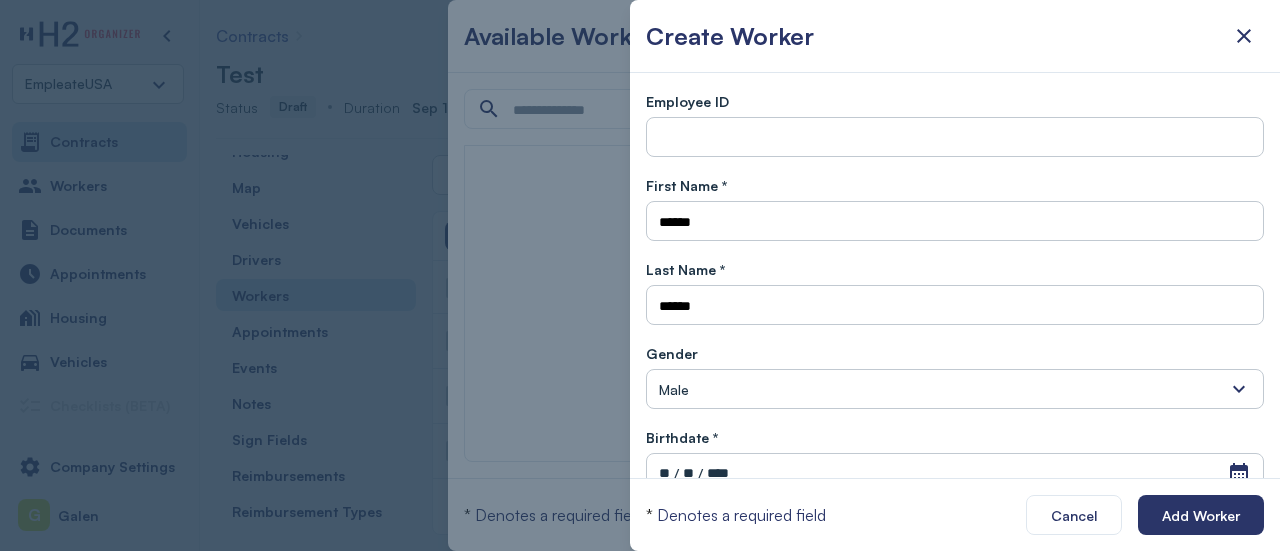 type 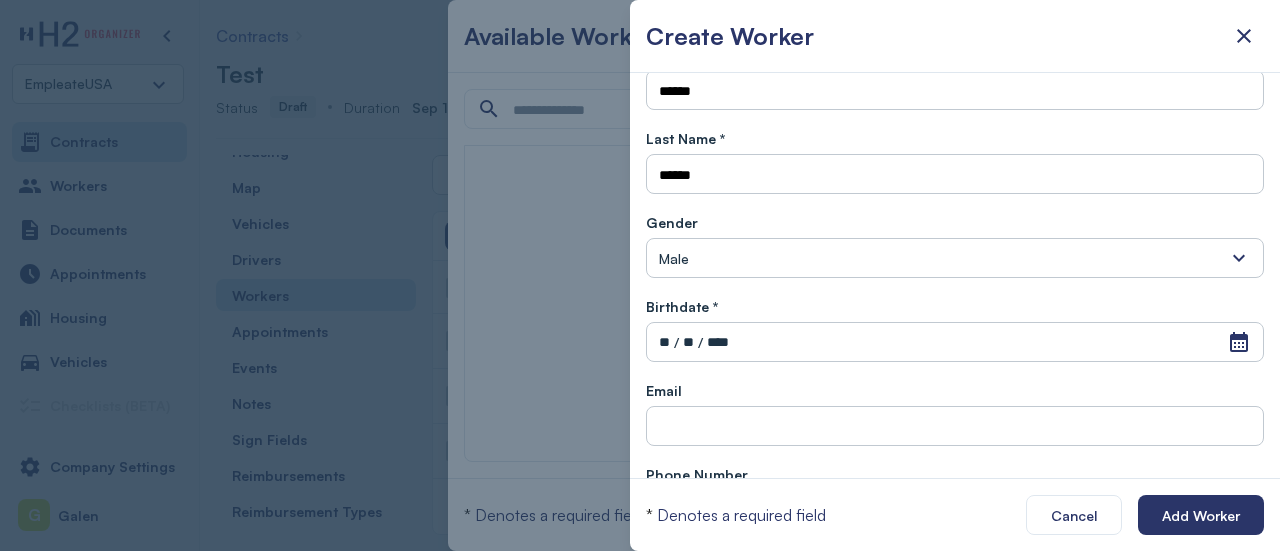 scroll, scrollTop: 132, scrollLeft: 0, axis: vertical 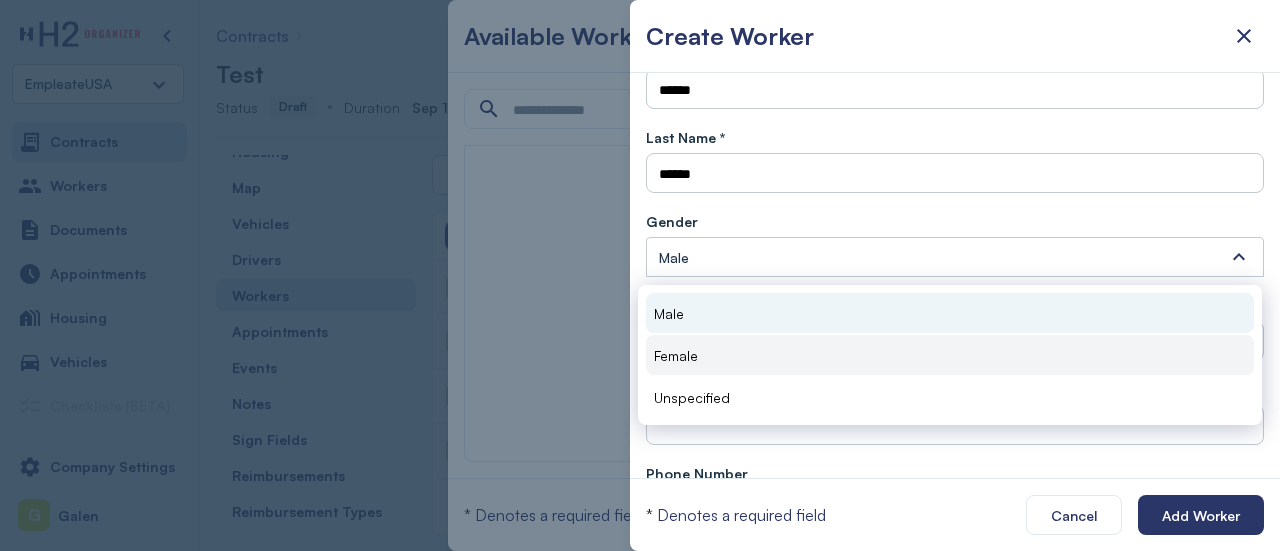 click on "Female" at bounding box center [950, 355] 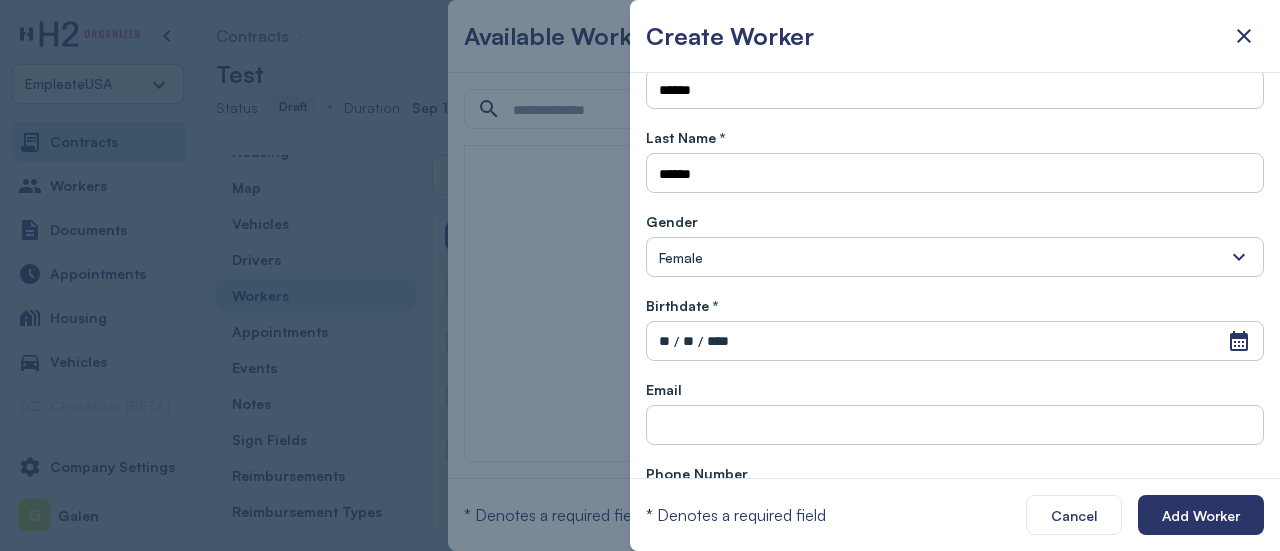 click on "**" at bounding box center (664, 341) 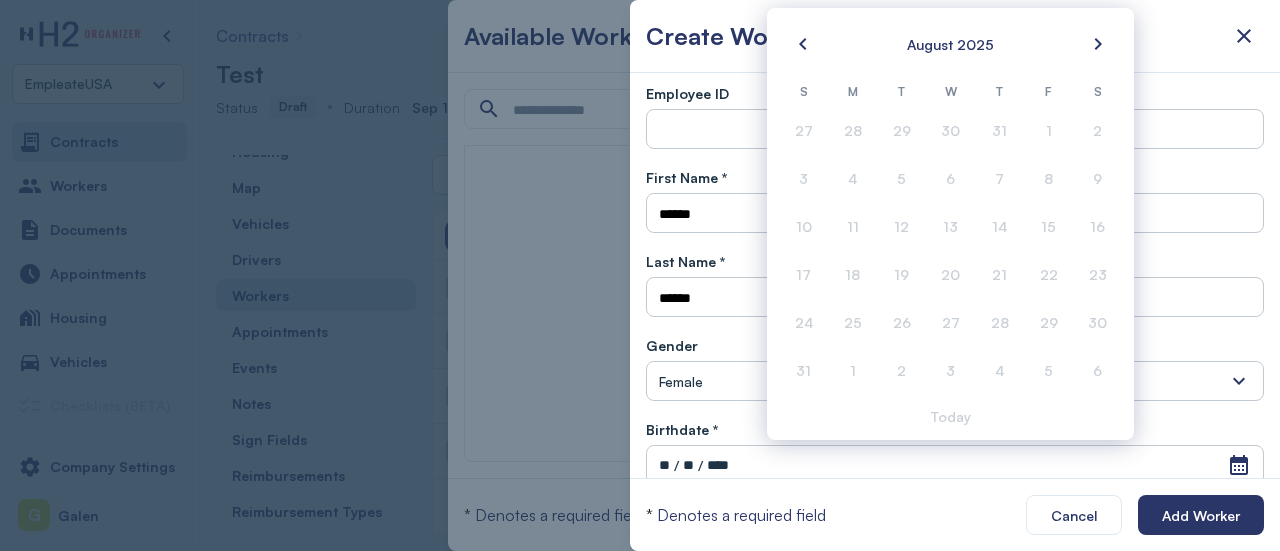 scroll, scrollTop: 0, scrollLeft: 0, axis: both 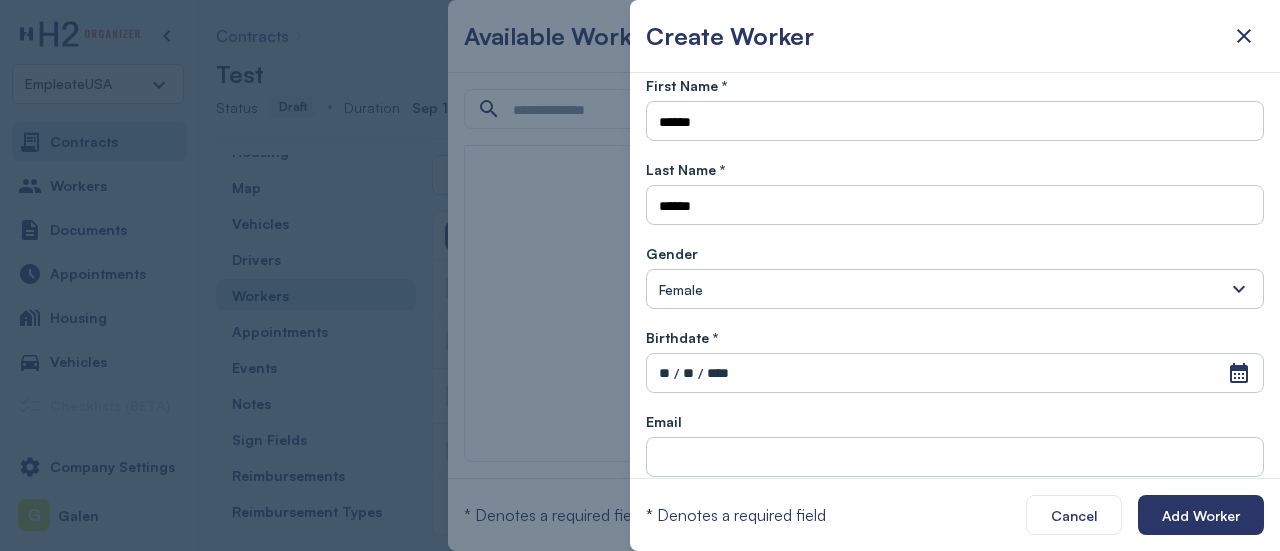 click on "**" at bounding box center (664, 373) 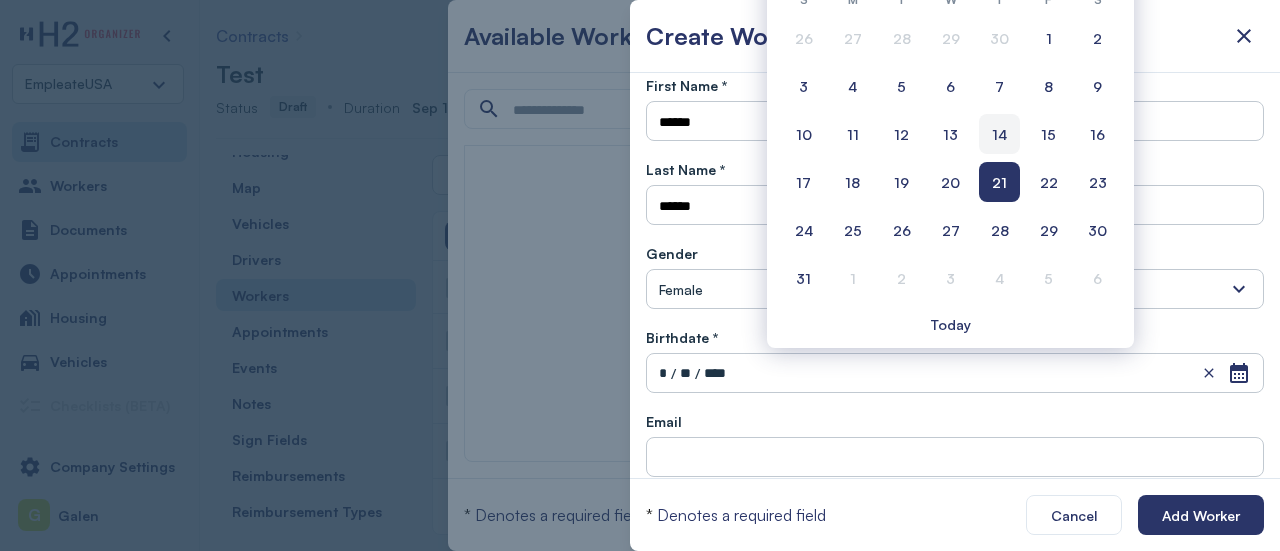 type 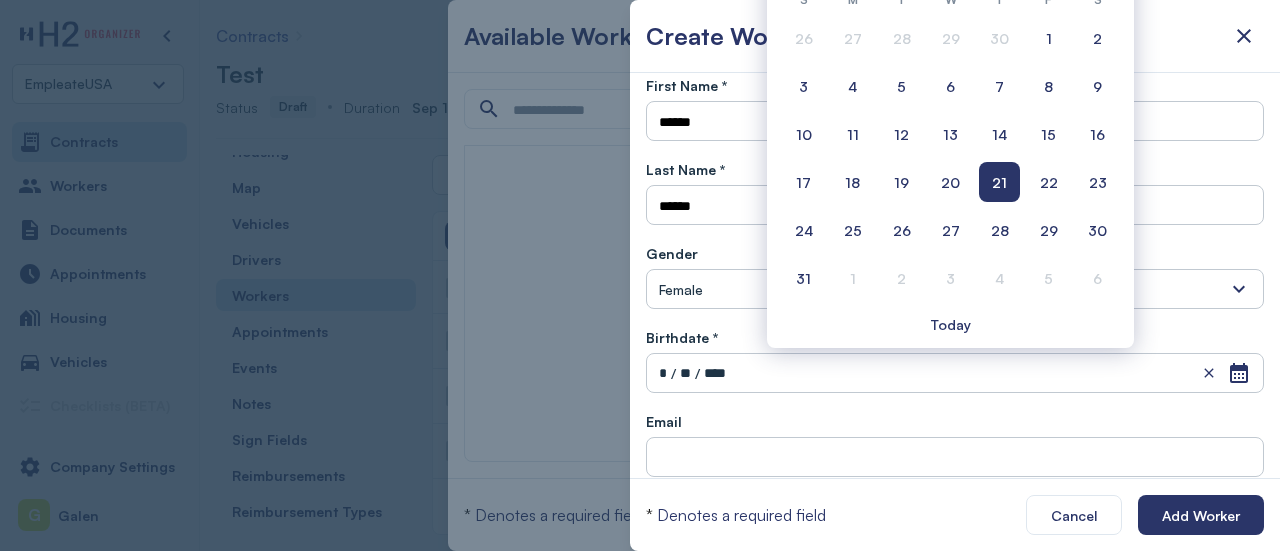 click at bounding box center [955, 457] 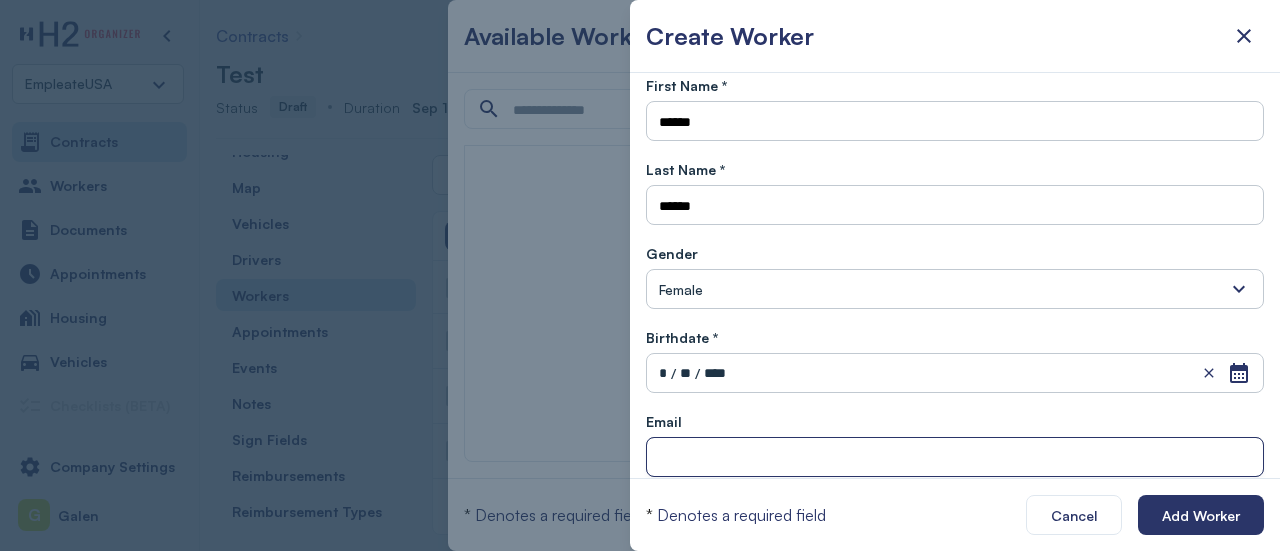 click at bounding box center [955, 458] 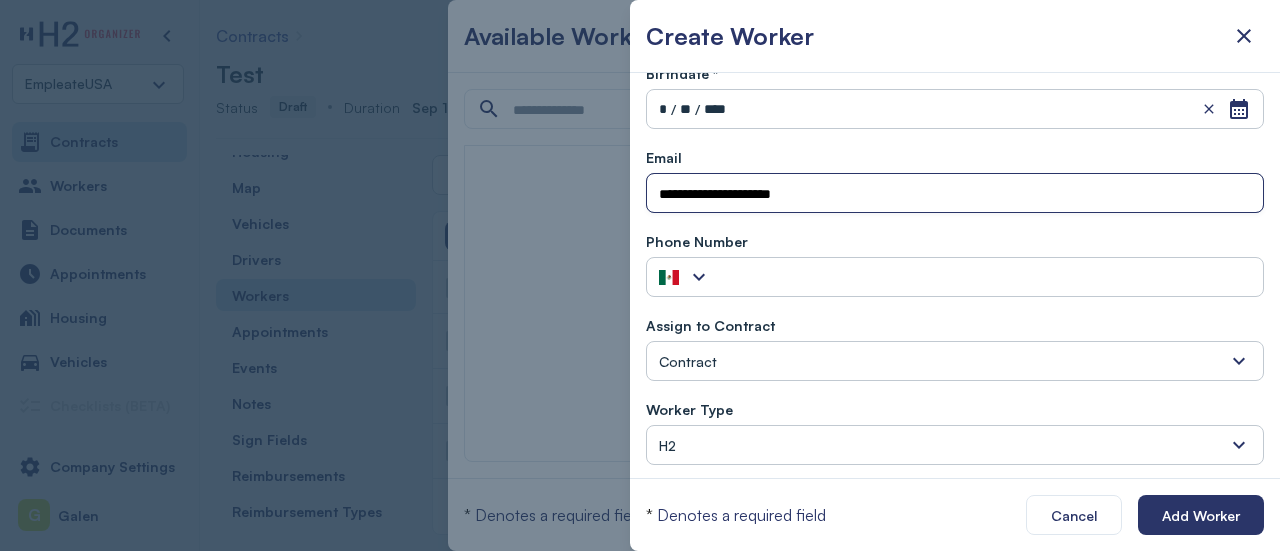 scroll, scrollTop: 366, scrollLeft: 0, axis: vertical 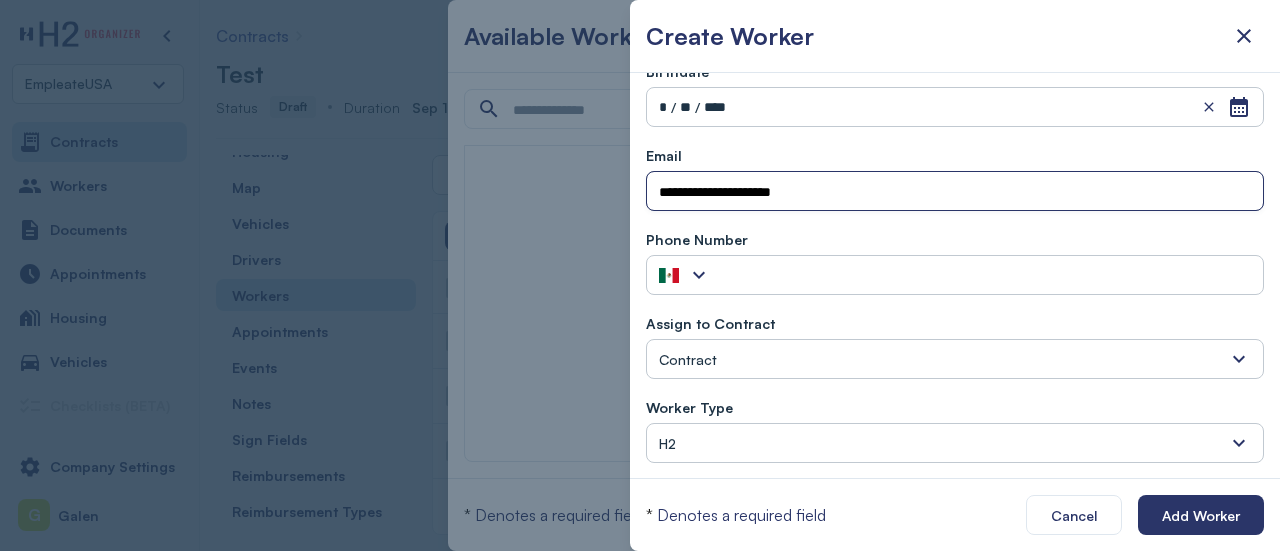 type on "**********" 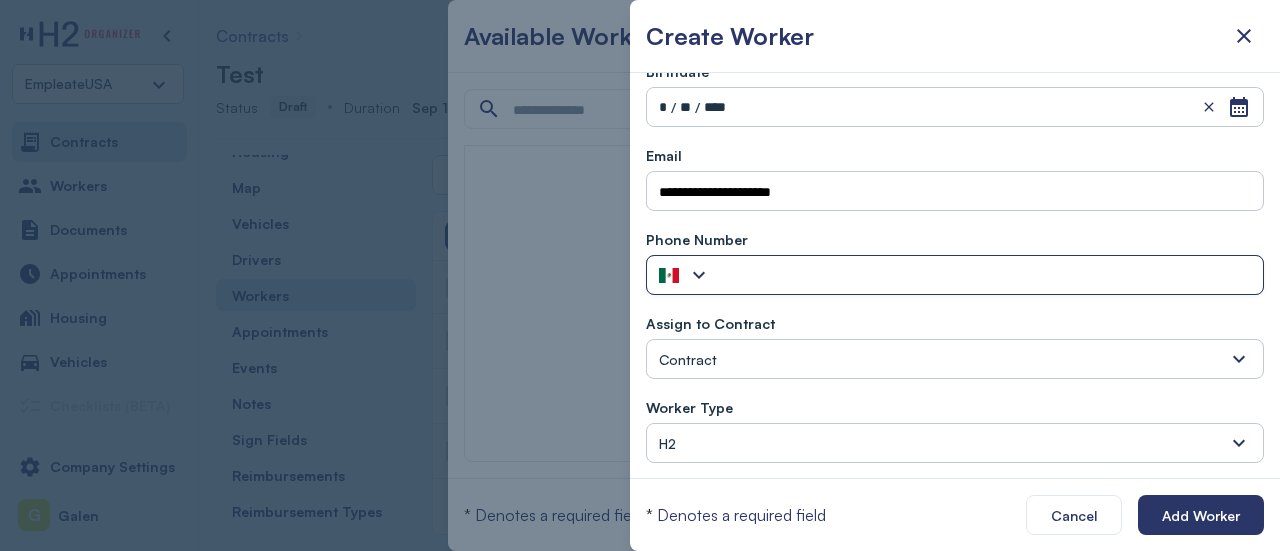 click at bounding box center (987, 276) 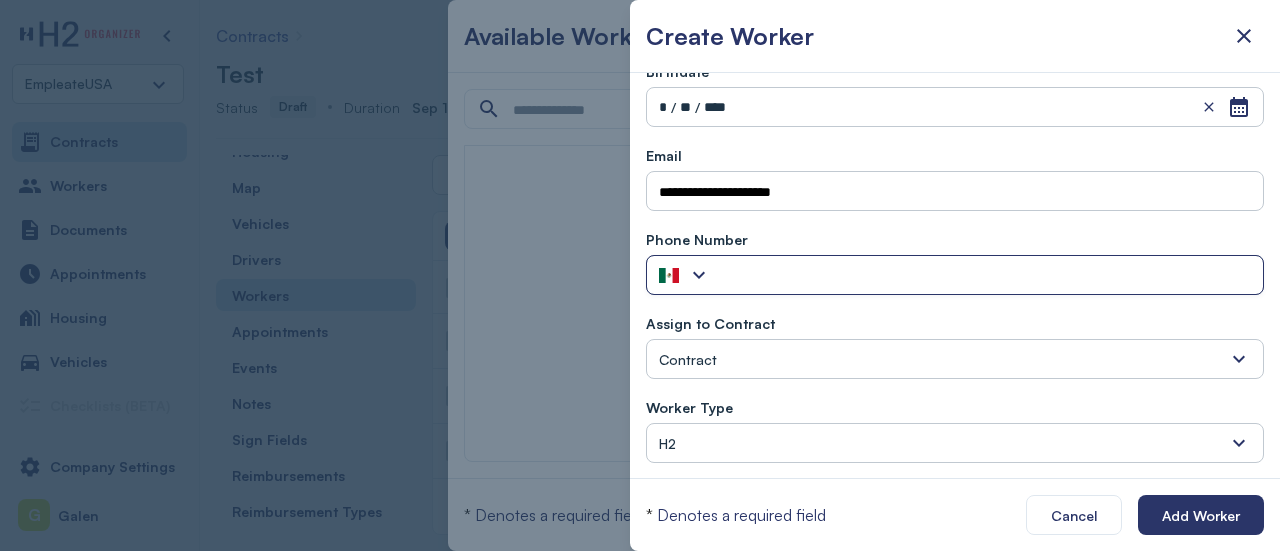 click at bounding box center (699, 275) 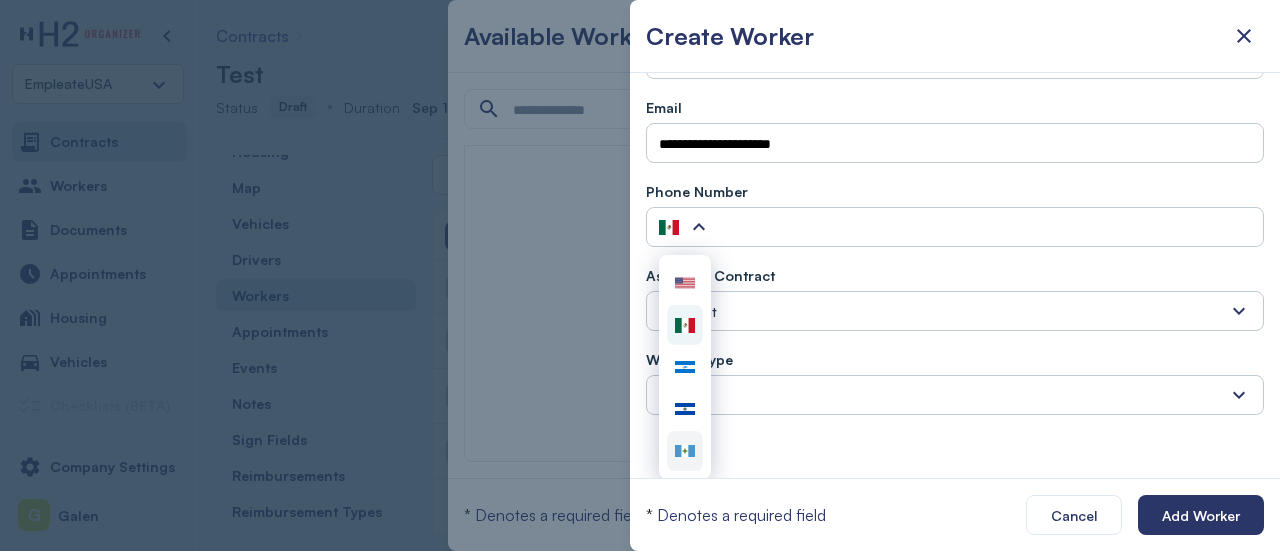 click at bounding box center (685, 451) 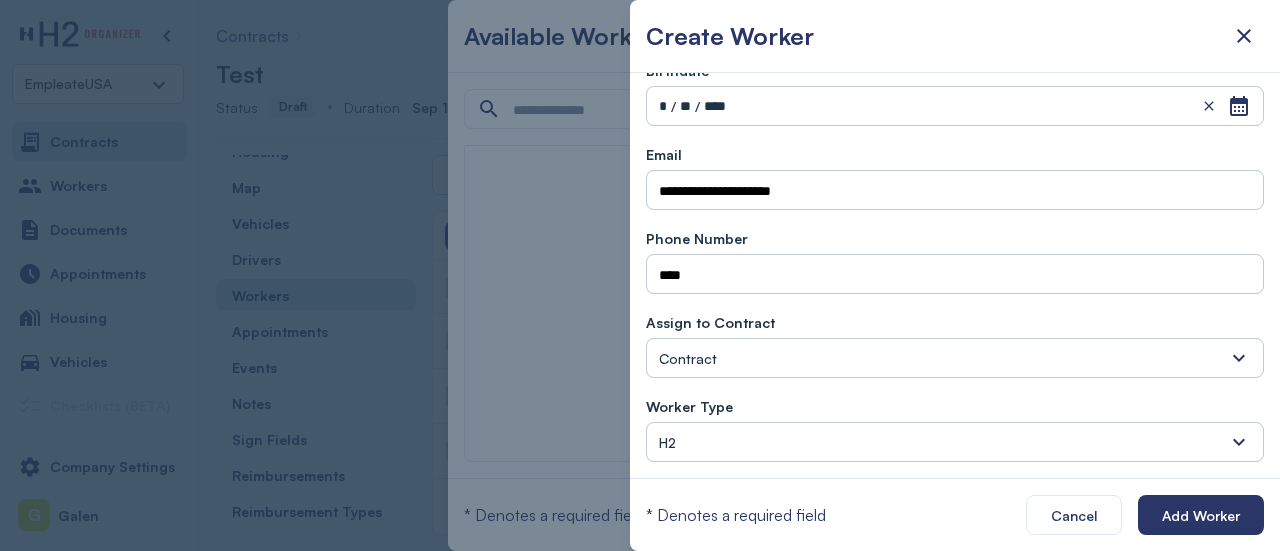 scroll, scrollTop: 366, scrollLeft: 0, axis: vertical 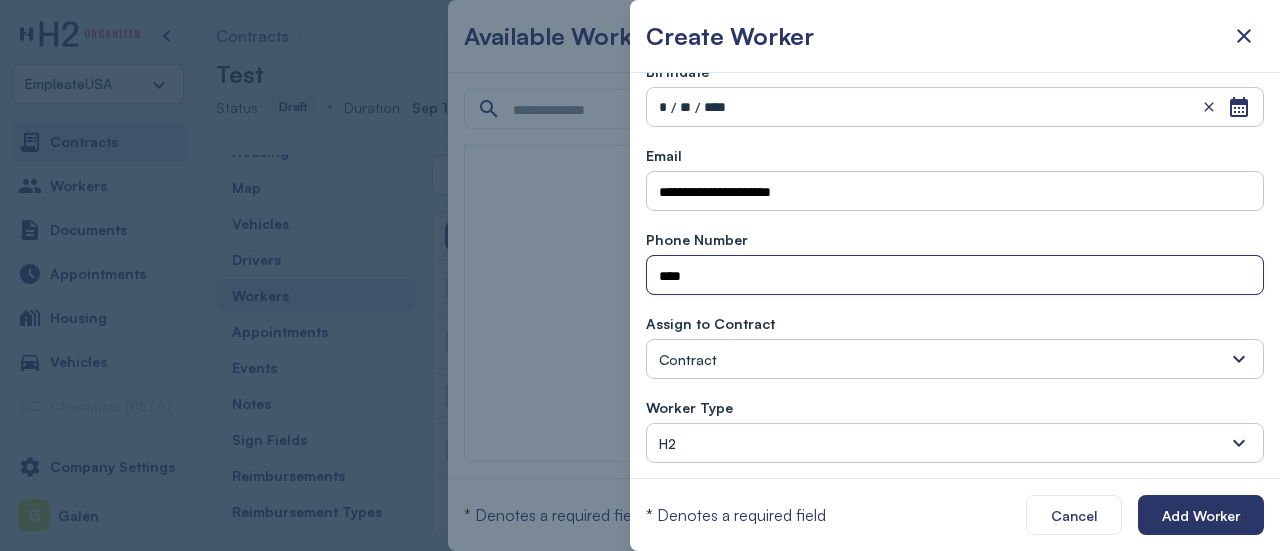 click on "****" at bounding box center (955, 276) 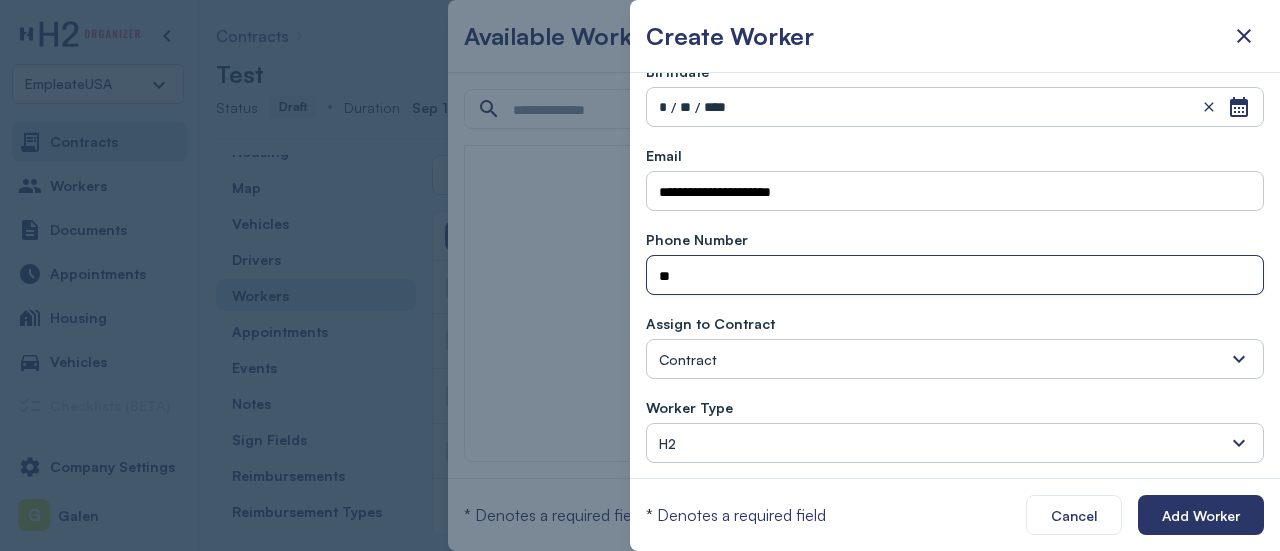 type on "*" 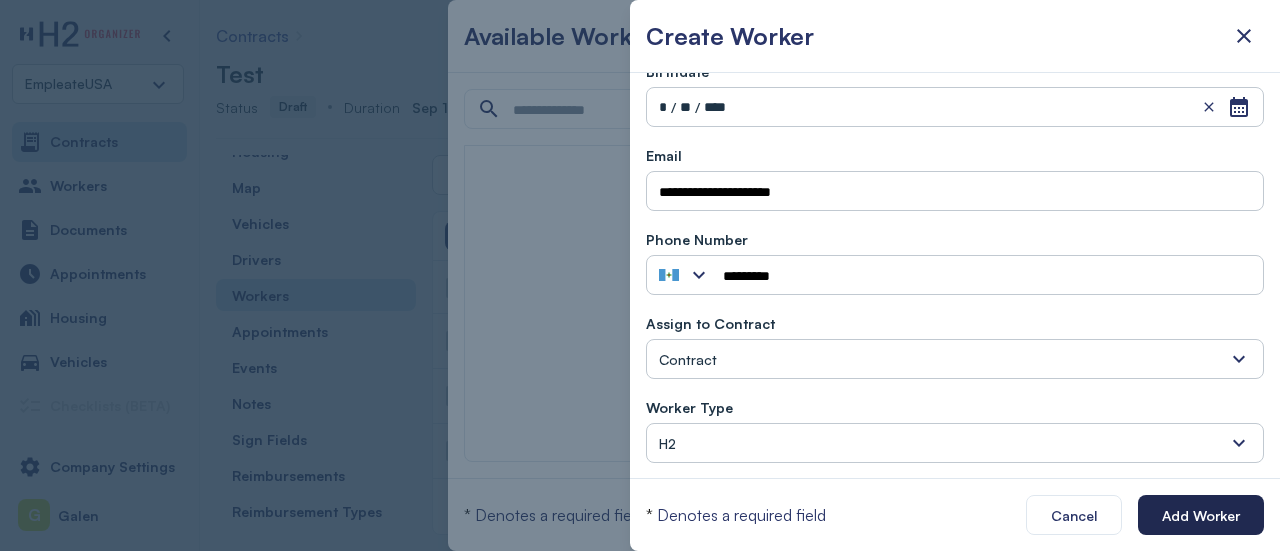type on "*********" 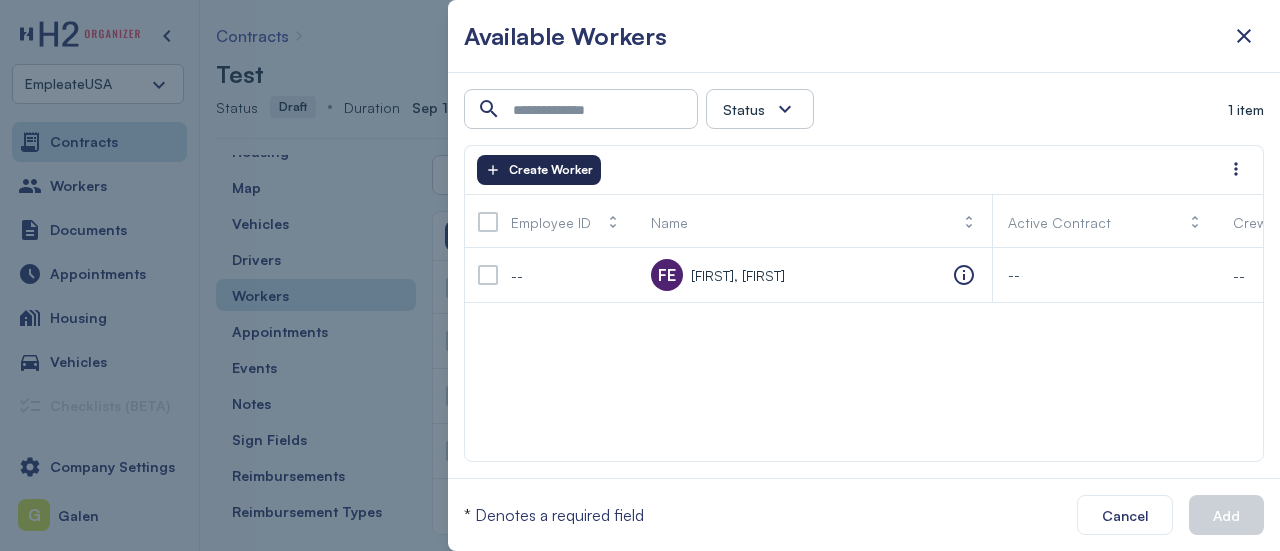 click on "Create Worker" 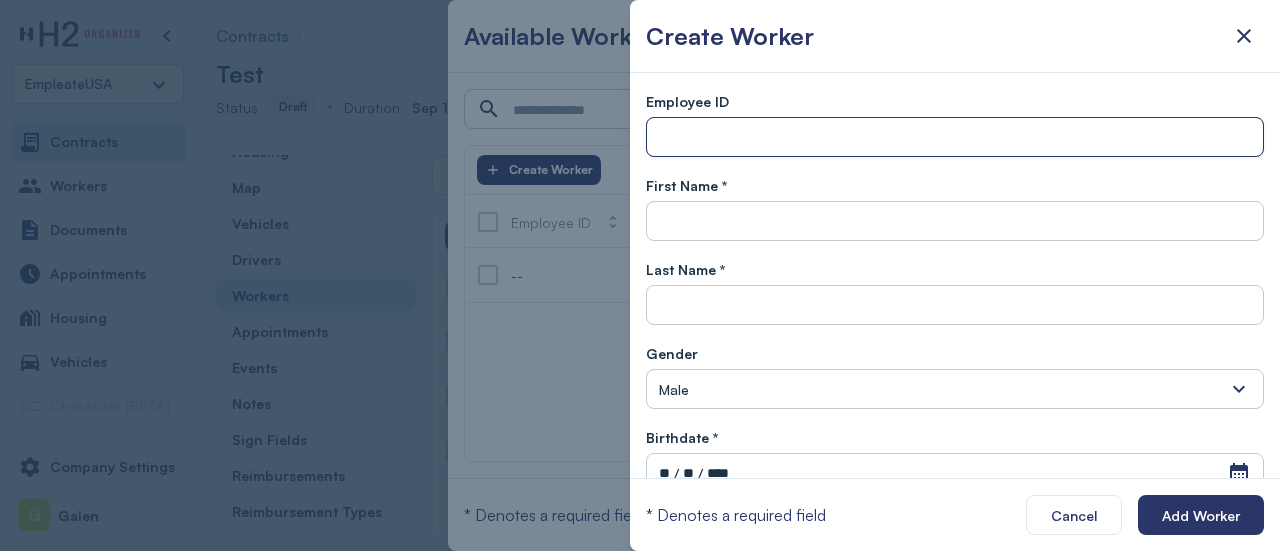 click at bounding box center [955, 138] 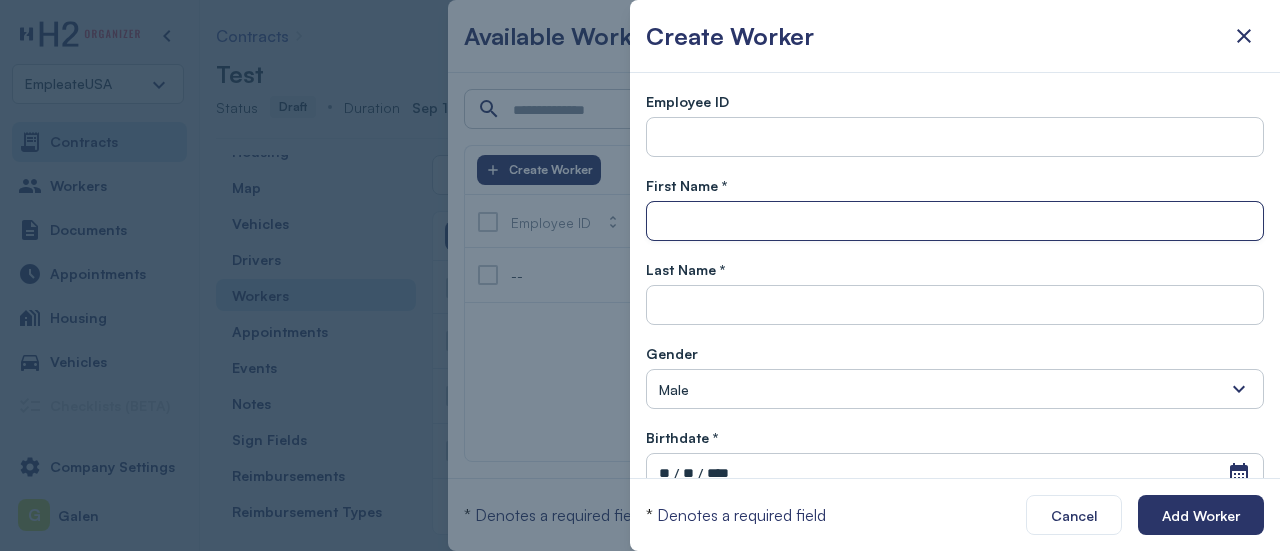 click at bounding box center (955, 222) 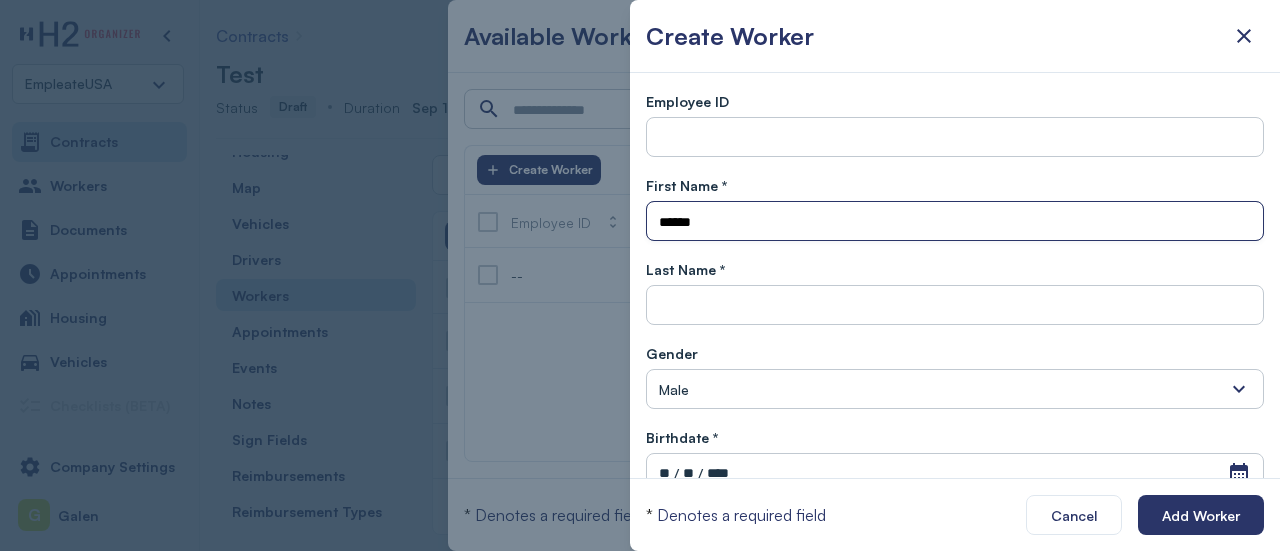 type on "******" 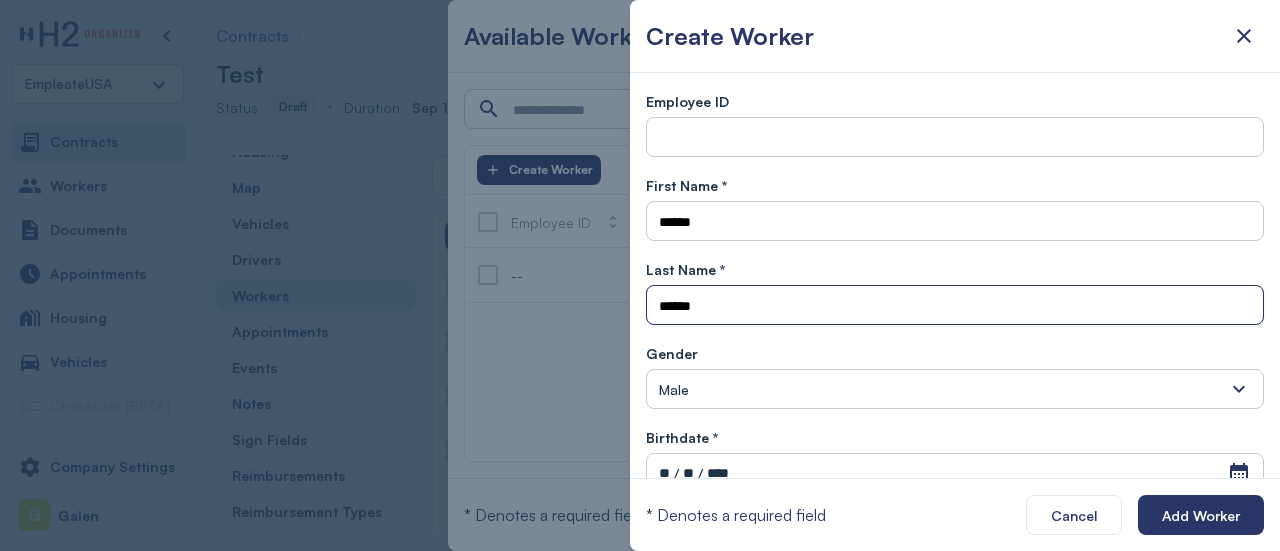 type on "******" 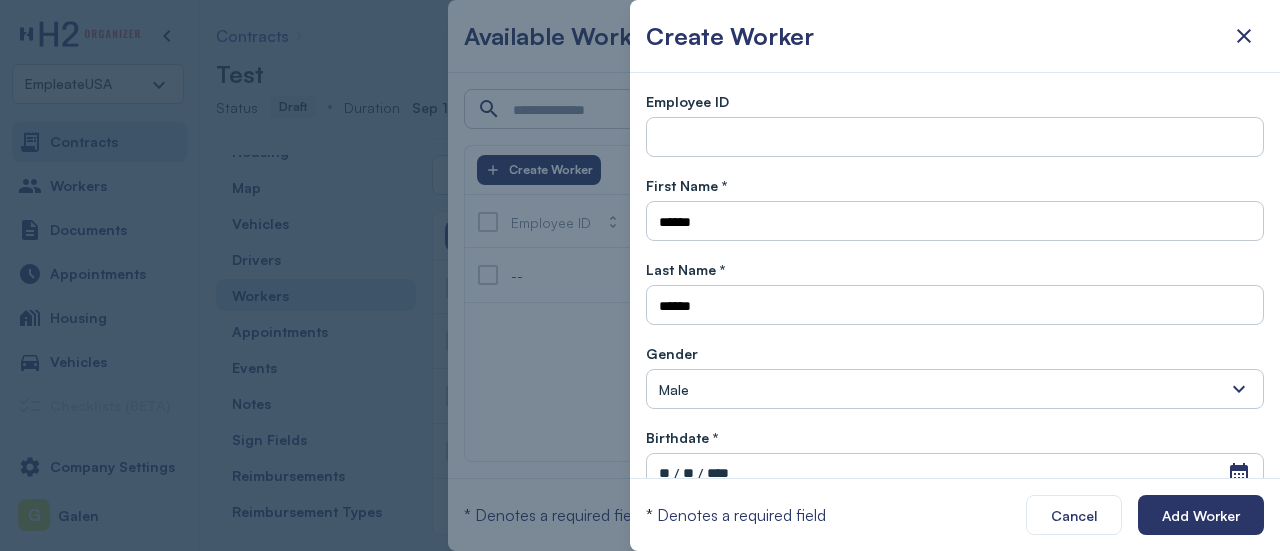 type 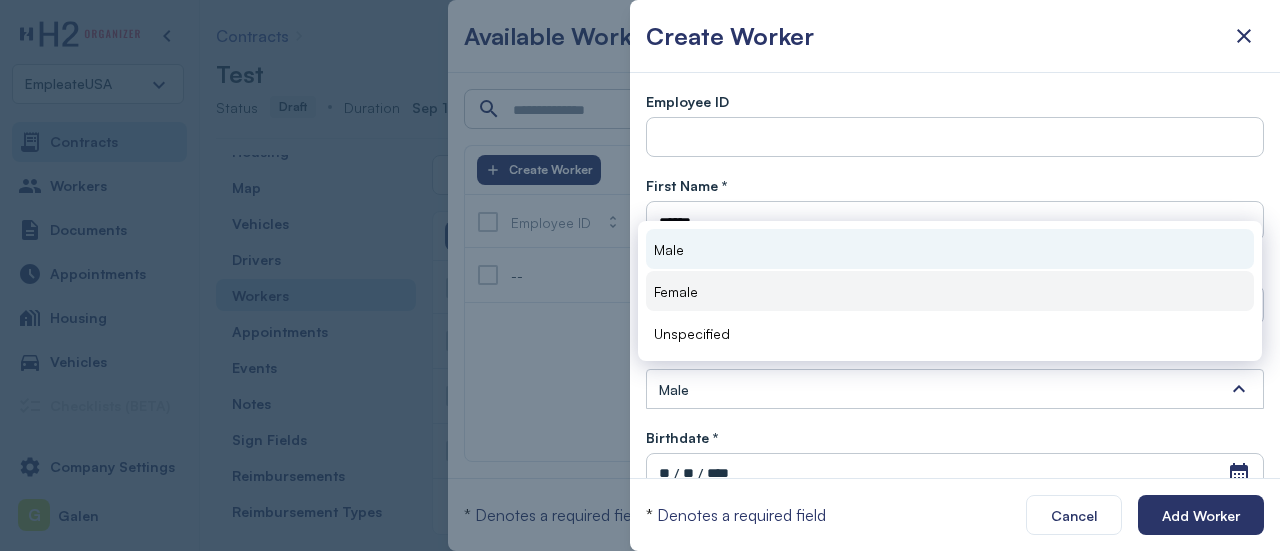 click on "Female" at bounding box center [676, 291] 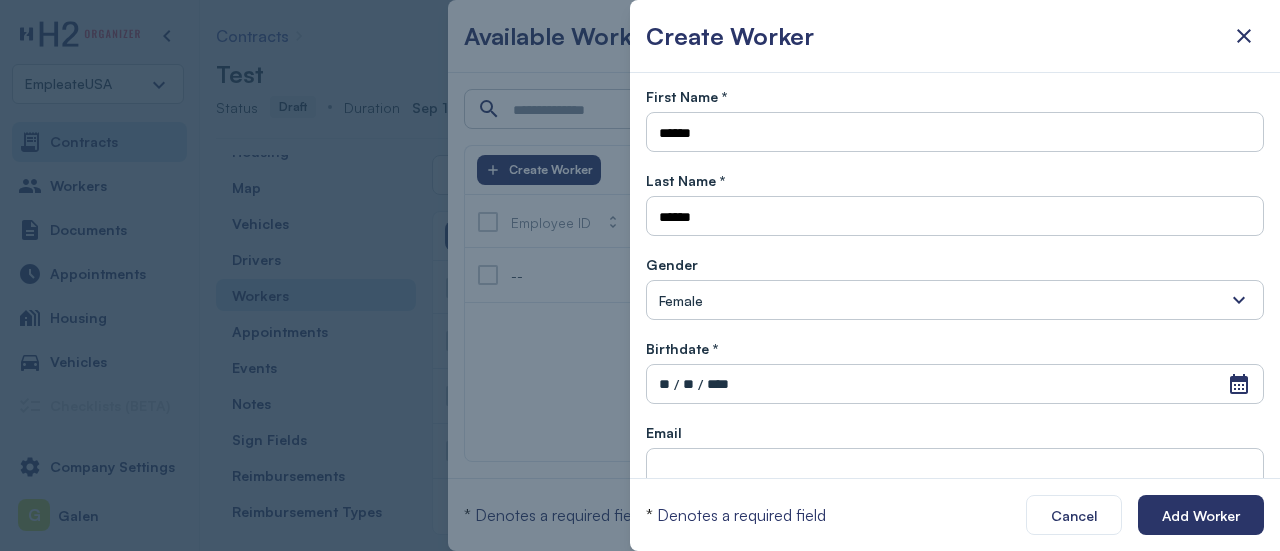 scroll, scrollTop: 93, scrollLeft: 0, axis: vertical 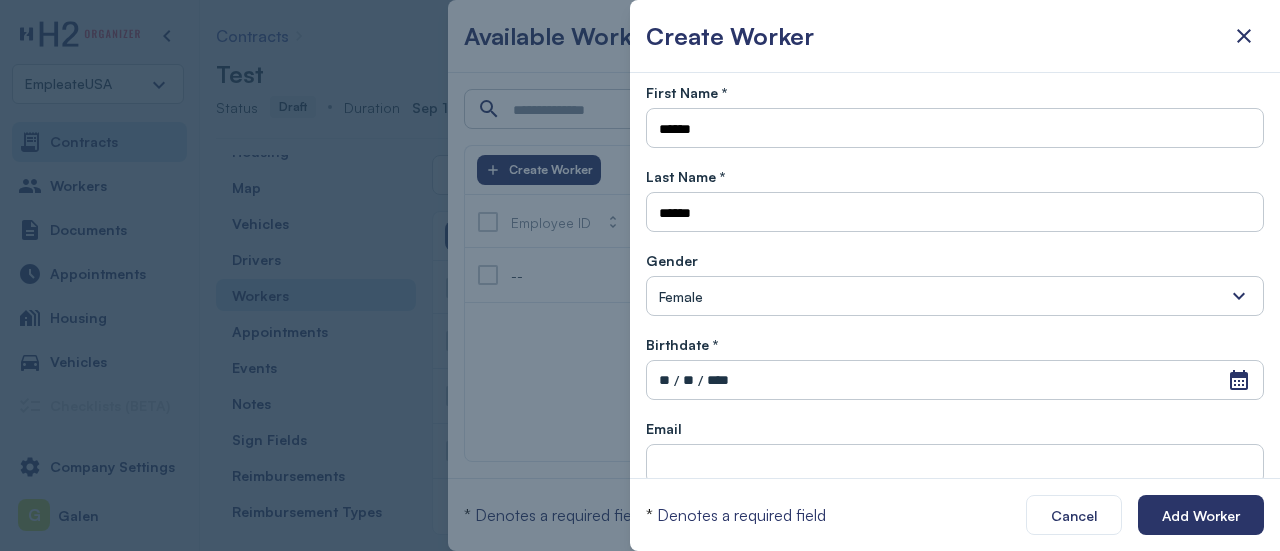 click on "**" at bounding box center [664, 380] 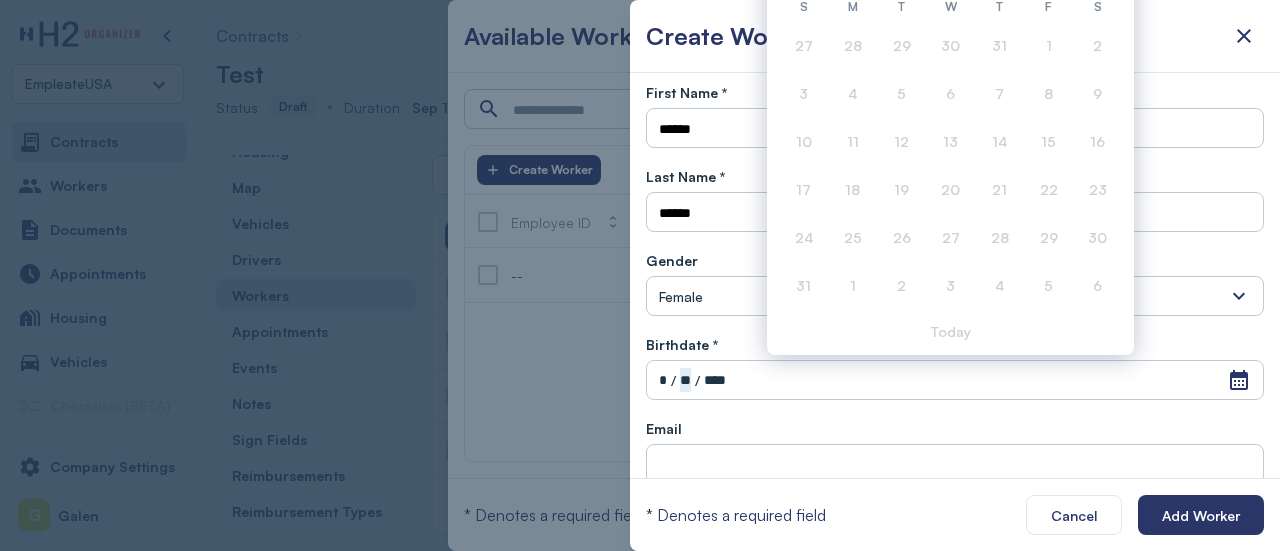 click on "**" at bounding box center [685, 380] 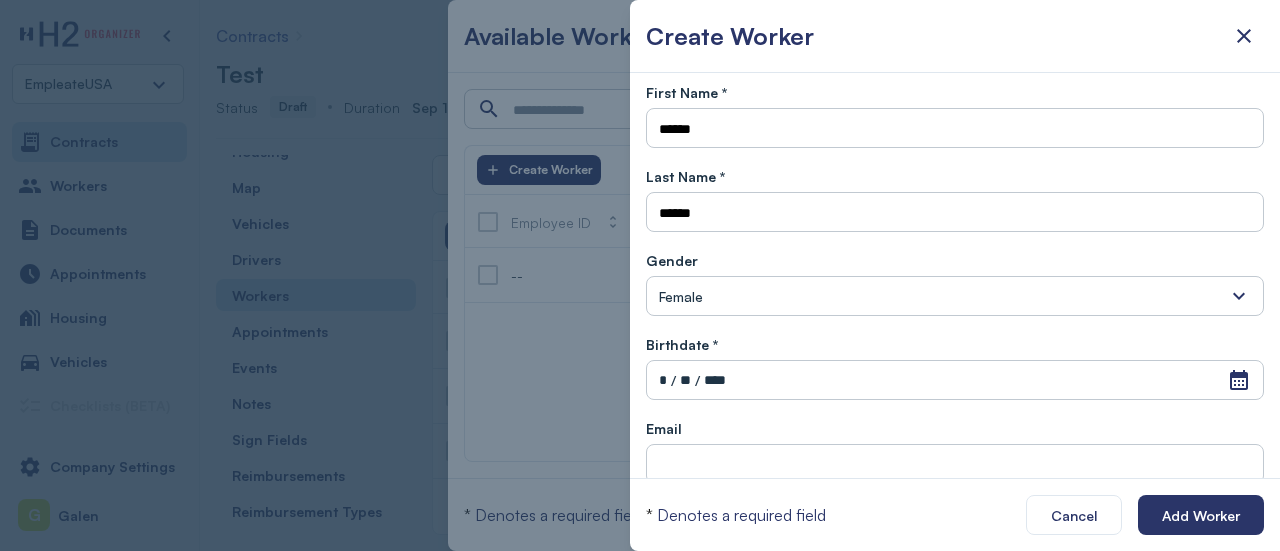 click on "Open Calendar   *   /   **   /   ****" at bounding box center (955, 380) 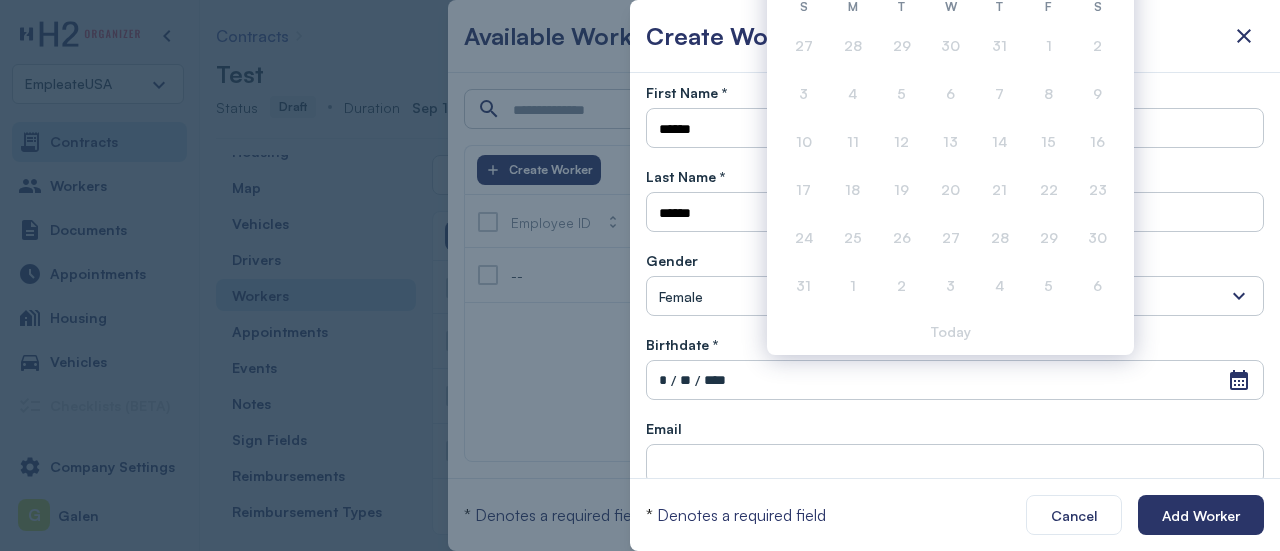 drag, startPoint x: 663, startPoint y: 377, endPoint x: 642, endPoint y: 380, distance: 21.213203 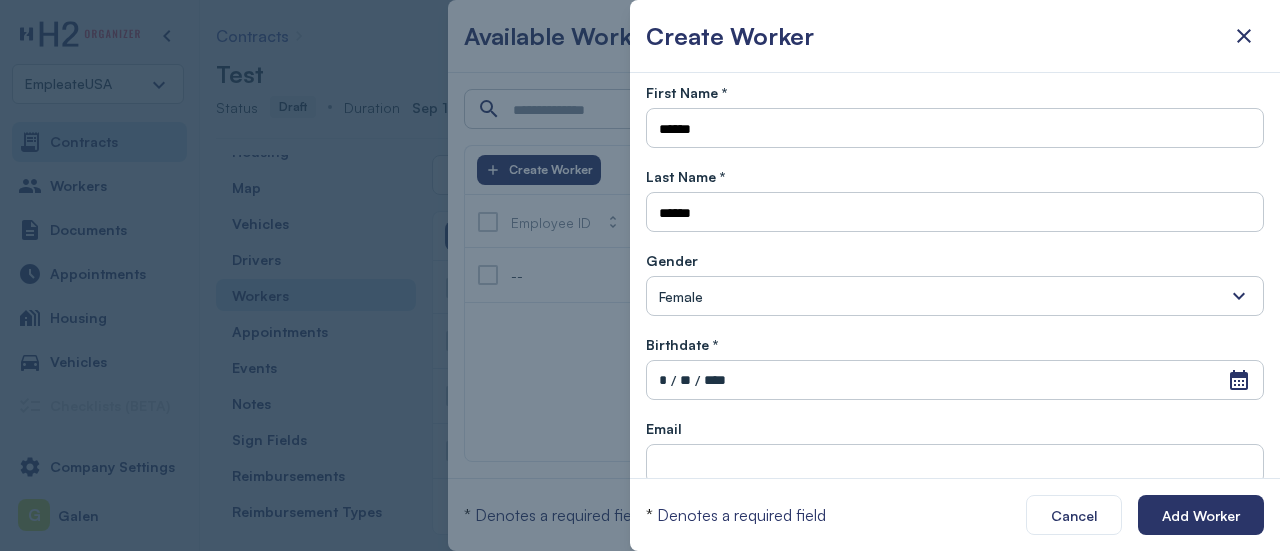 click on "**" at bounding box center (685, 380) 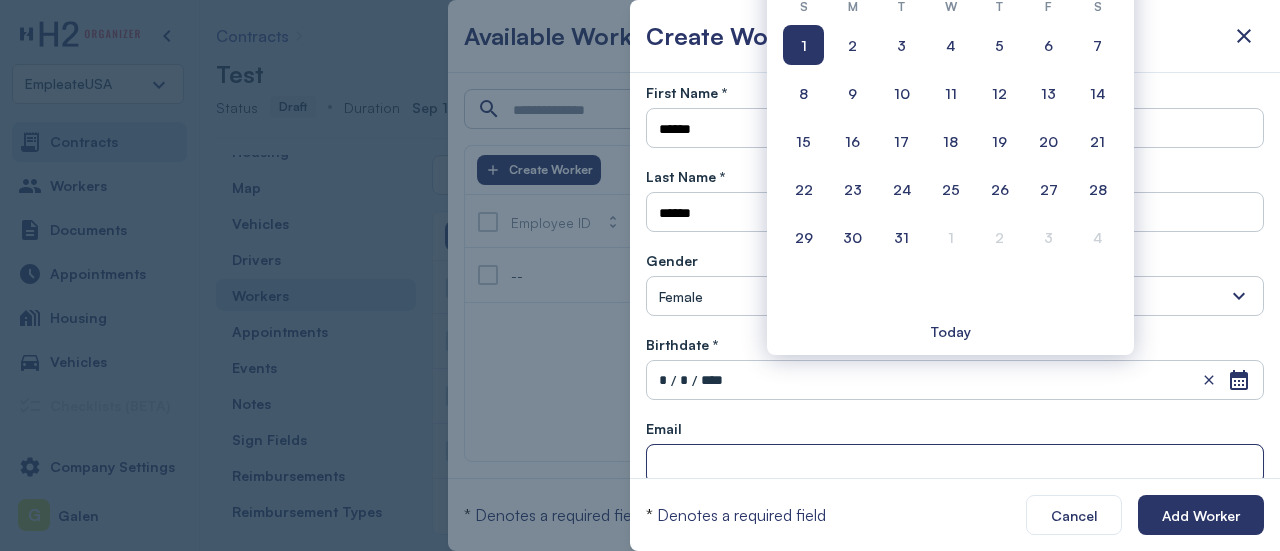 click at bounding box center [955, 465] 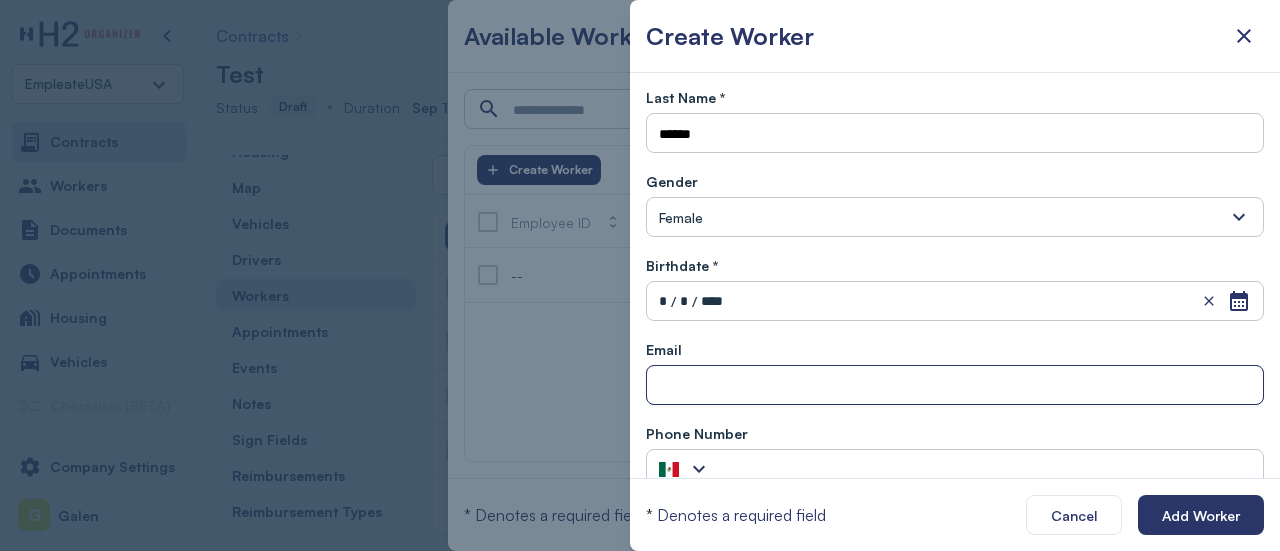 scroll, scrollTop: 176, scrollLeft: 0, axis: vertical 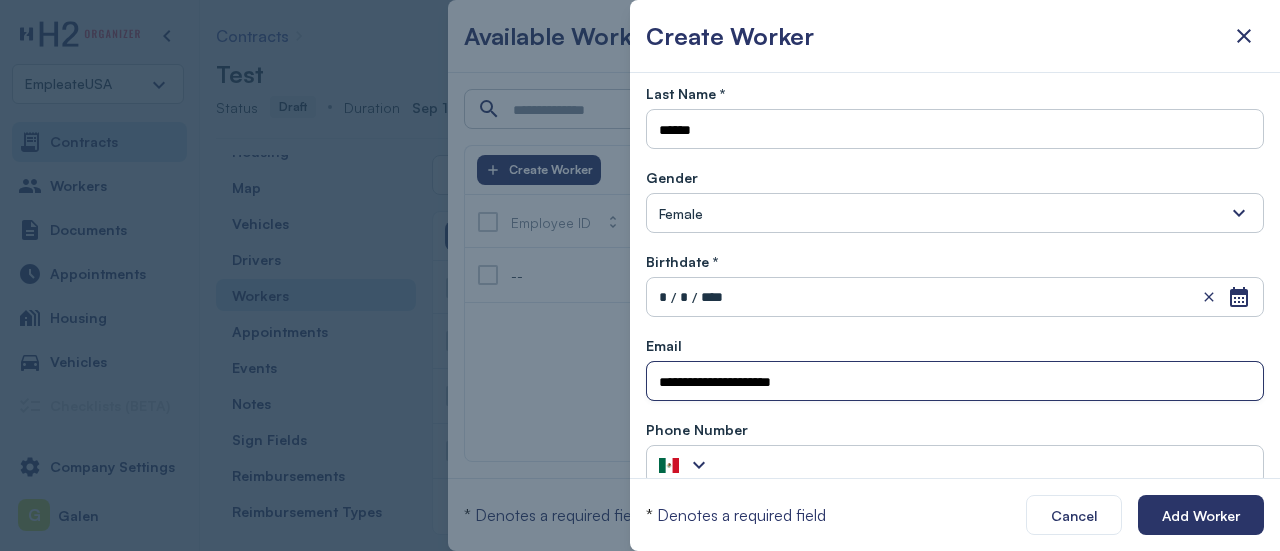 type on "**********" 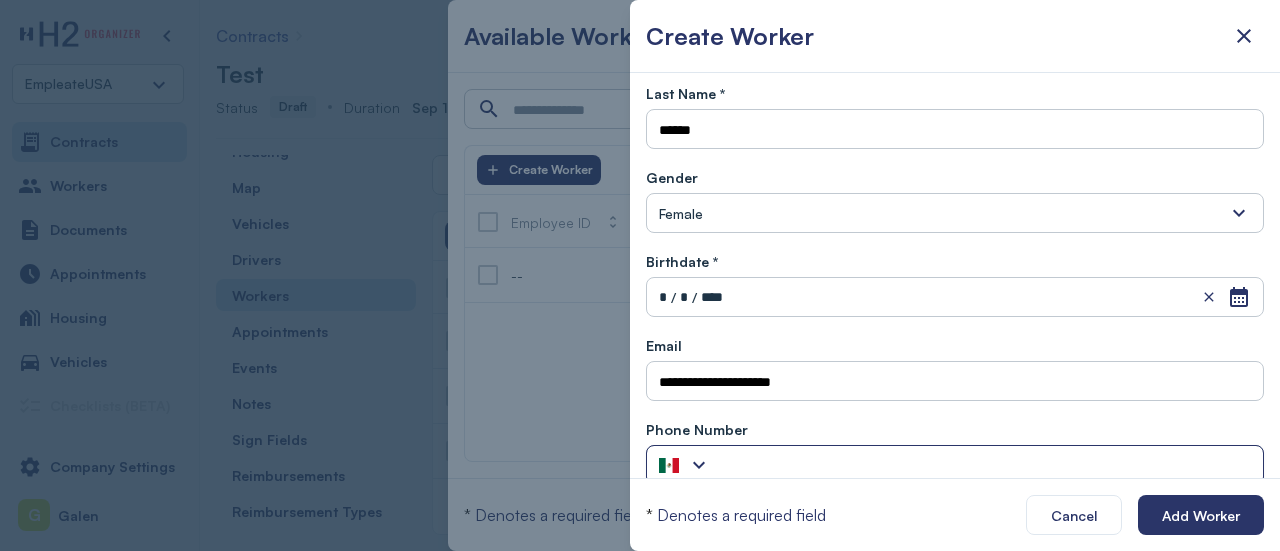 type 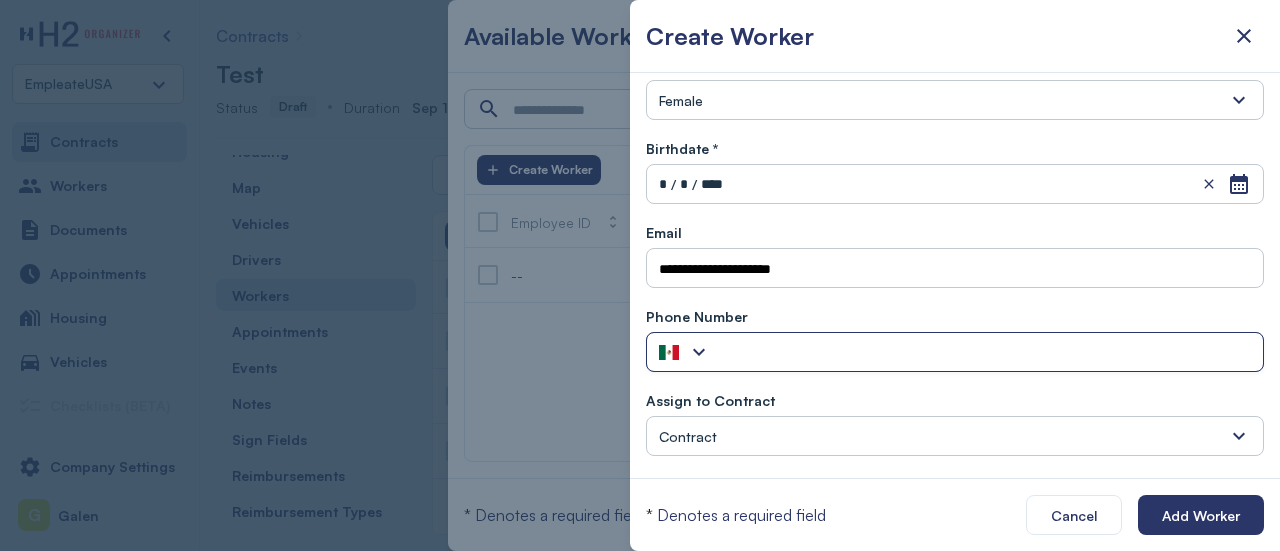 scroll, scrollTop: 290, scrollLeft: 0, axis: vertical 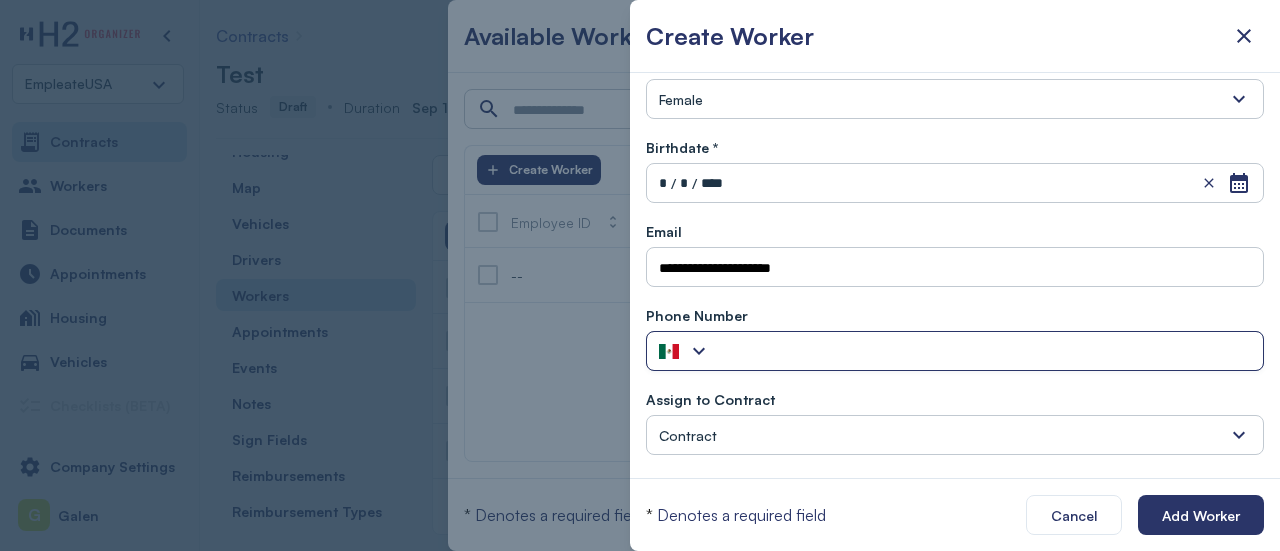 click at bounding box center [987, 352] 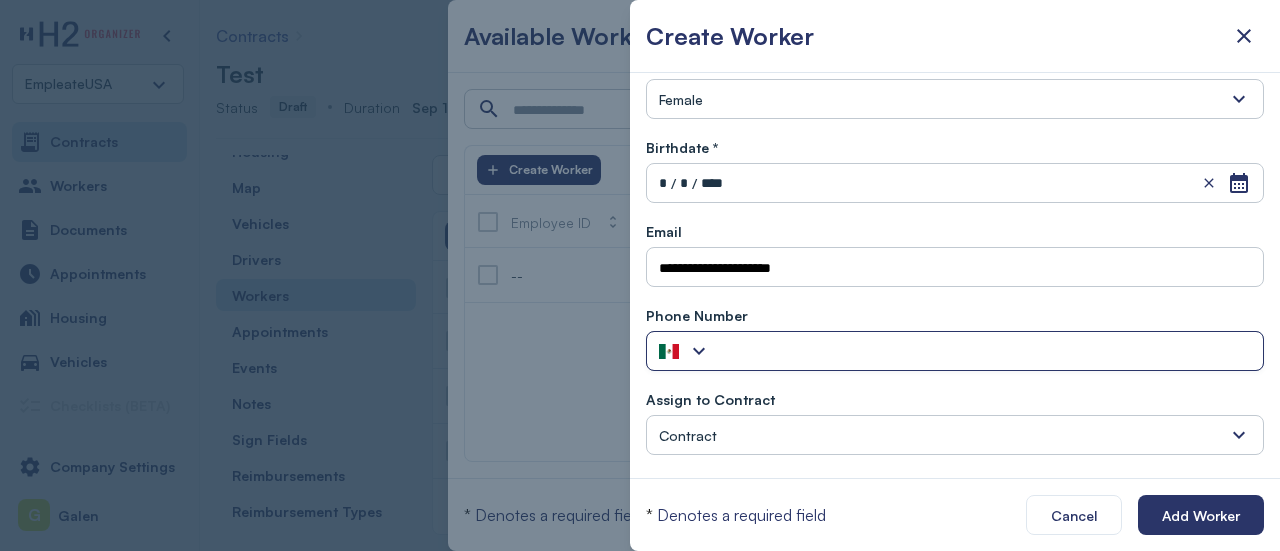 click at bounding box center [699, 351] 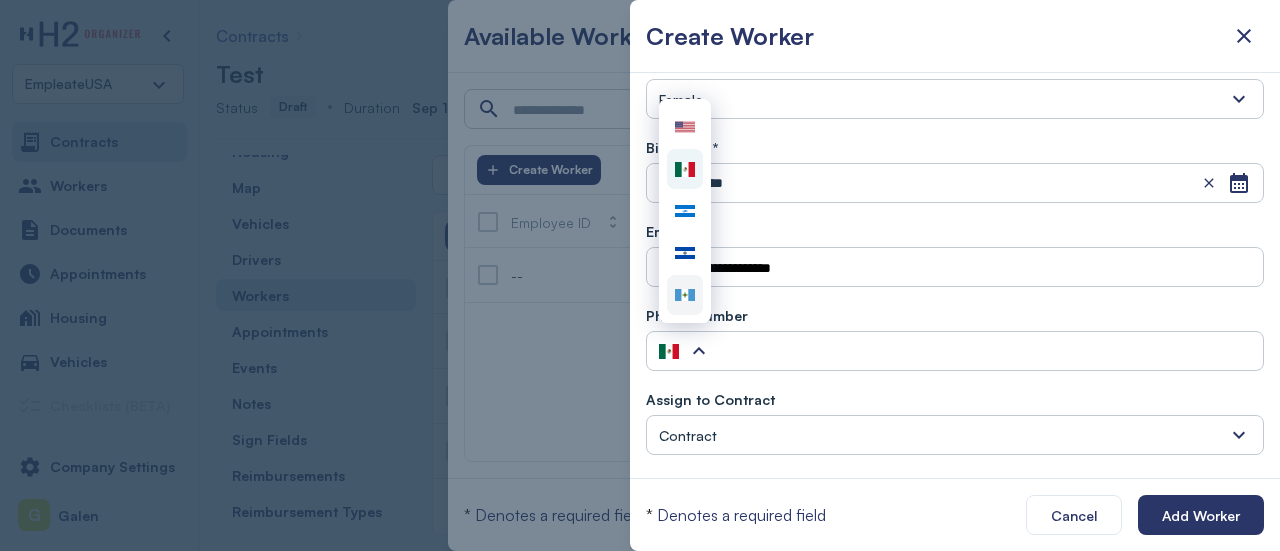 click at bounding box center [685, 295] 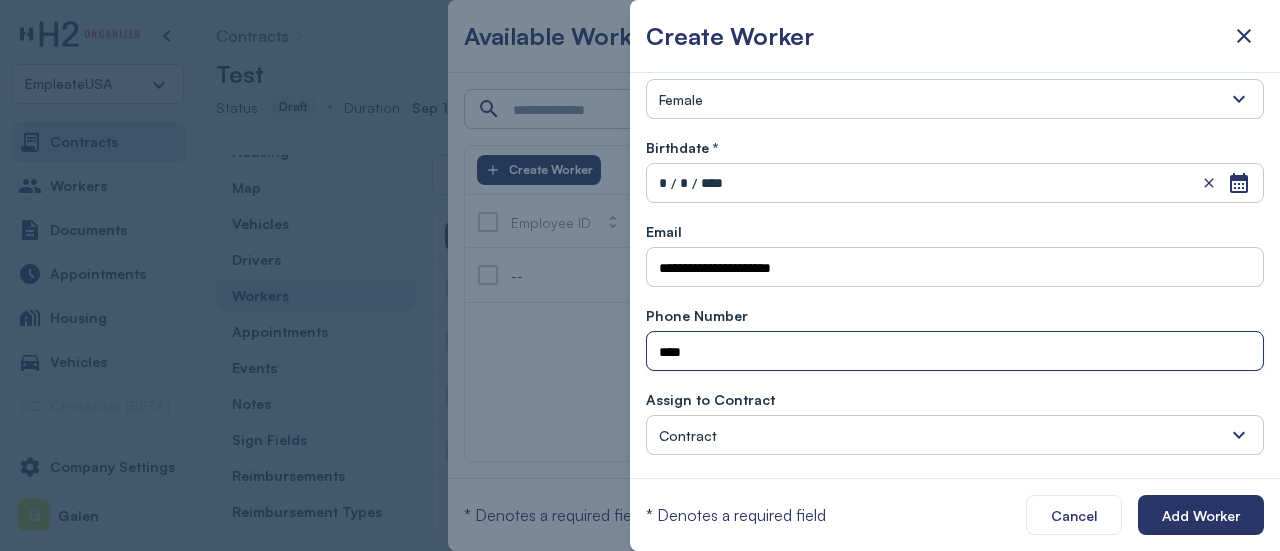click on "****" at bounding box center (955, 352) 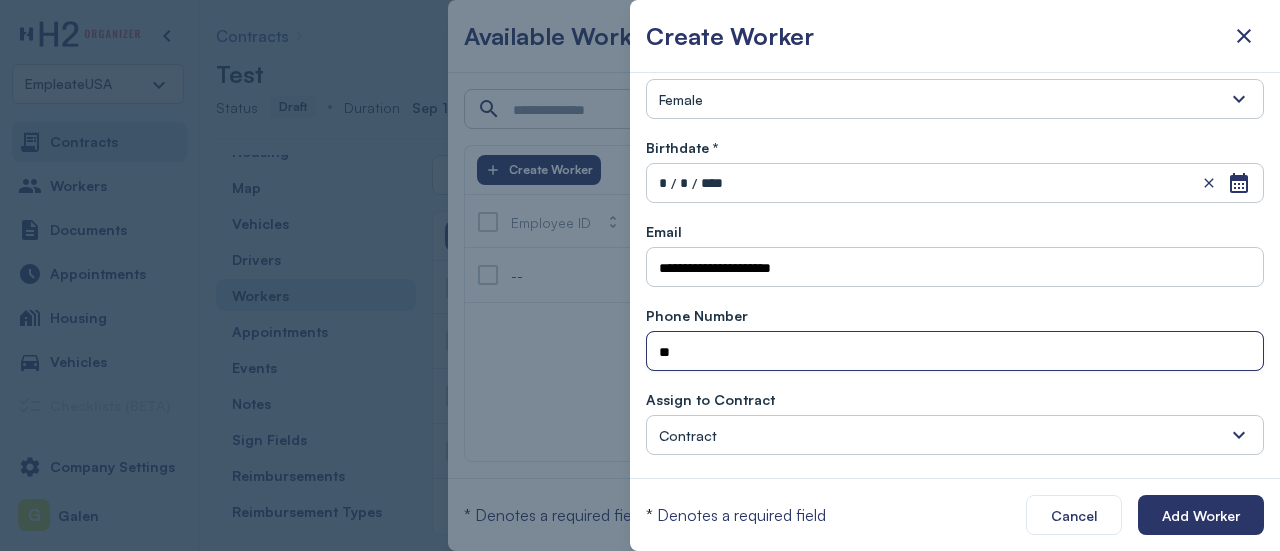type on "*" 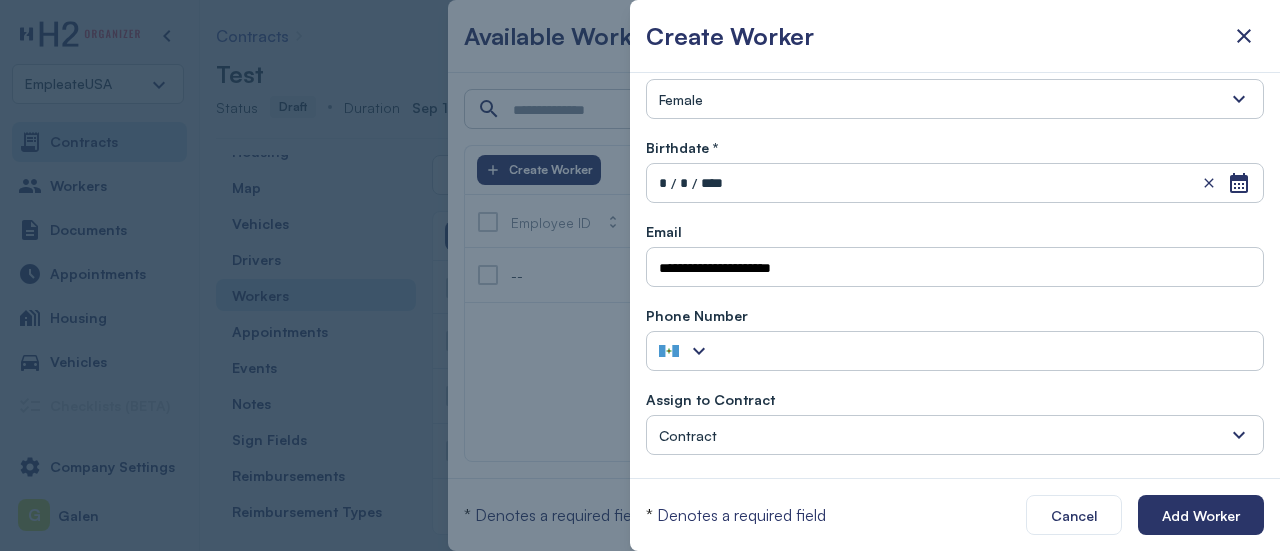 type on "*" 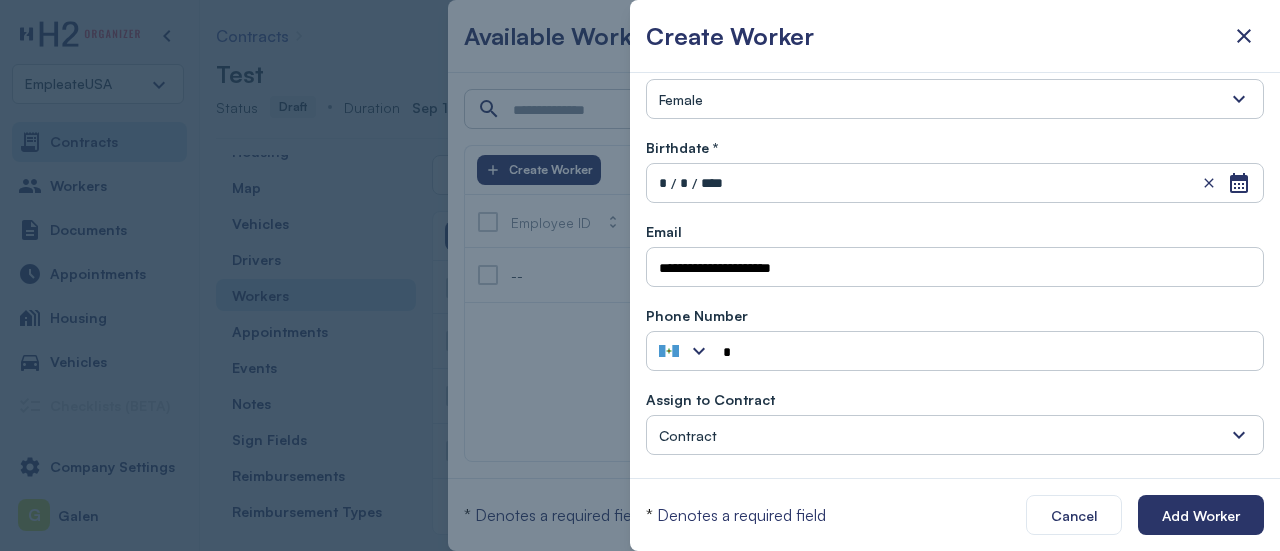 type 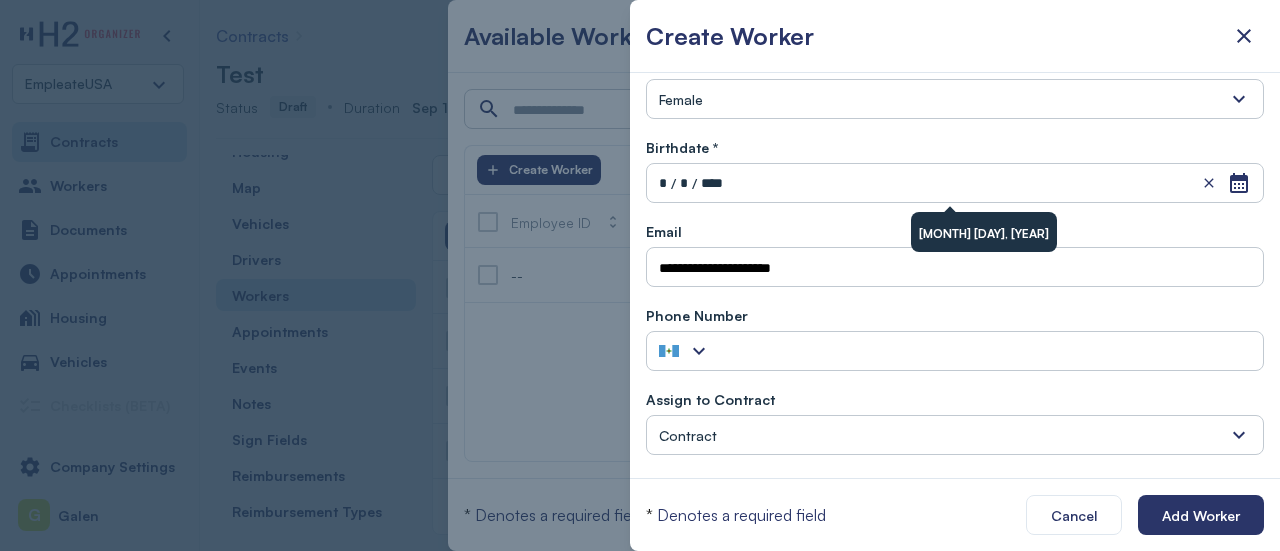 click on "Open Calendar   *   /   *   /   ****" at bounding box center (955, 183) 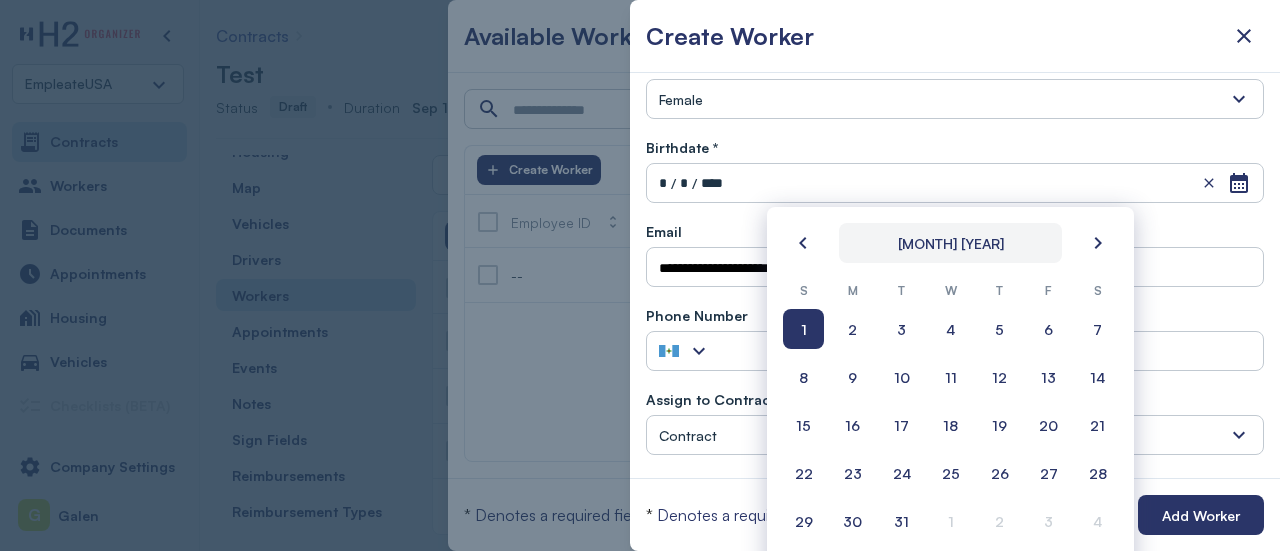 click on "January 1989" at bounding box center (951, 243) 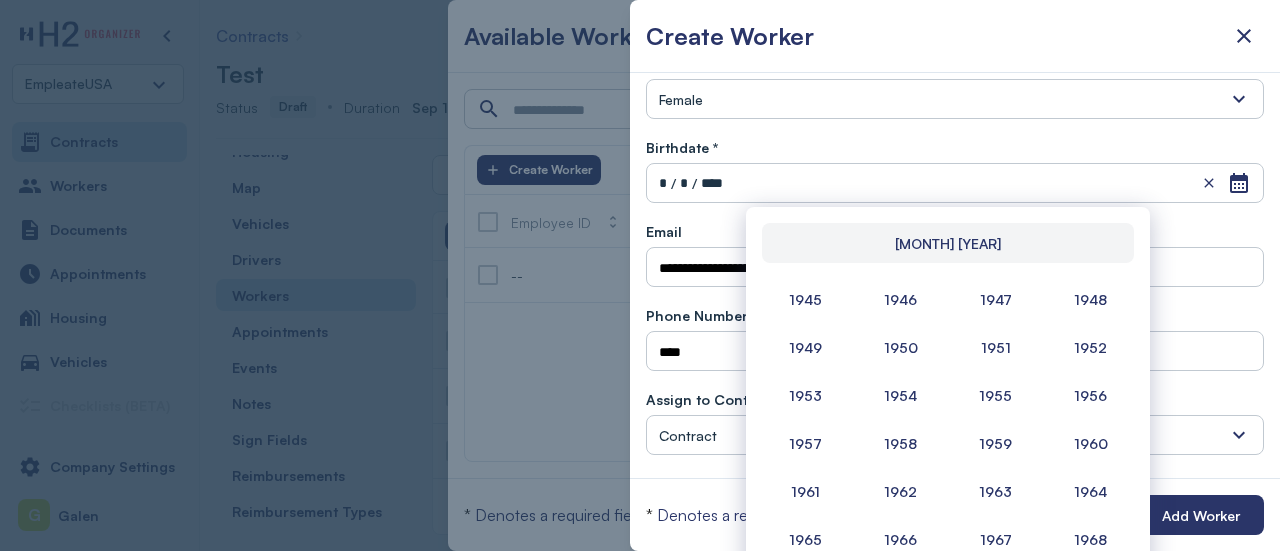 scroll, scrollTop: 398, scrollLeft: 0, axis: vertical 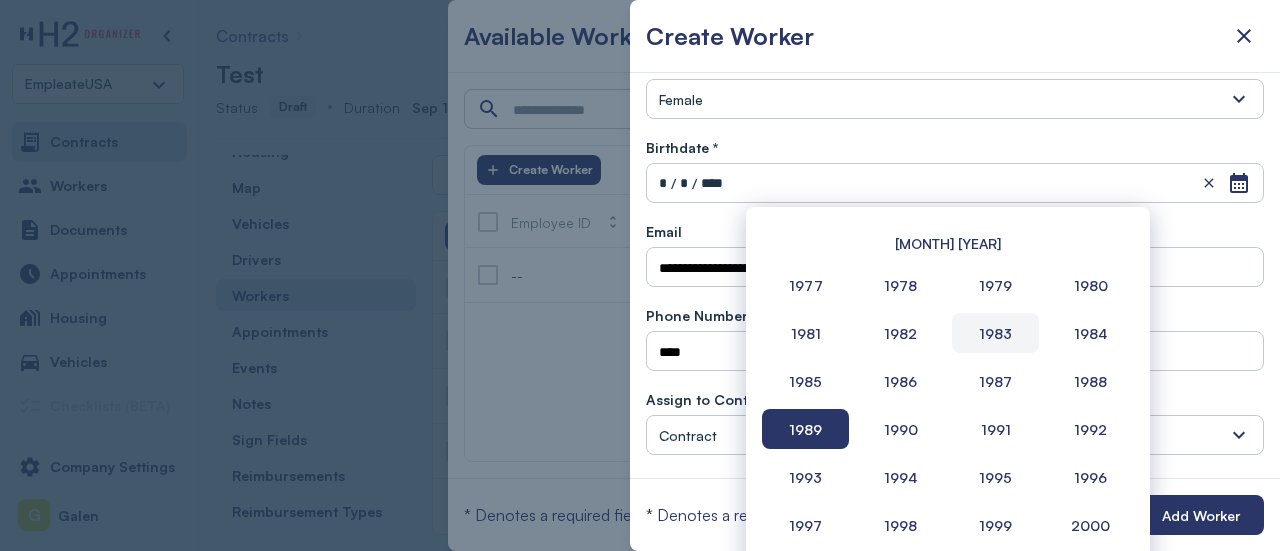 click on "1983" at bounding box center [995, 333] 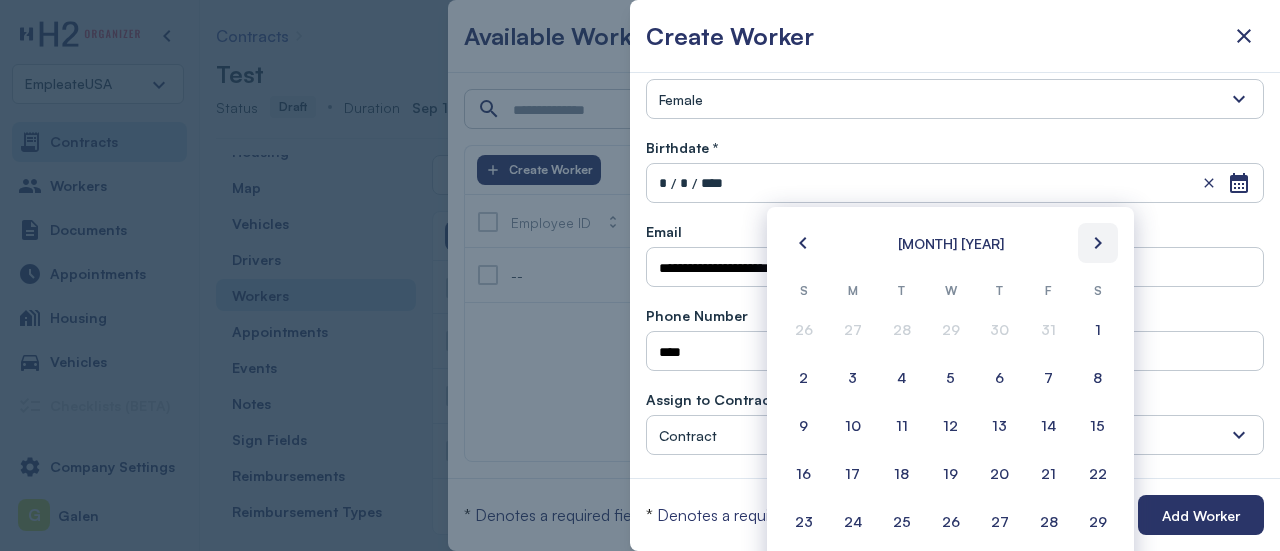 click at bounding box center (1098, 243) 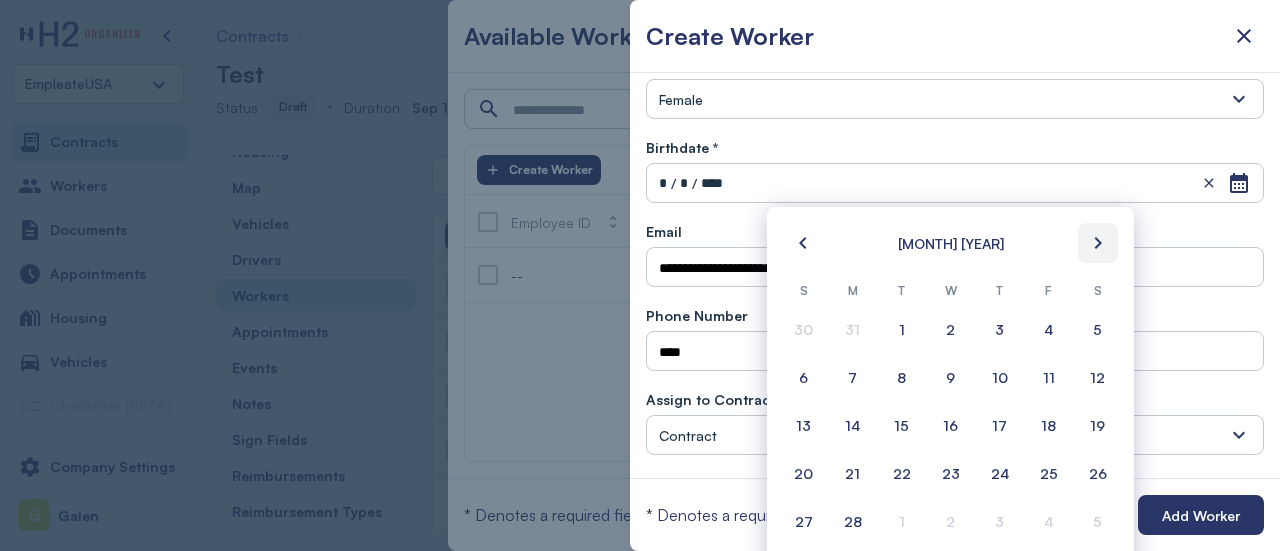 click at bounding box center [1098, 243] 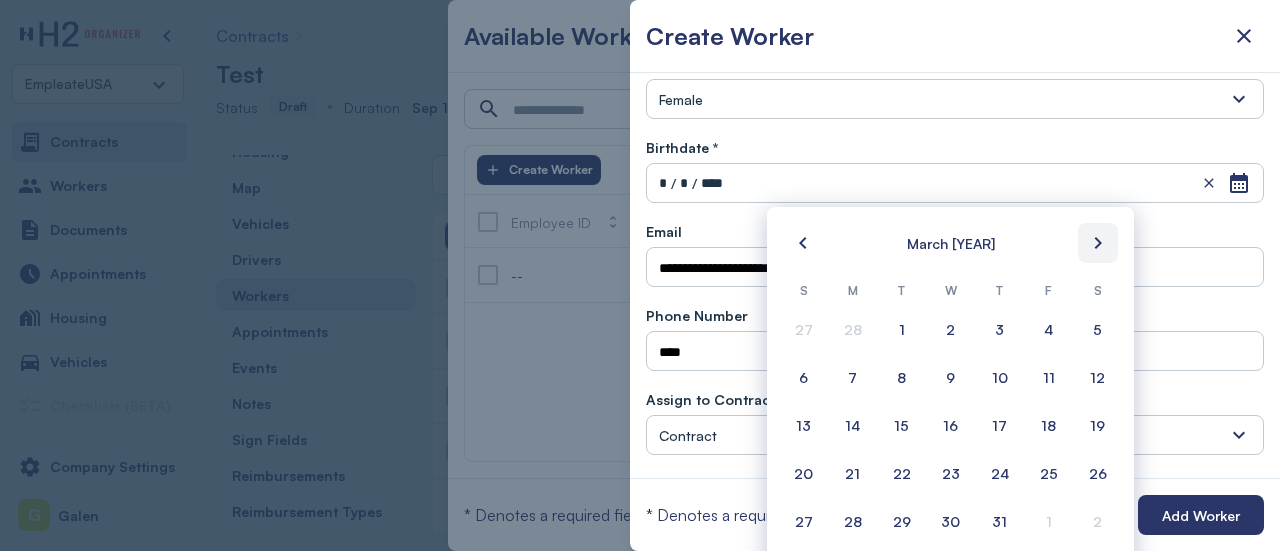 click at bounding box center [1098, 243] 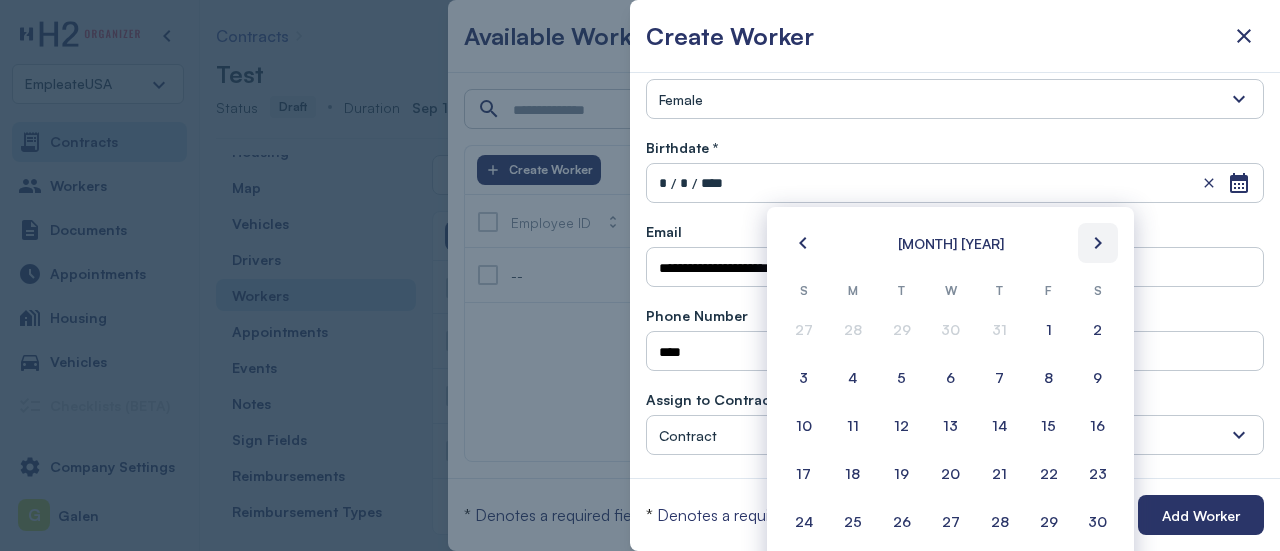 click at bounding box center [1098, 243] 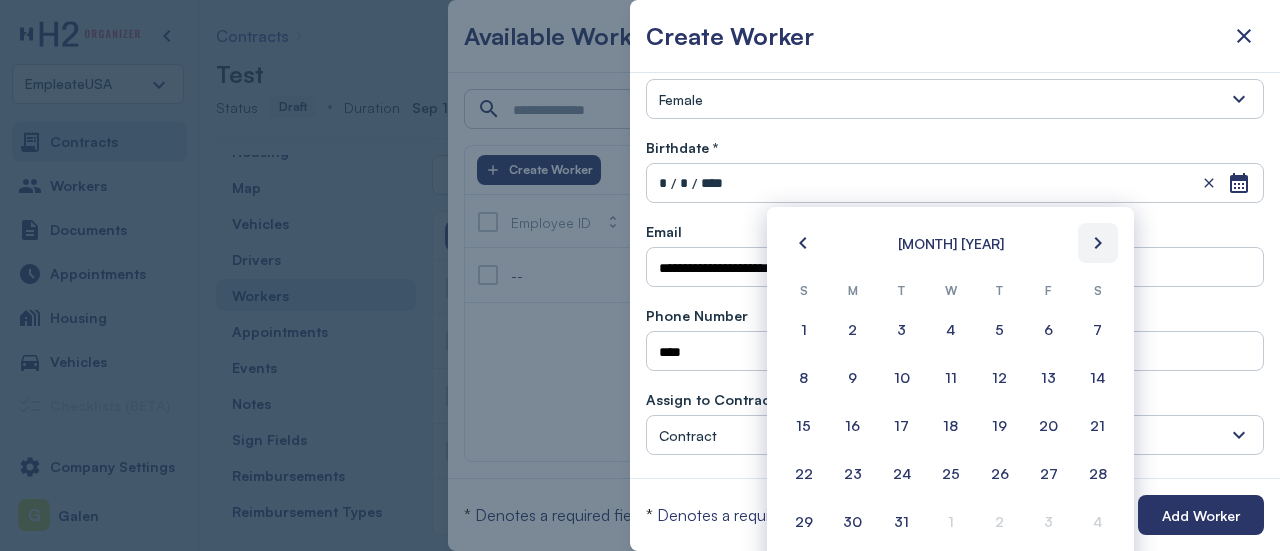 click at bounding box center [1098, 243] 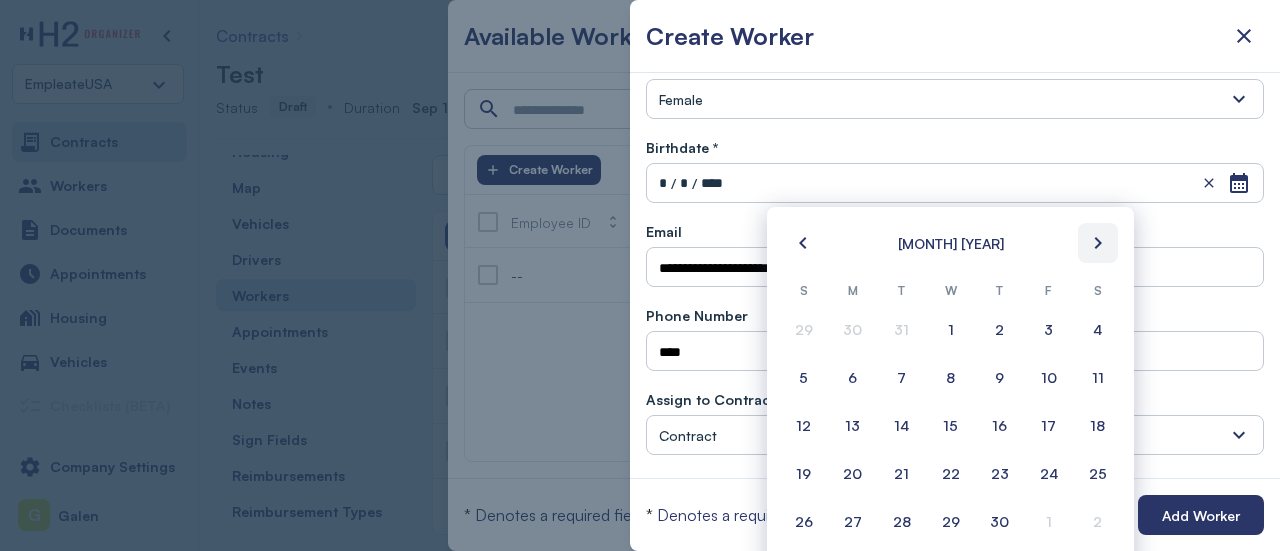 click at bounding box center (1098, 243) 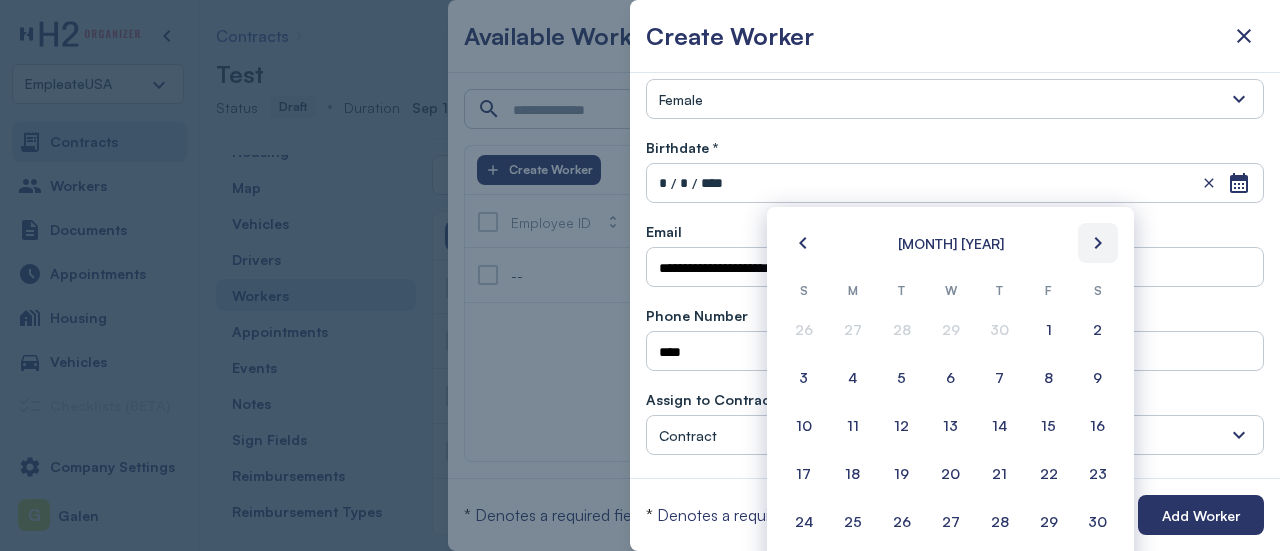 click at bounding box center (1098, 243) 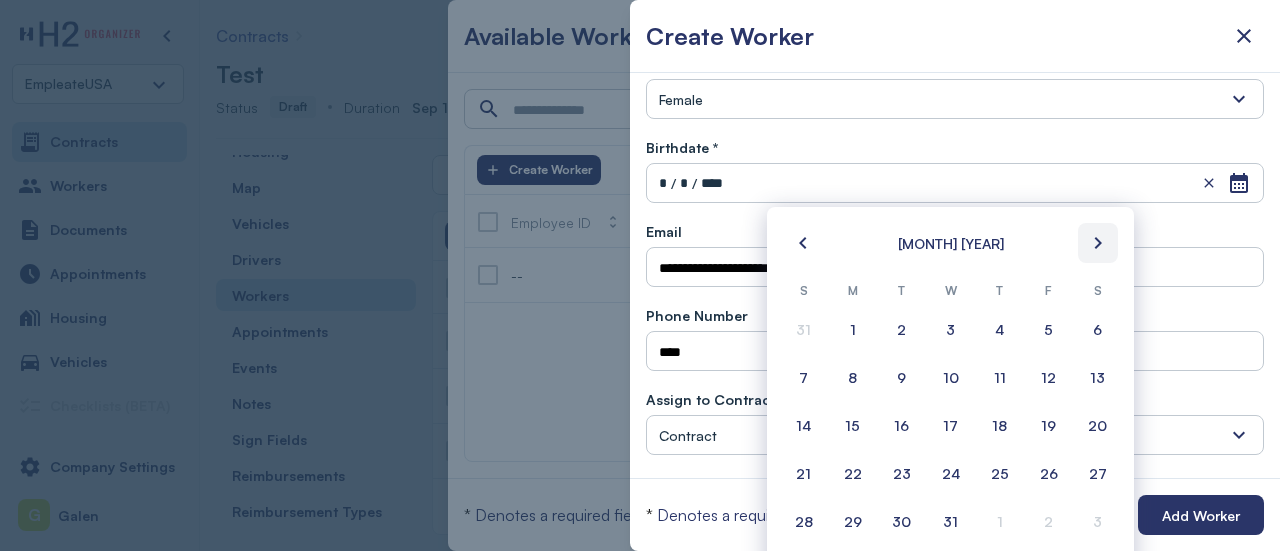 click at bounding box center [1098, 243] 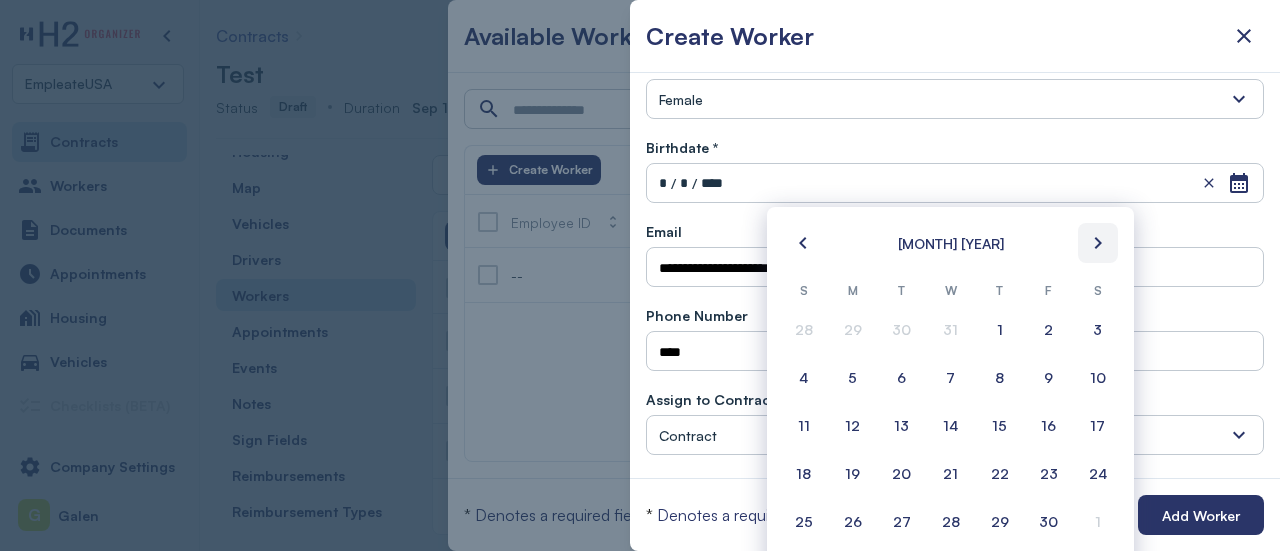 click at bounding box center (1098, 243) 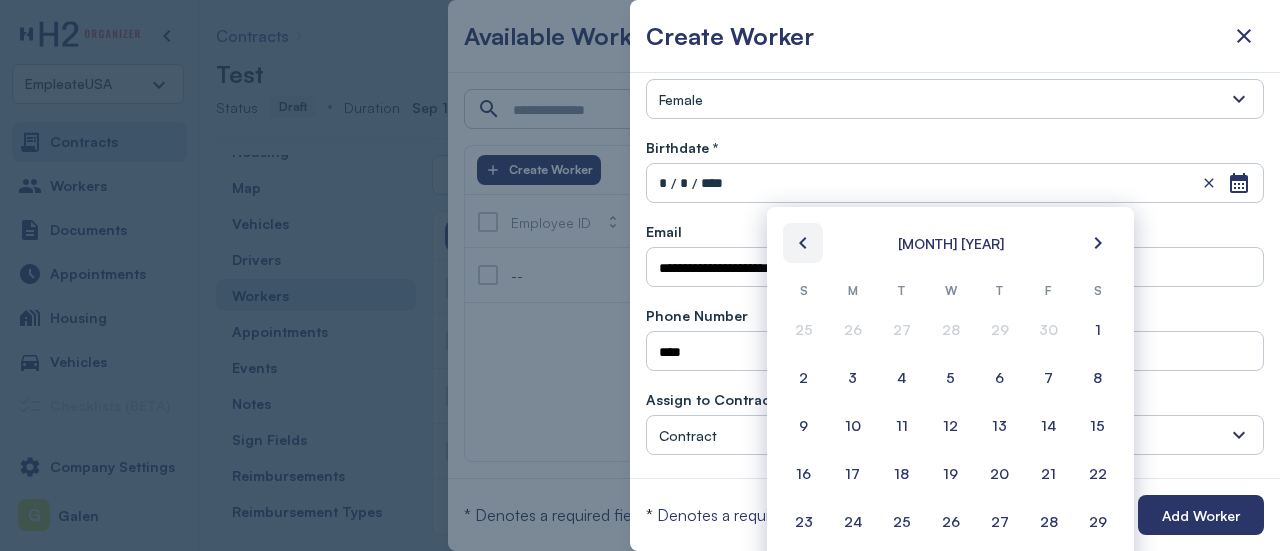 click at bounding box center (803, 243) 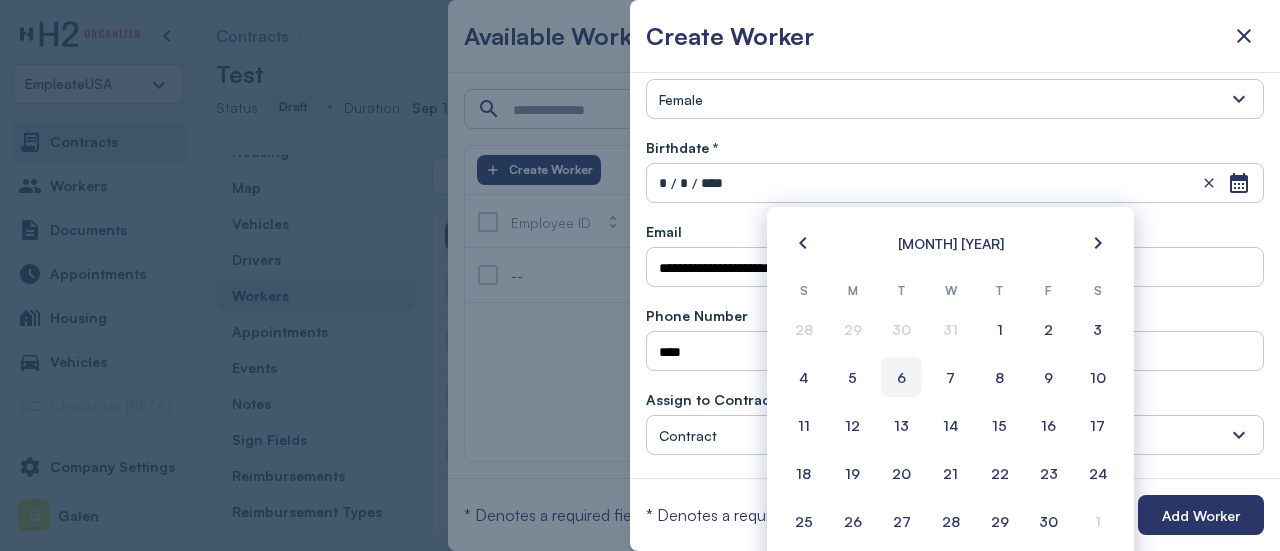 click on "6" at bounding box center [901, 377] 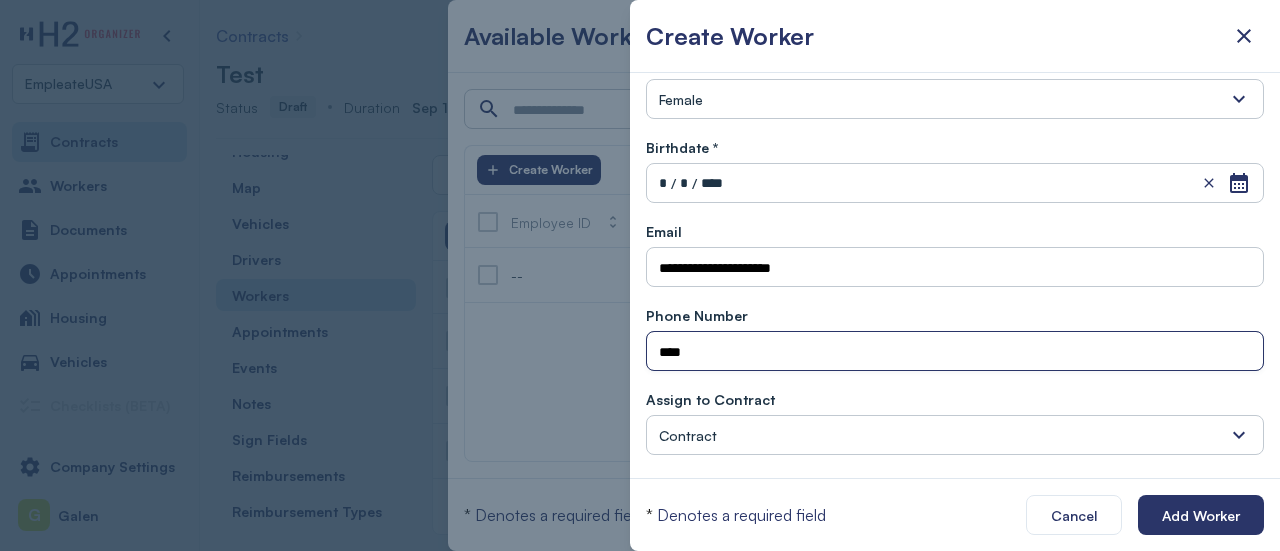 click on "****" at bounding box center [955, 352] 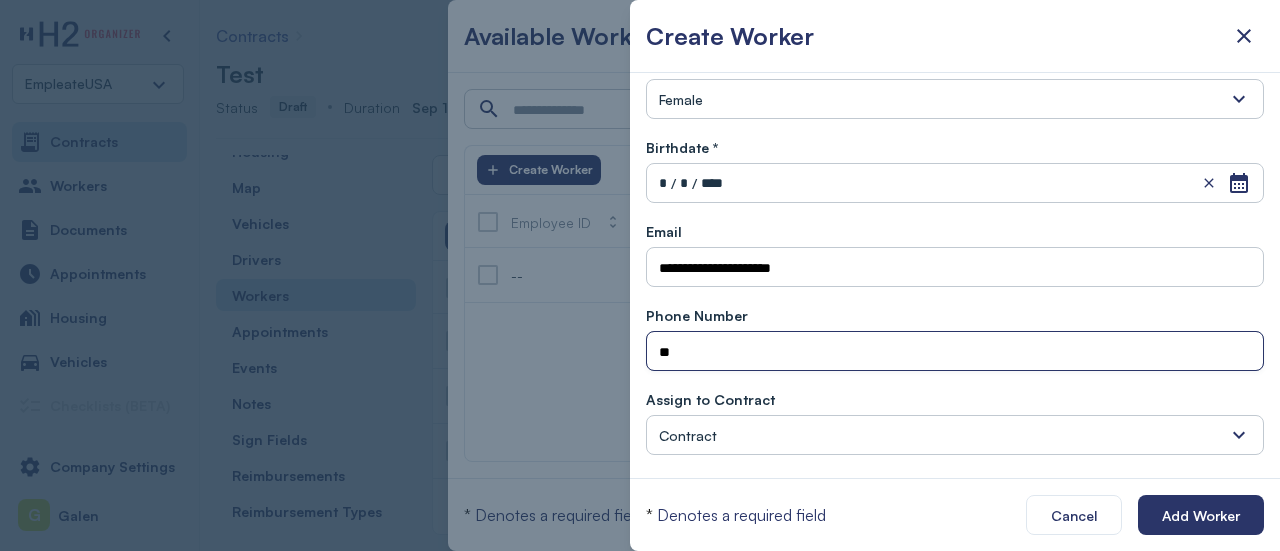 type on "*" 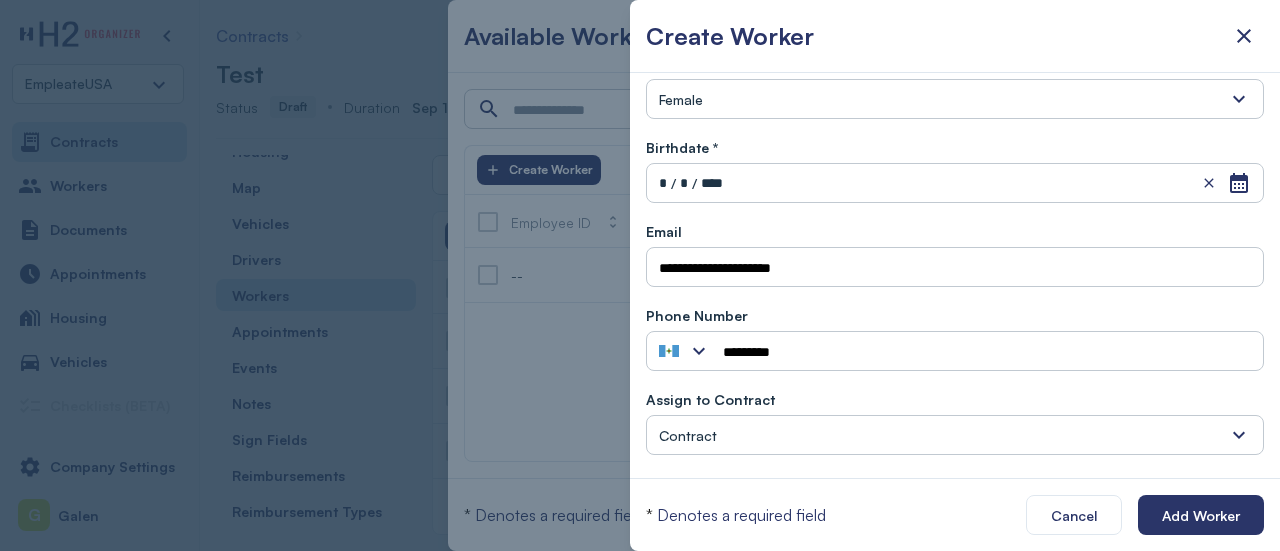 scroll, scrollTop: 366, scrollLeft: 0, axis: vertical 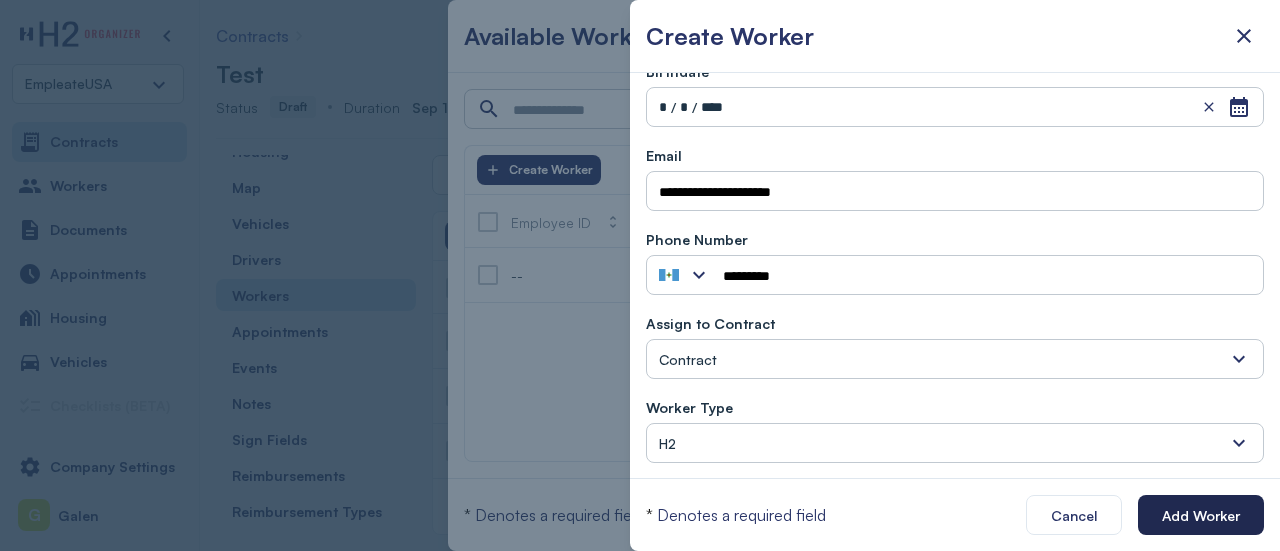 type on "*********" 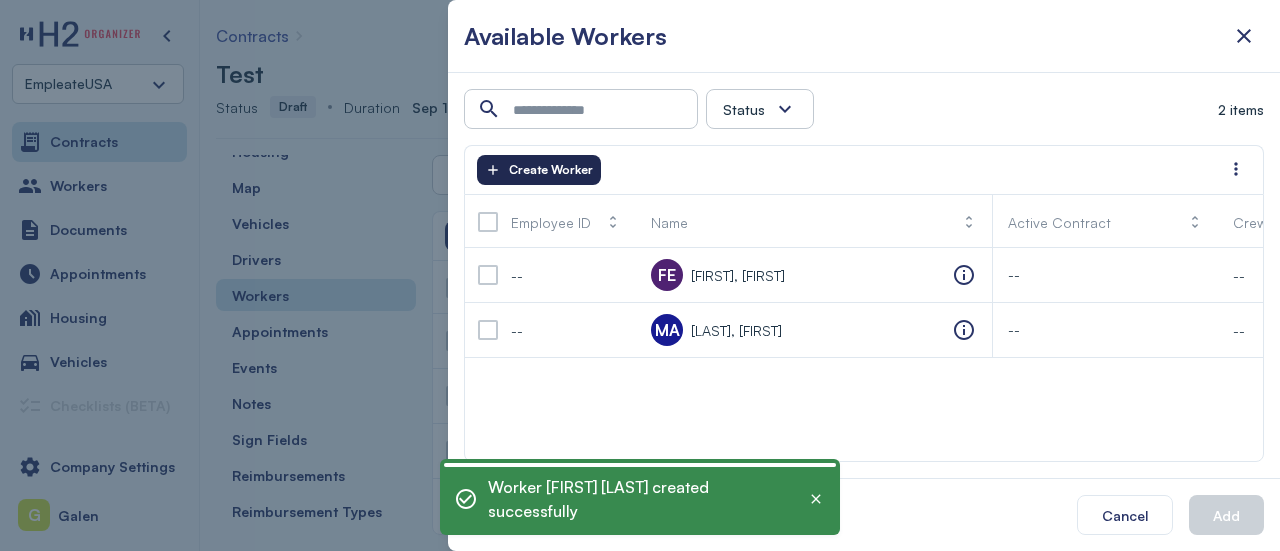 click on "Create Worker" 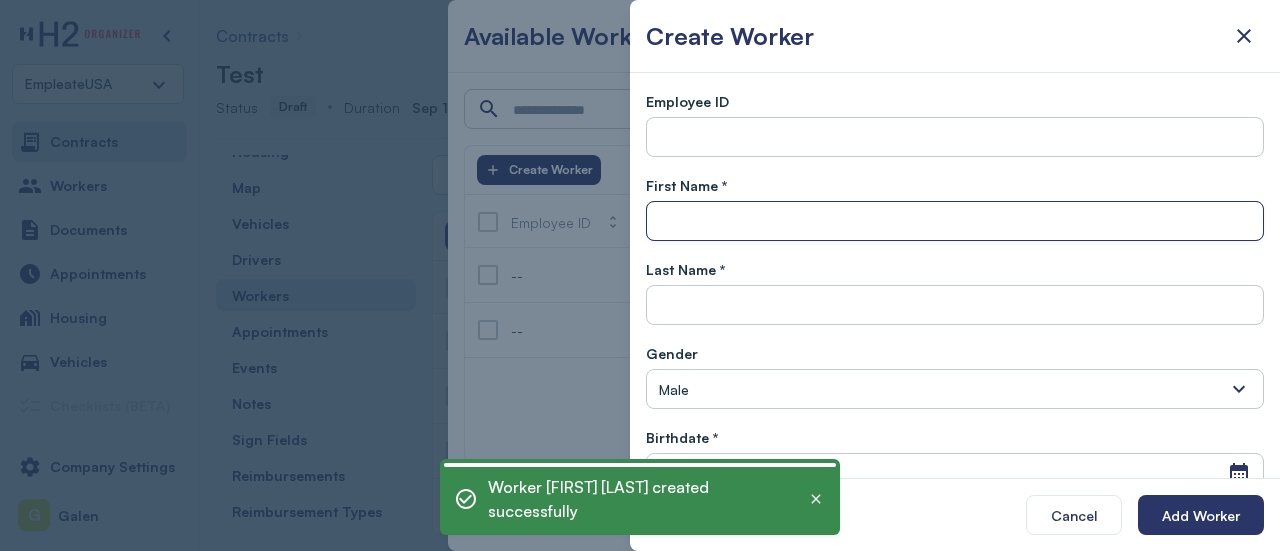 click at bounding box center [955, 222] 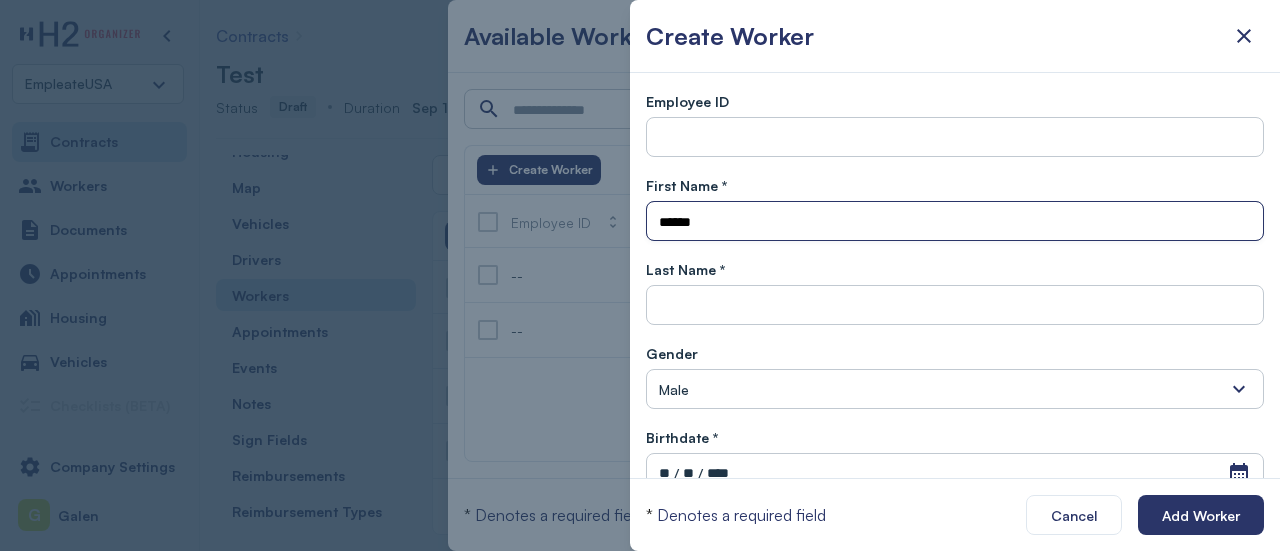 type on "******" 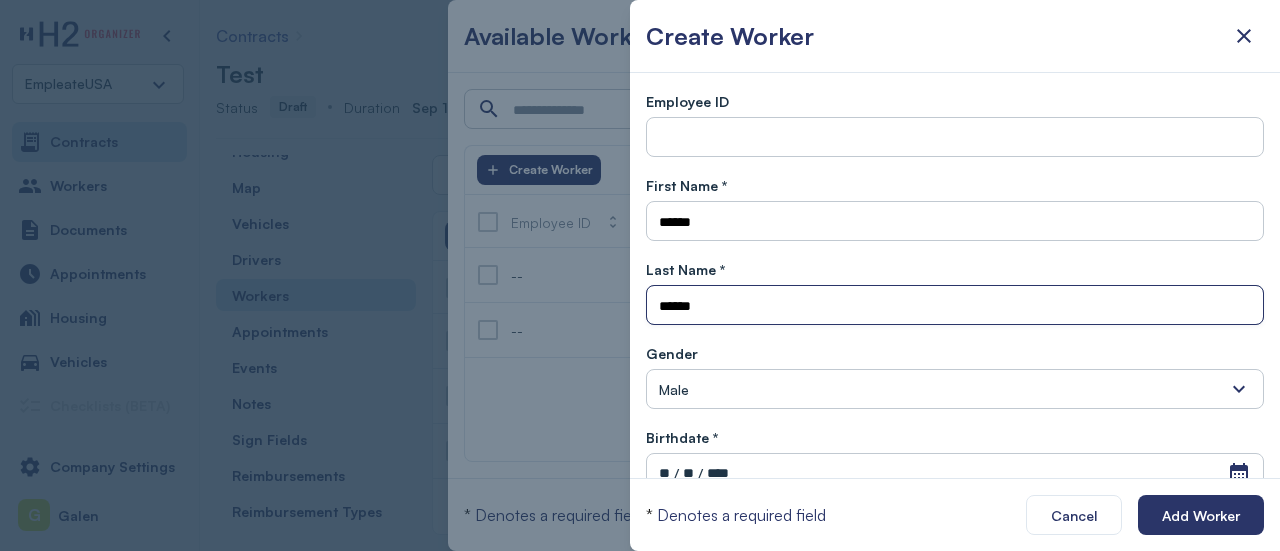 type on "******" 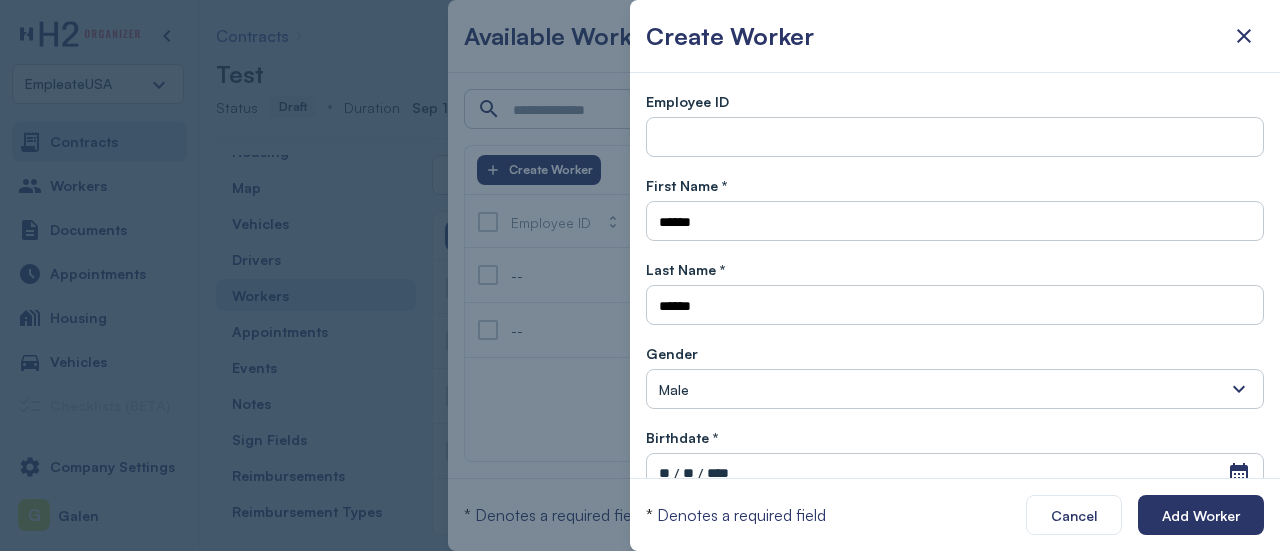 type 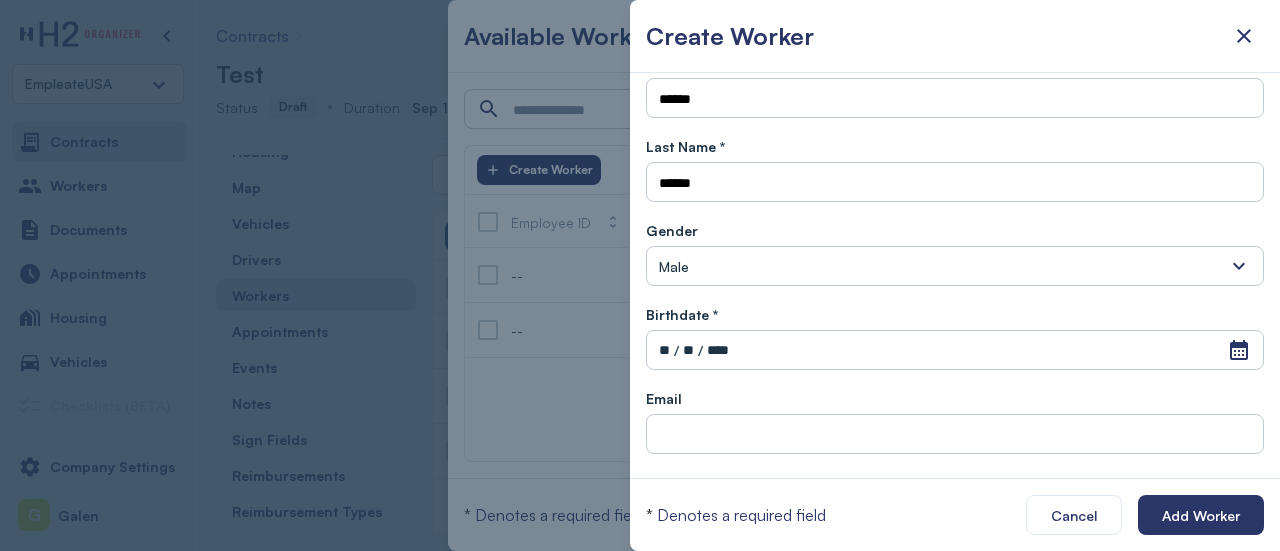 scroll, scrollTop: 128, scrollLeft: 0, axis: vertical 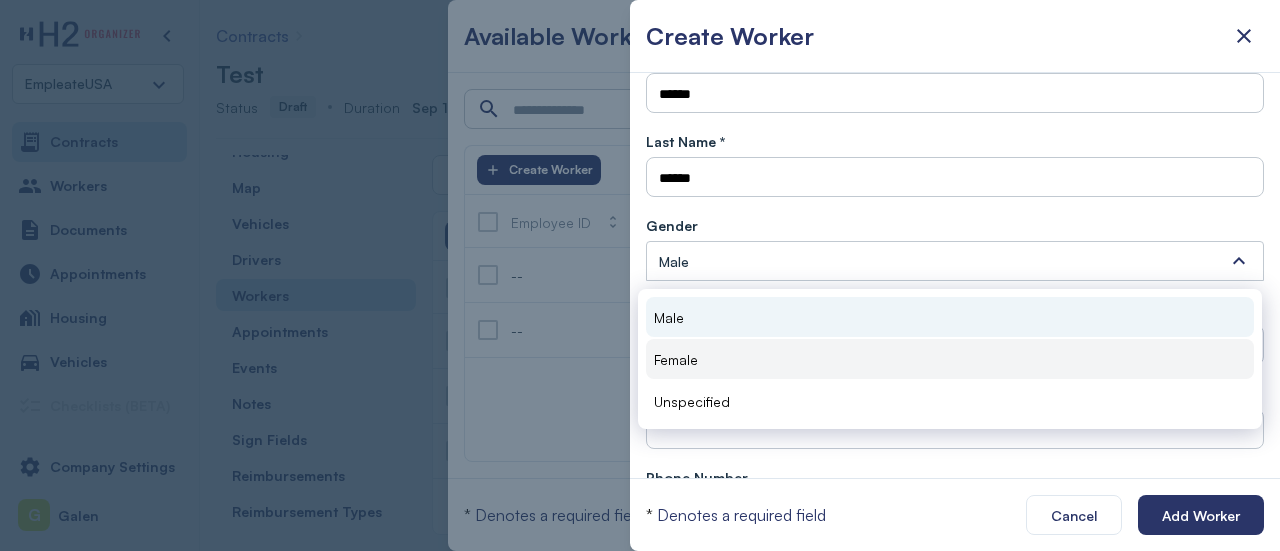 click on "Female" at bounding box center [950, 359] 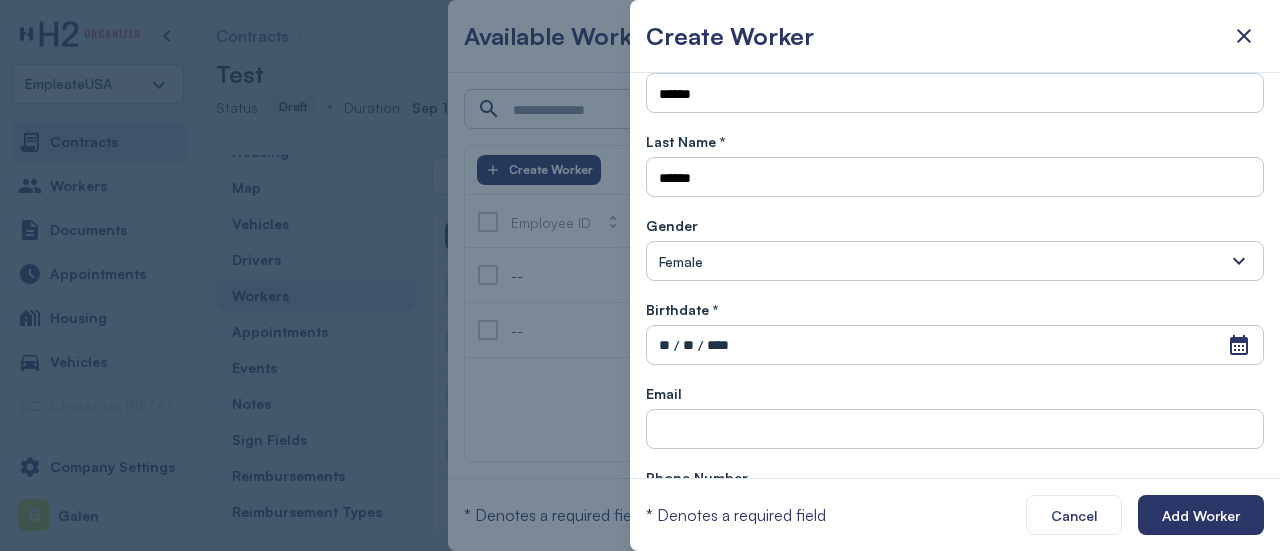 click on "**" at bounding box center [664, 345] 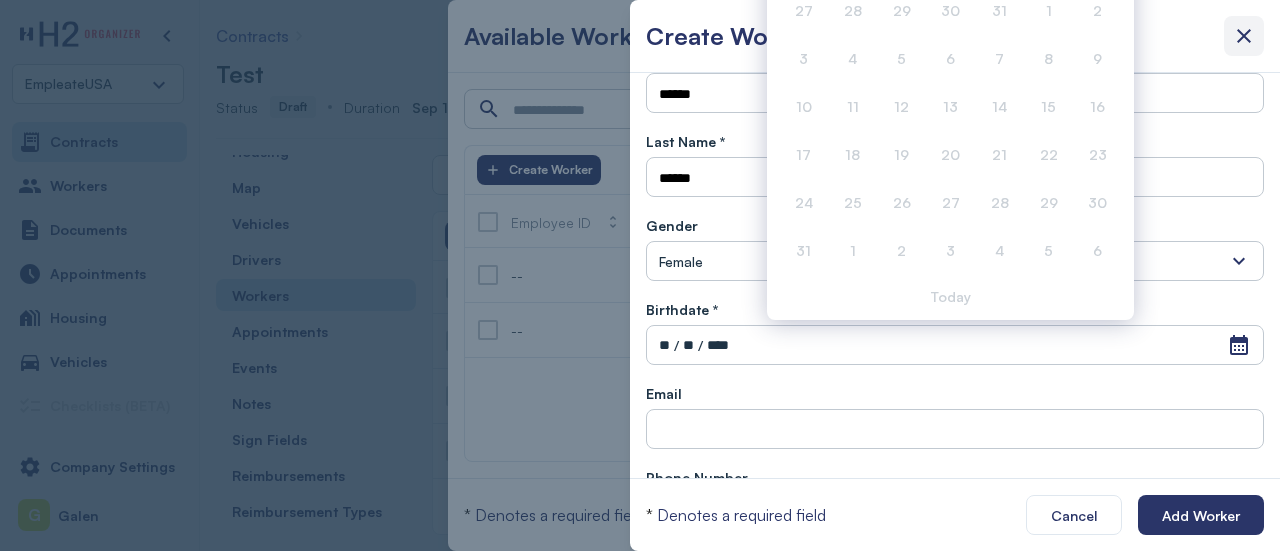 click at bounding box center (1244, 36) 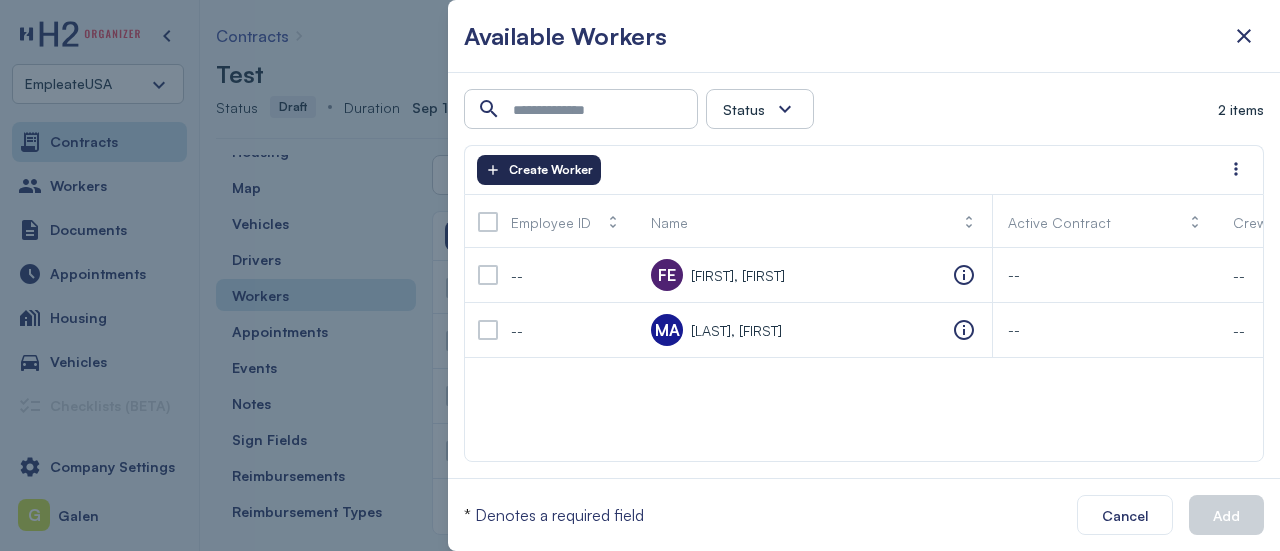 click on "Create Worker" 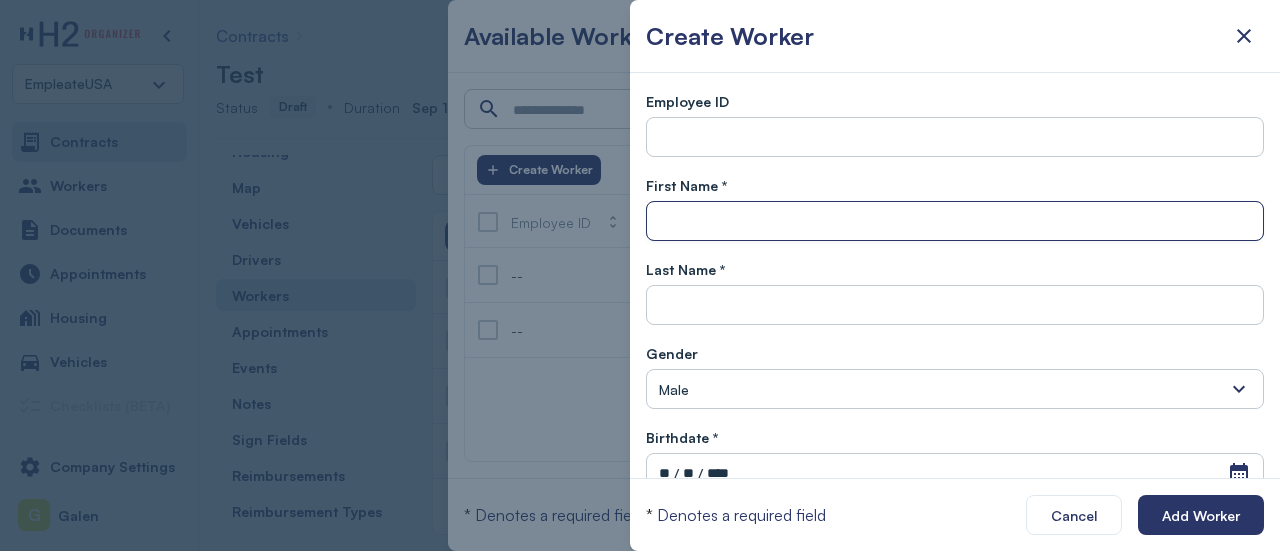 click at bounding box center (955, 222) 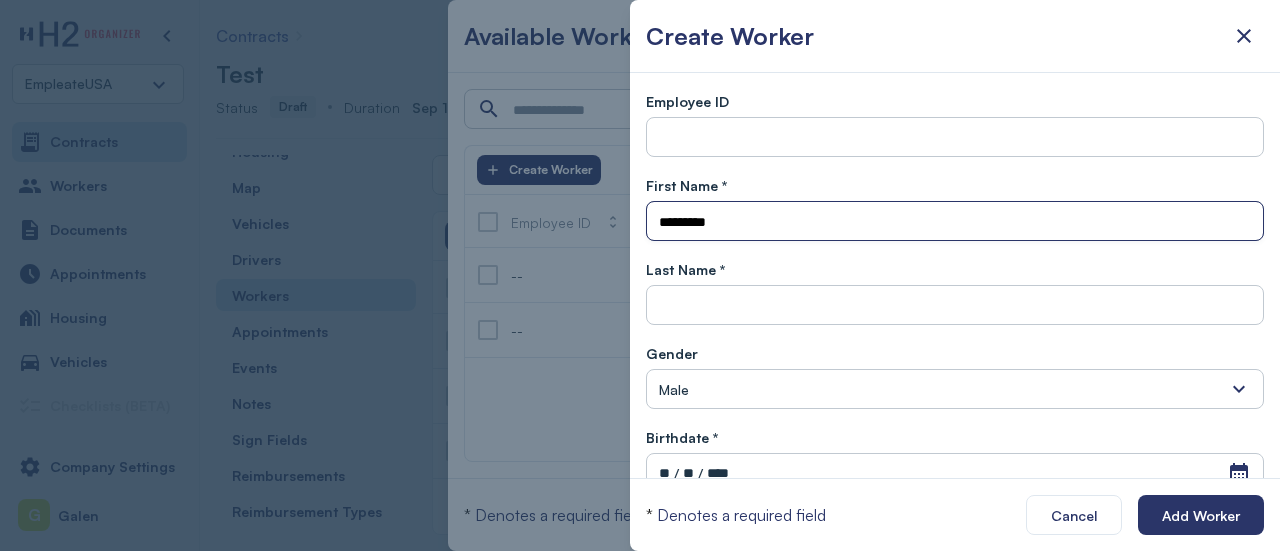 type on "*********" 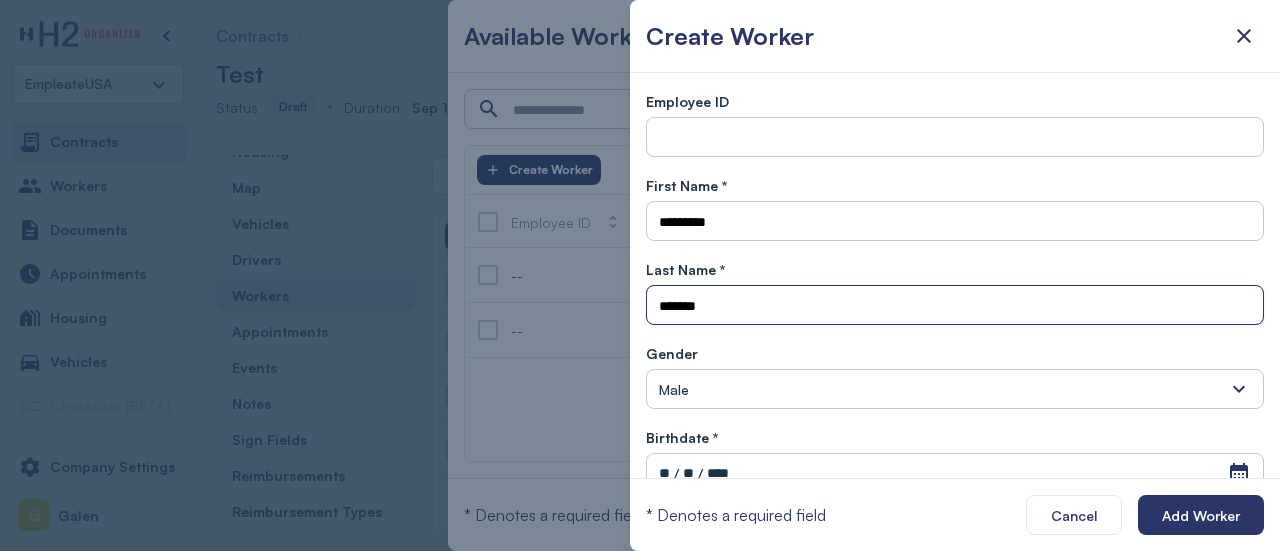 type on "*******" 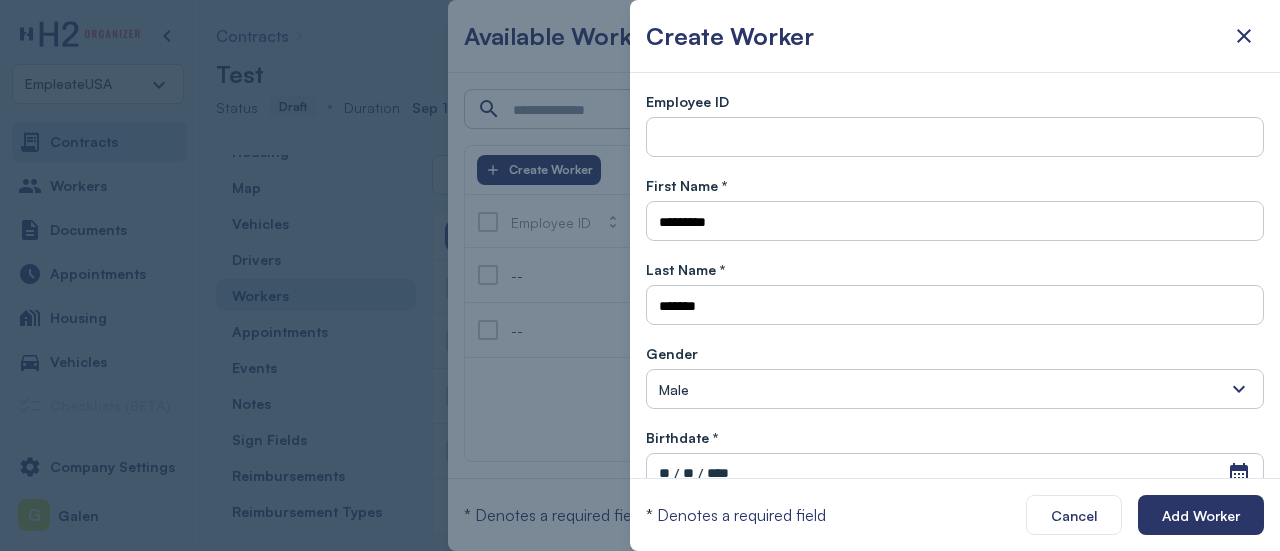 type 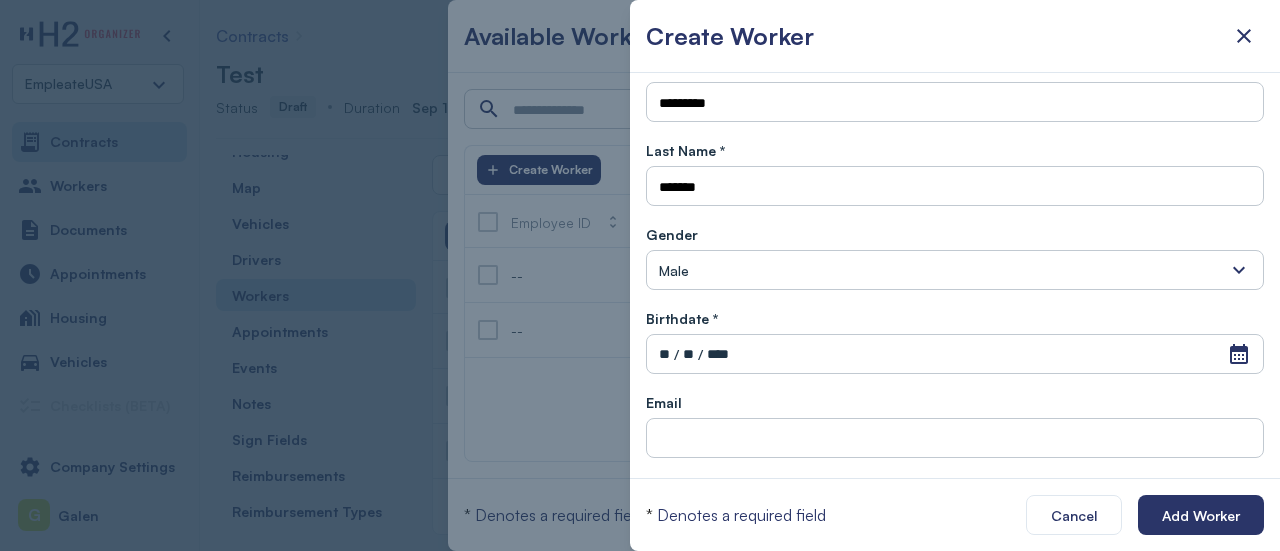 scroll, scrollTop: 120, scrollLeft: 0, axis: vertical 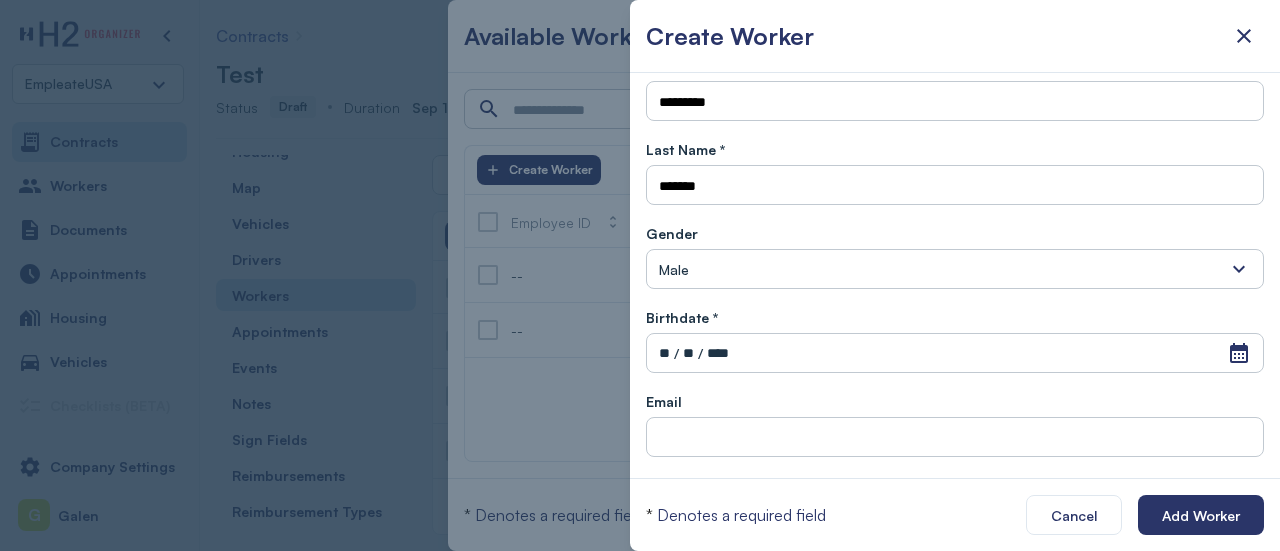 click on "Male" at bounding box center (955, 269) 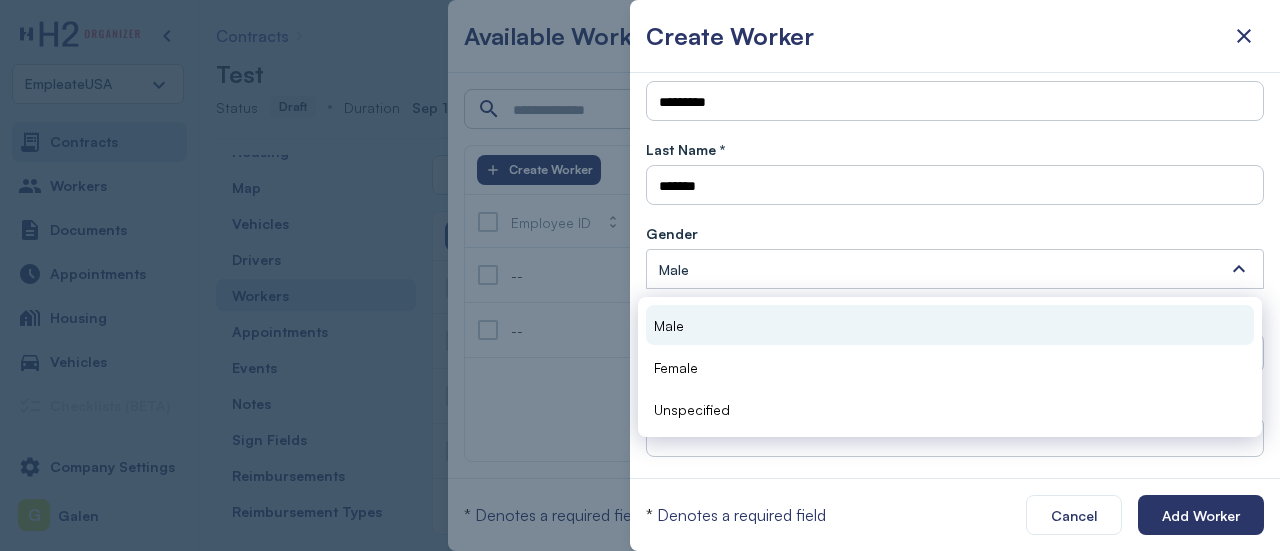 click on "Male Female Unspecified" at bounding box center [950, 367] 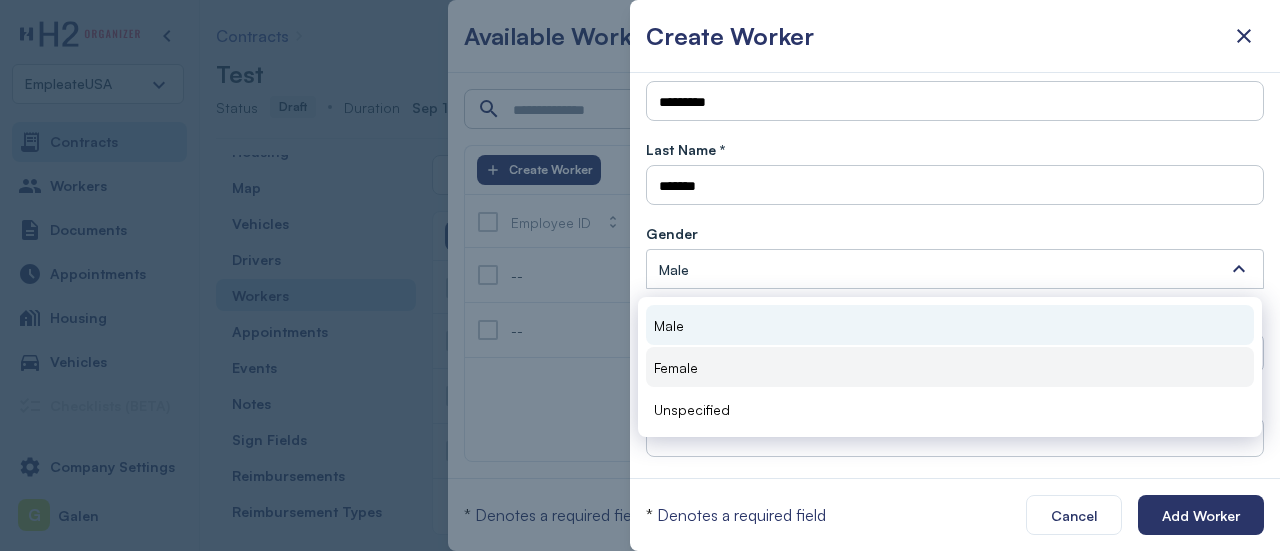 click on "Female" at bounding box center [950, 367] 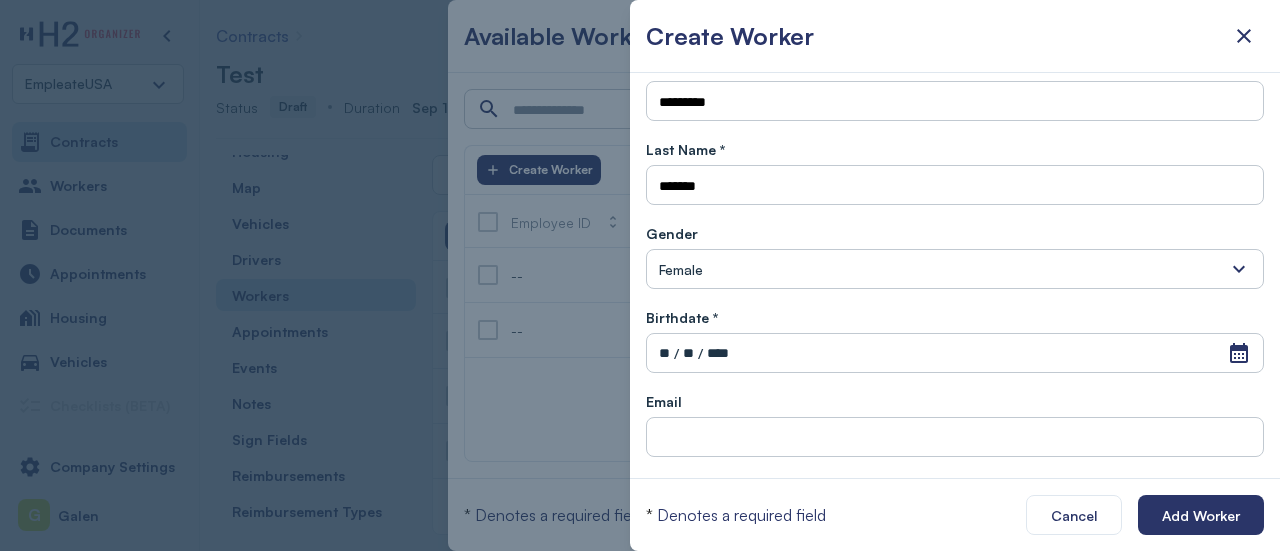 click on "****" at bounding box center (718, 353) 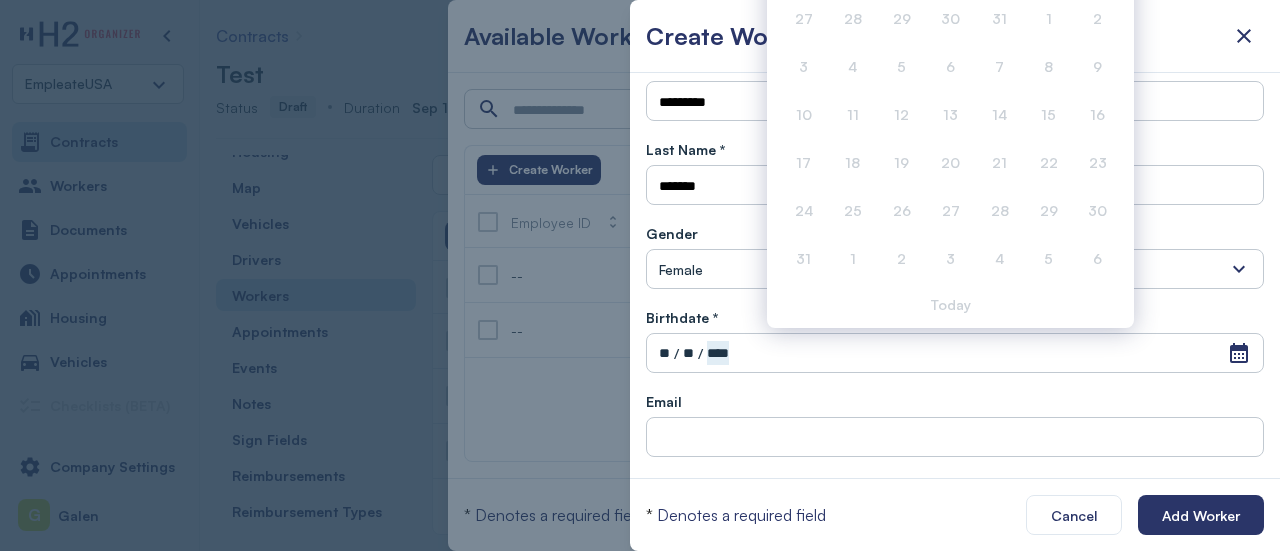 click on "**" at bounding box center (664, 353) 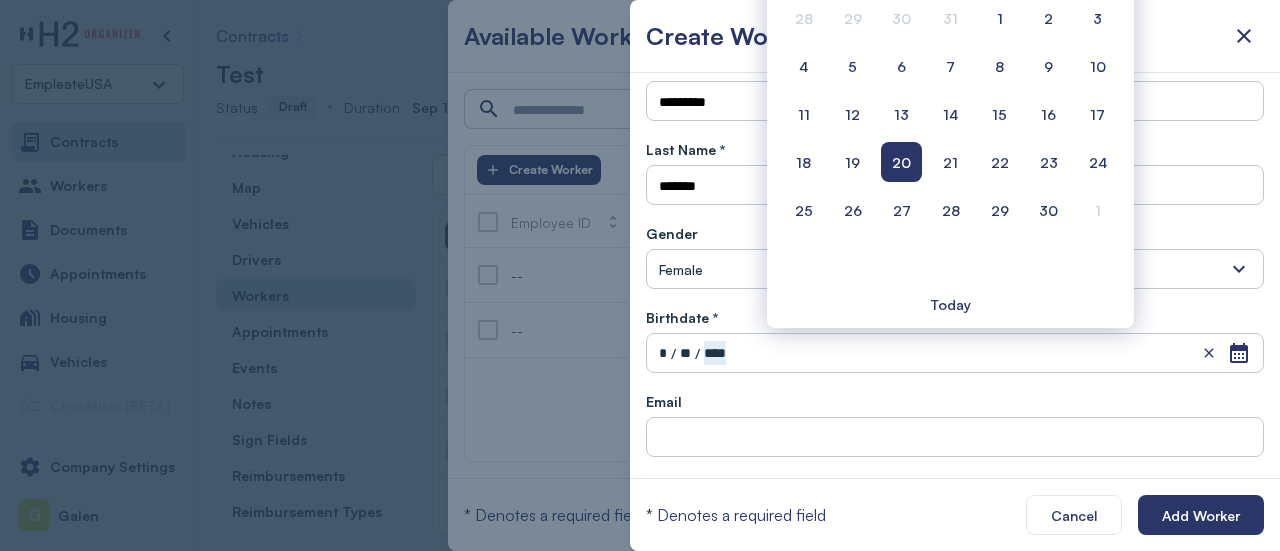 click on "Open Calendar   *   /   **   /   ****" at bounding box center [955, 353] 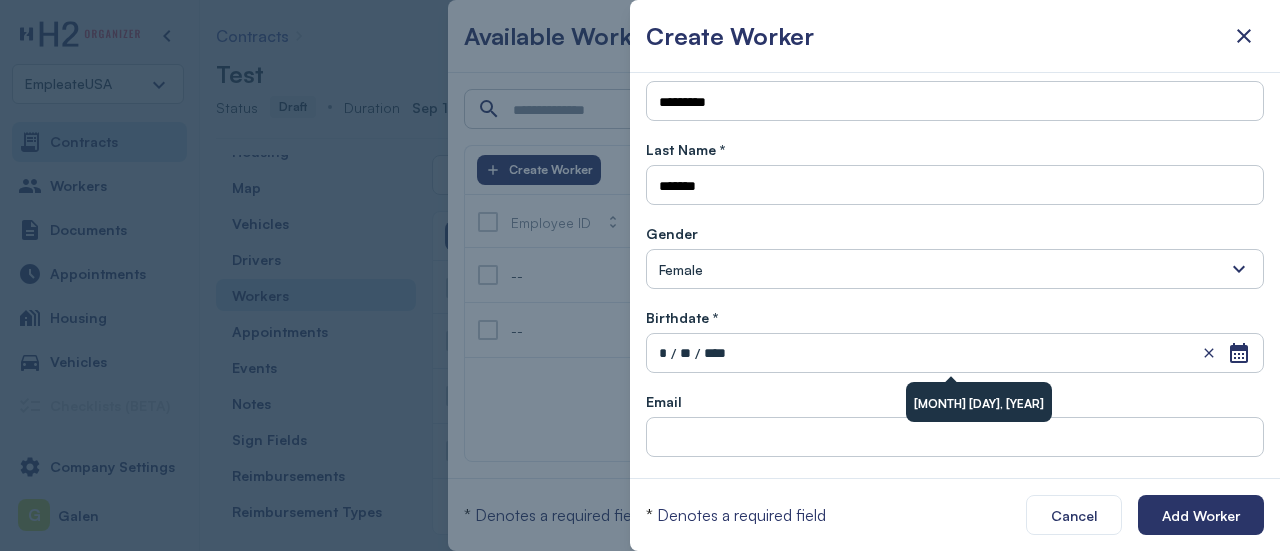 click on "****" at bounding box center [715, 353] 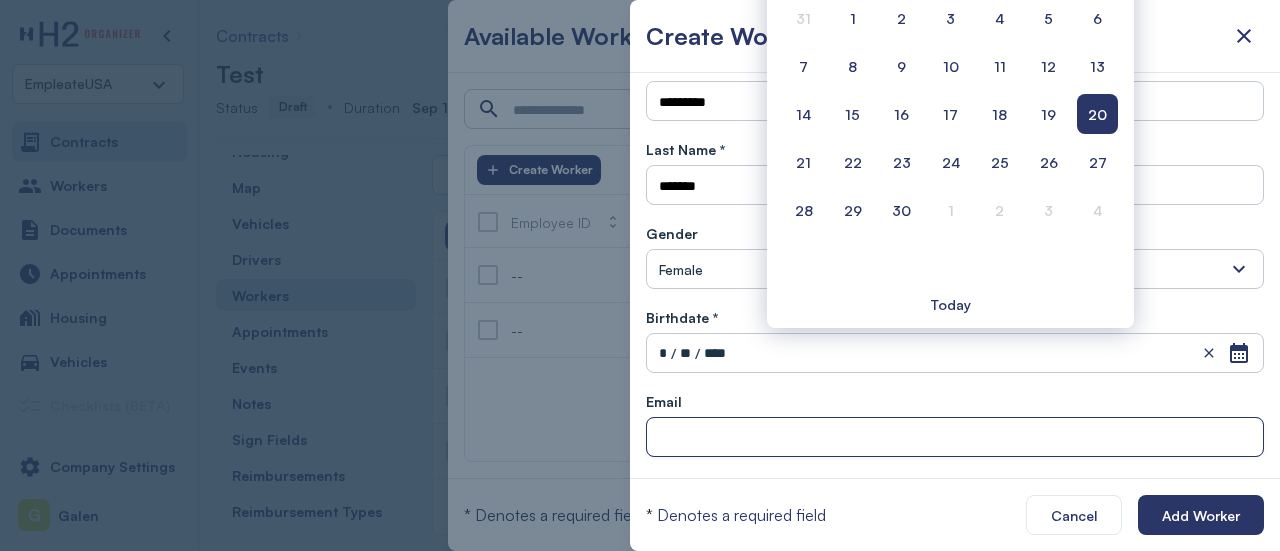 click at bounding box center (955, 438) 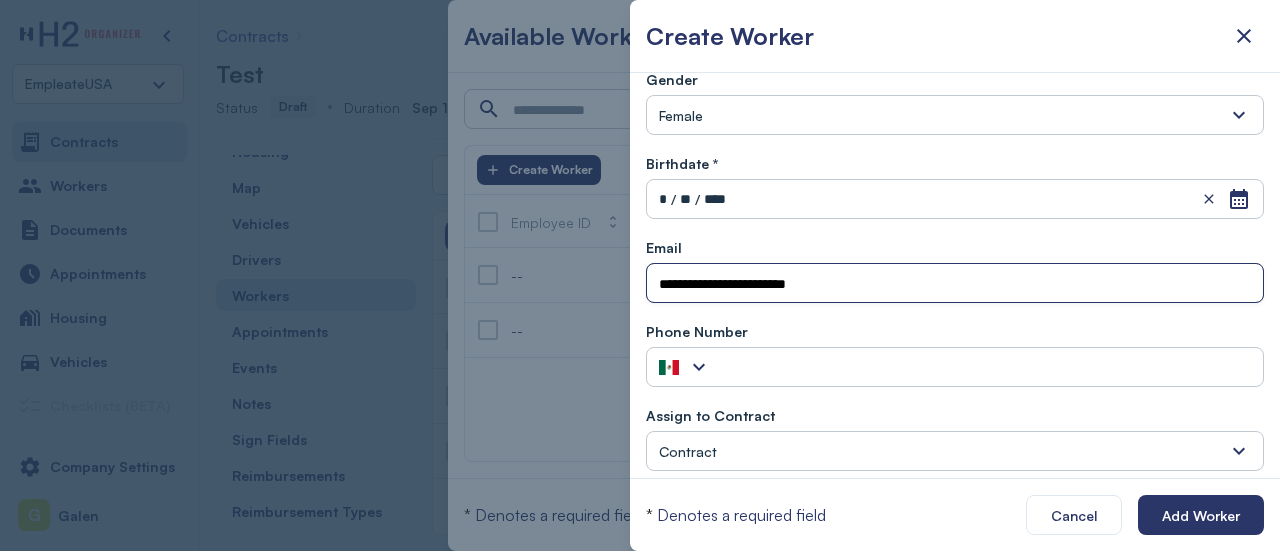 scroll, scrollTop: 282, scrollLeft: 0, axis: vertical 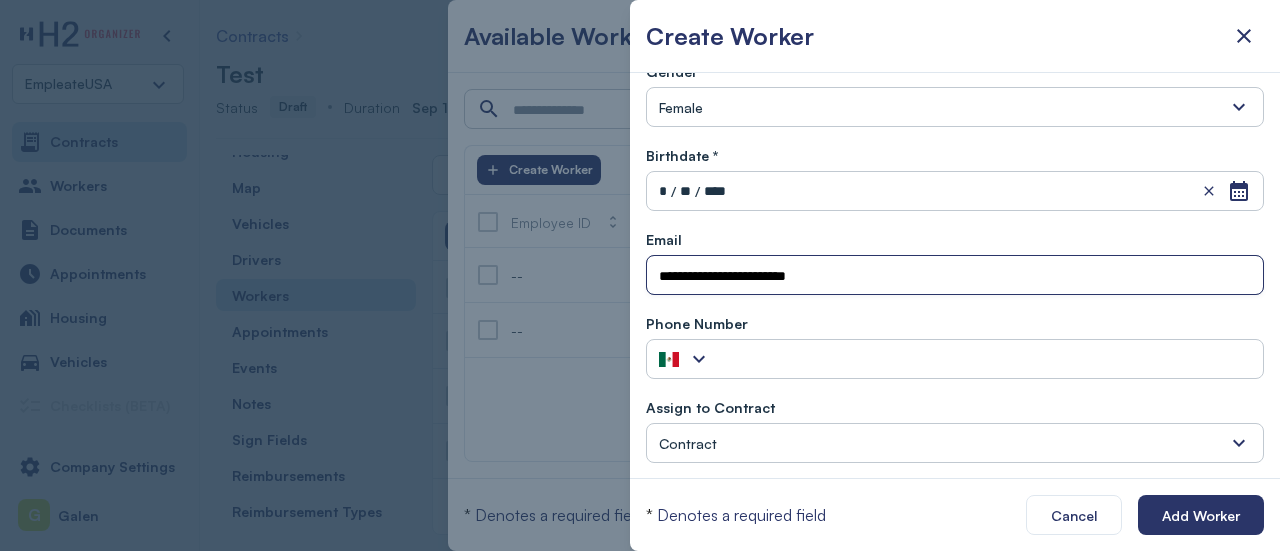 type on "**********" 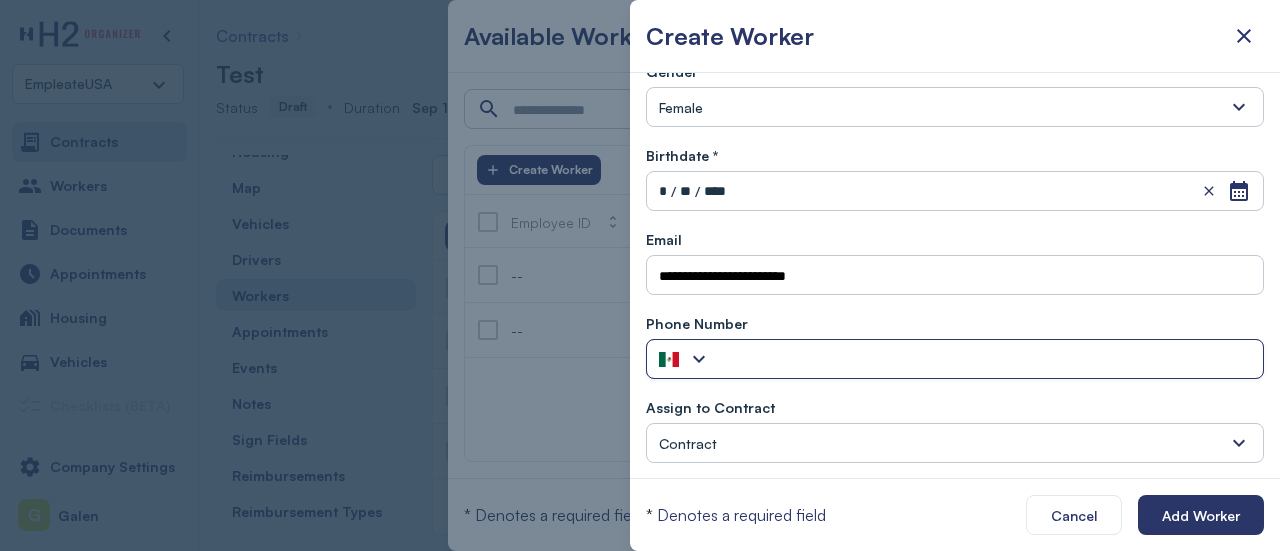 click at bounding box center (699, 359) 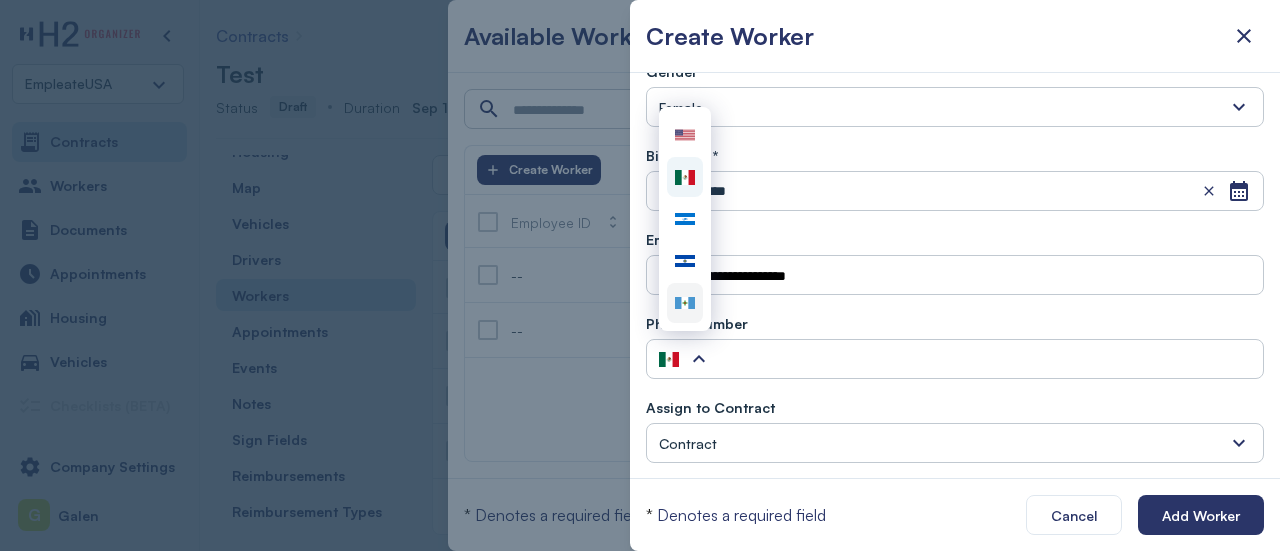 click at bounding box center [685, 303] 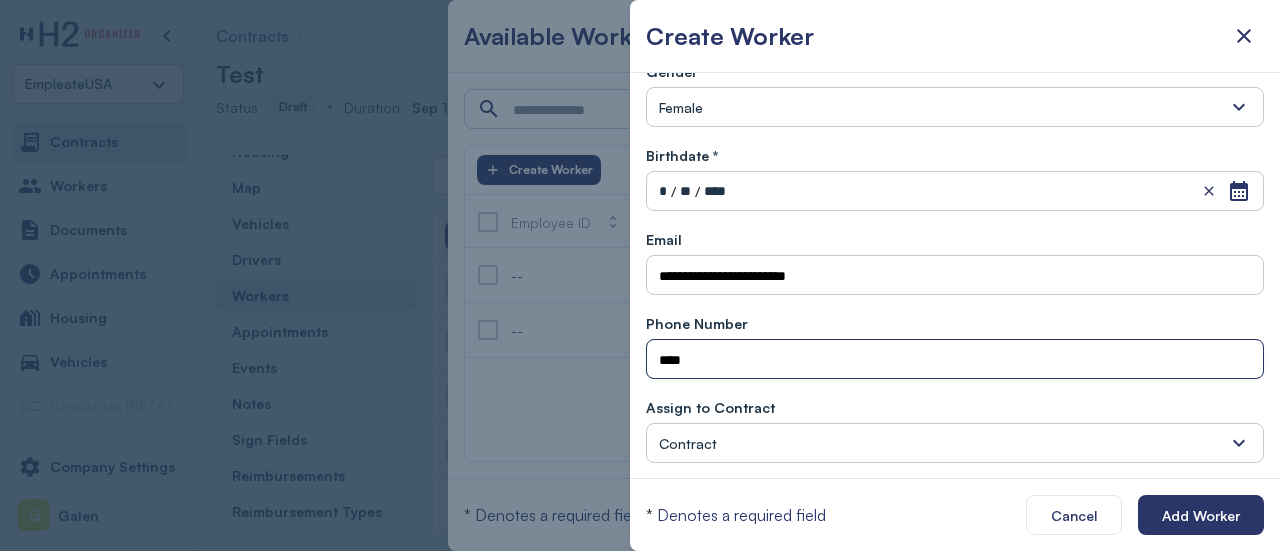 click on "****" at bounding box center (955, 360) 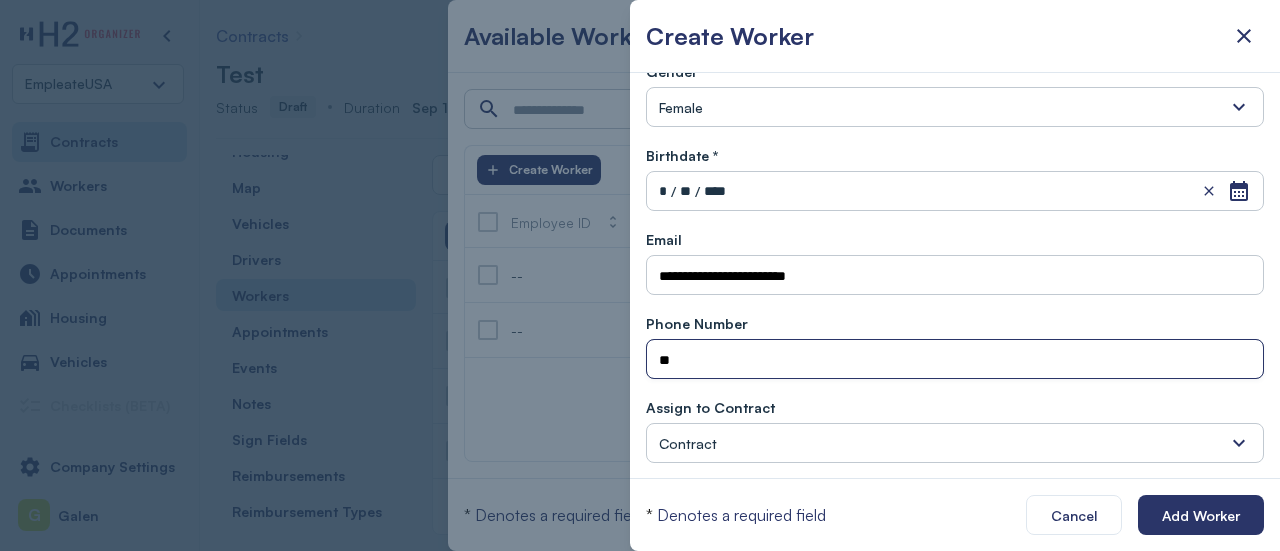 type on "*" 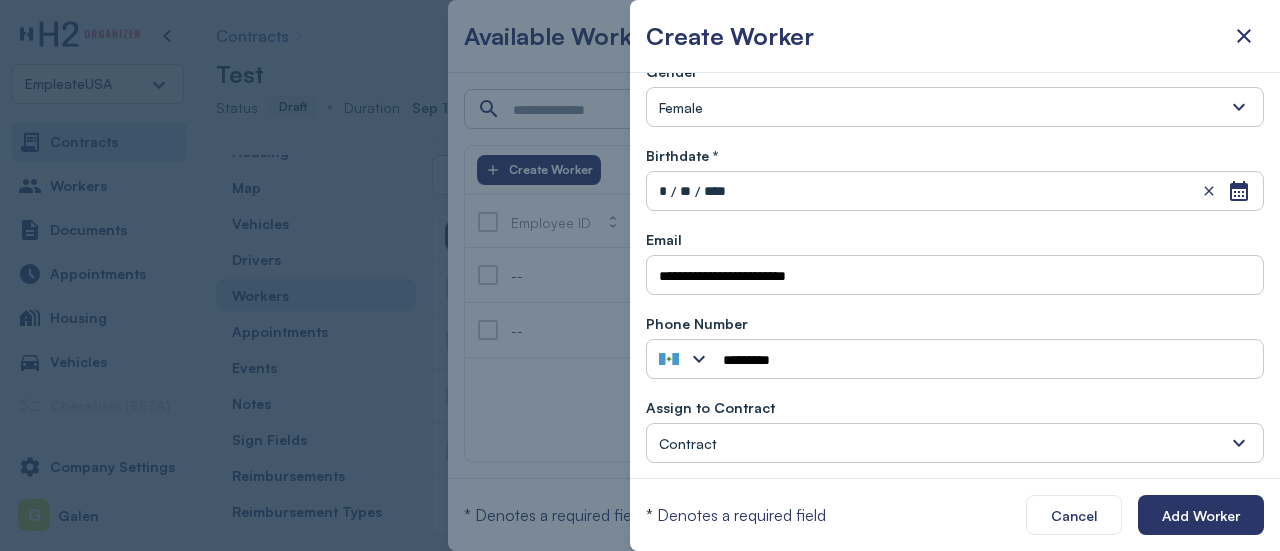 scroll, scrollTop: 366, scrollLeft: 0, axis: vertical 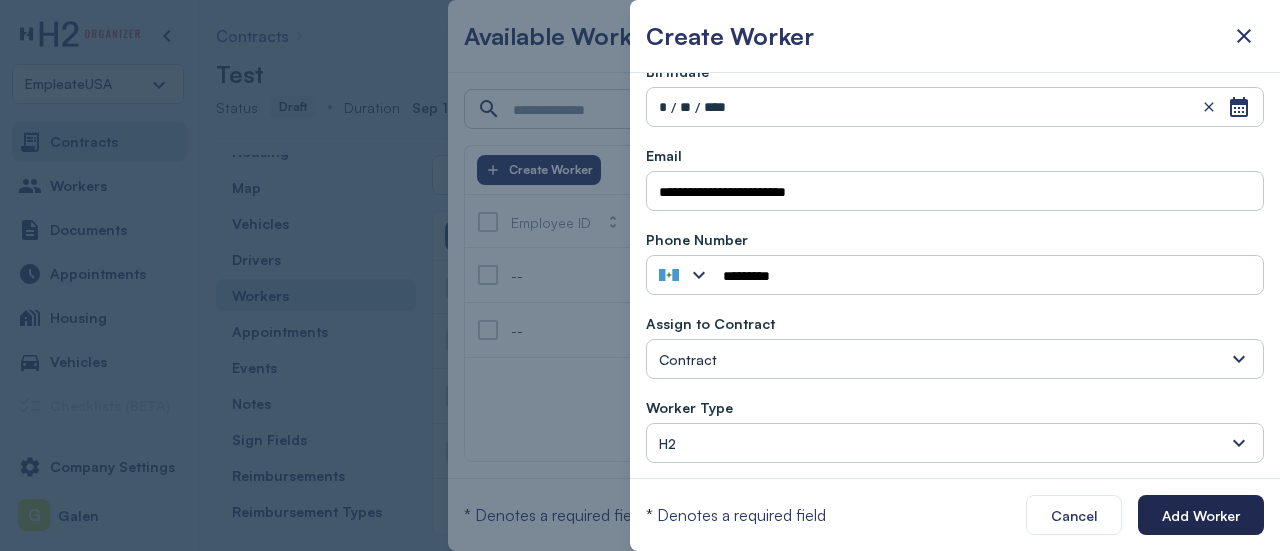 type on "*********" 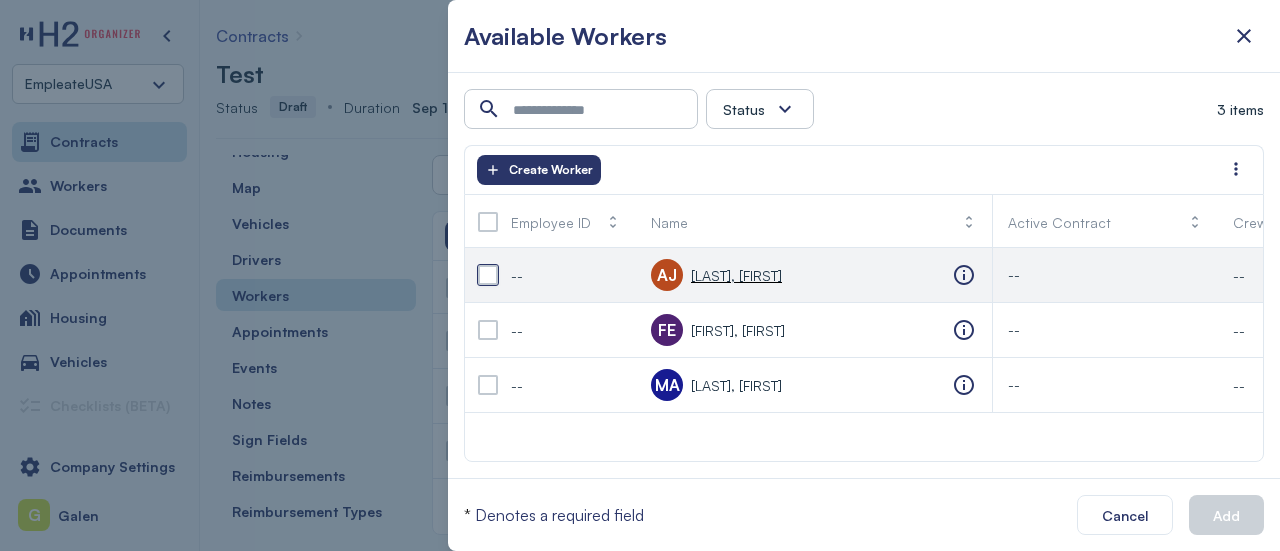 click at bounding box center [488, 275] 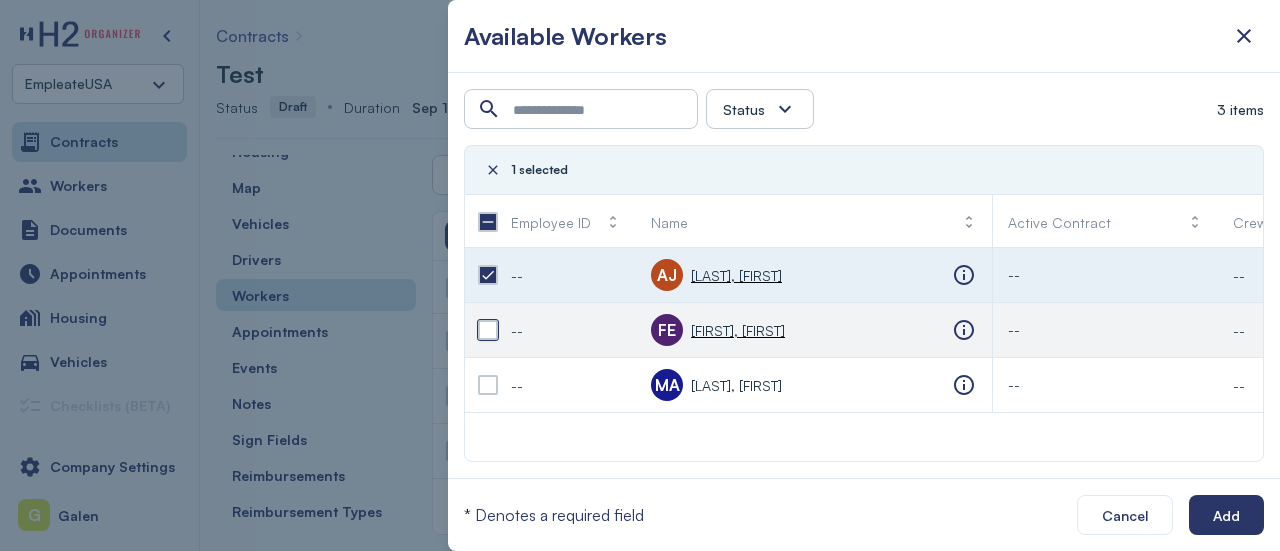 click at bounding box center (488, 330) 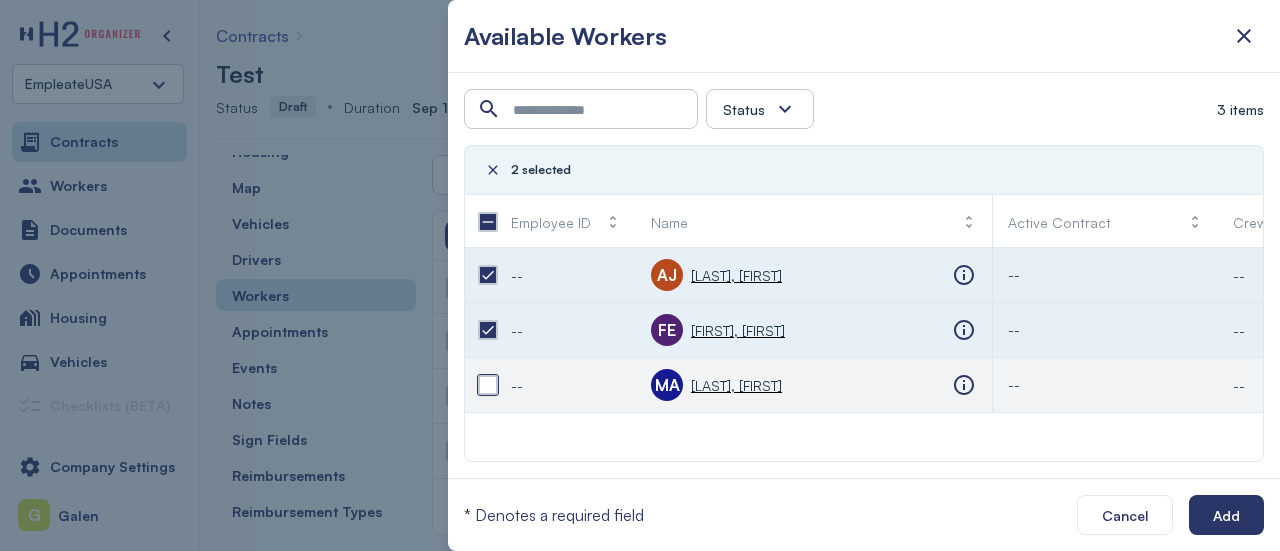 click at bounding box center (488, 385) 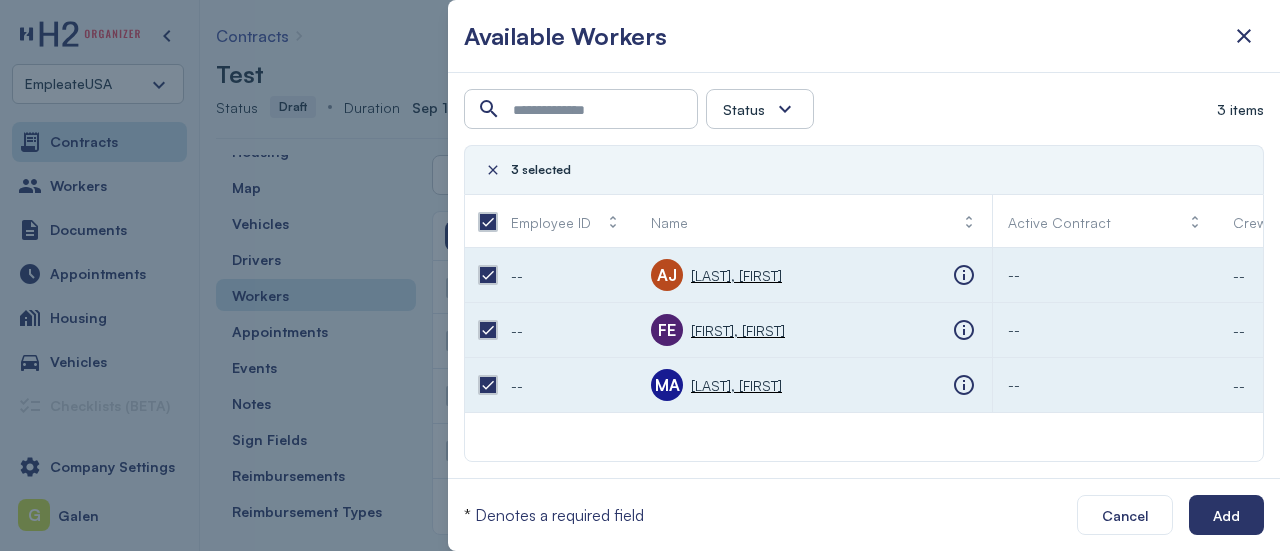 scroll, scrollTop: 0, scrollLeft: 429, axis: horizontal 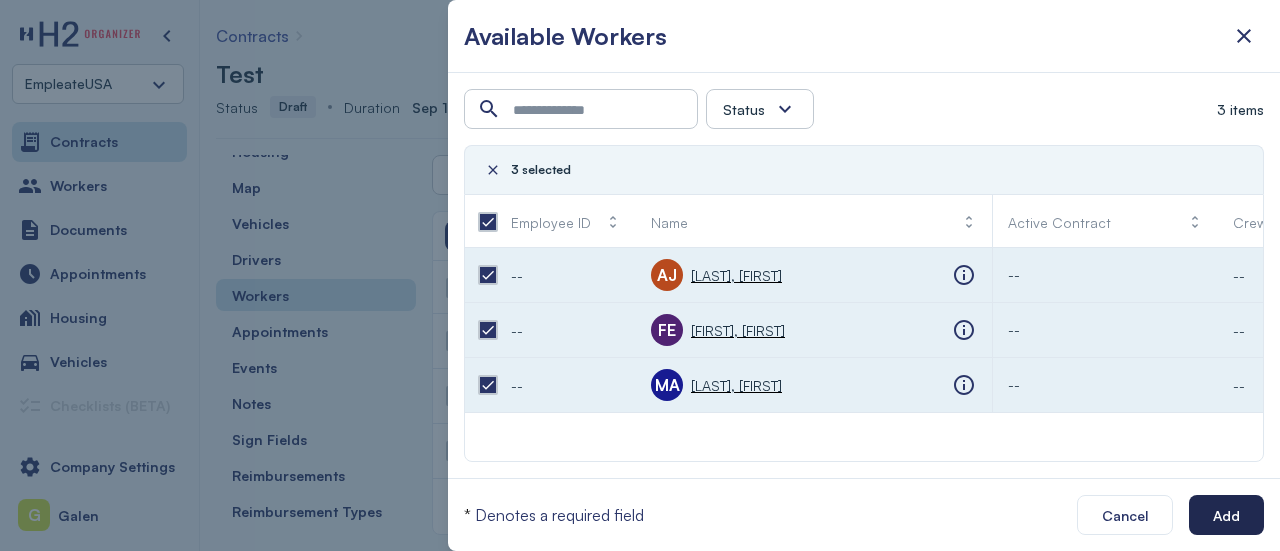 click on "Add" at bounding box center [1226, 515] 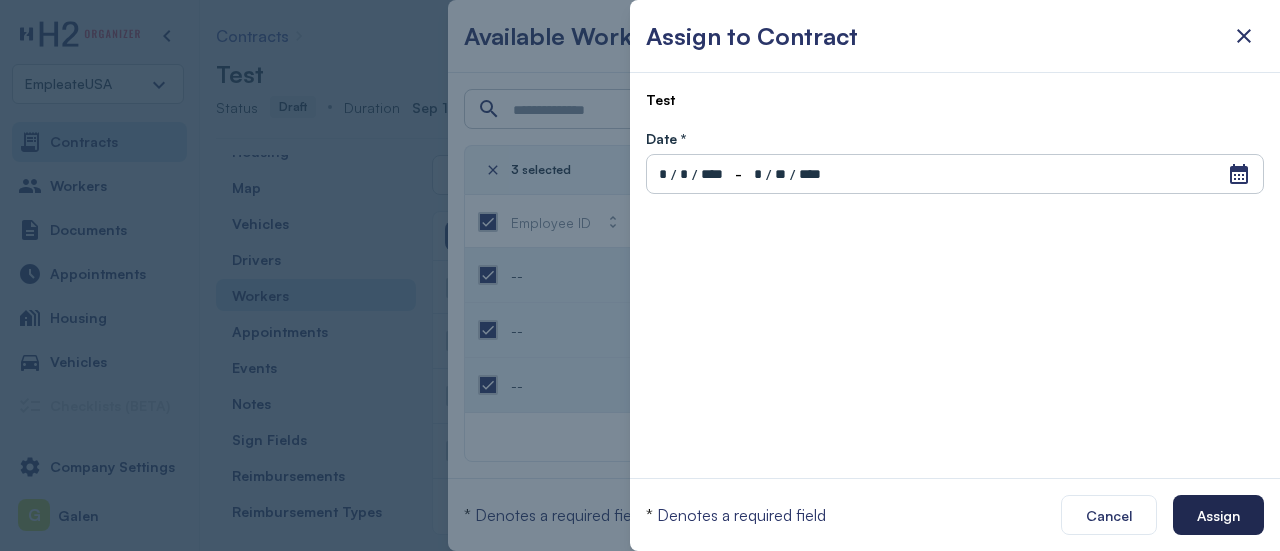 click on "Assign" at bounding box center [1218, 515] 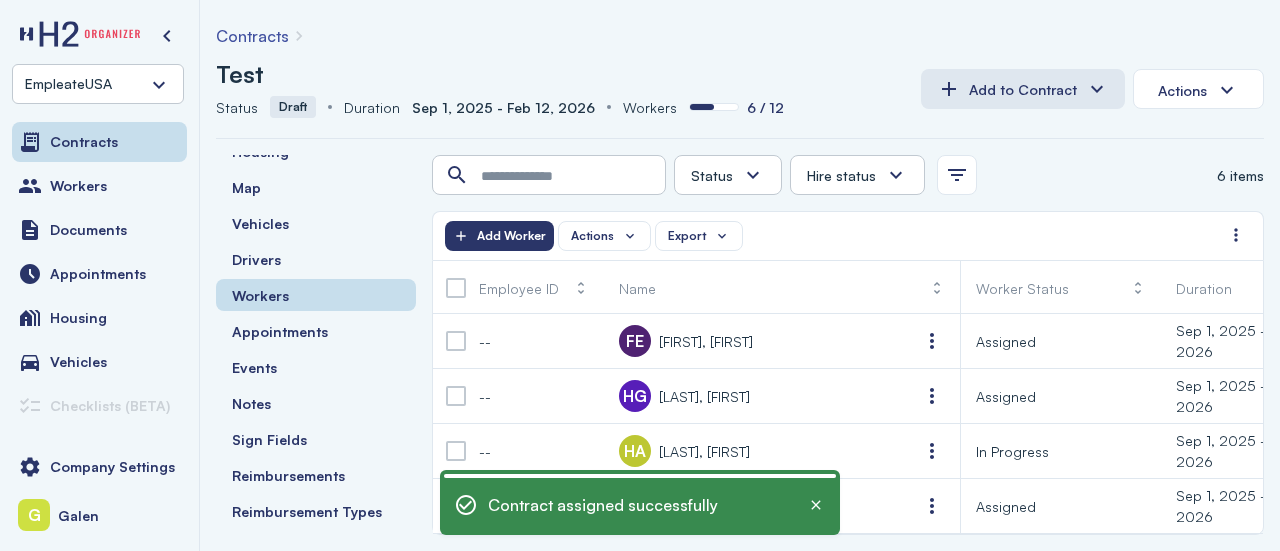 scroll, scrollTop: 0, scrollLeft: 0, axis: both 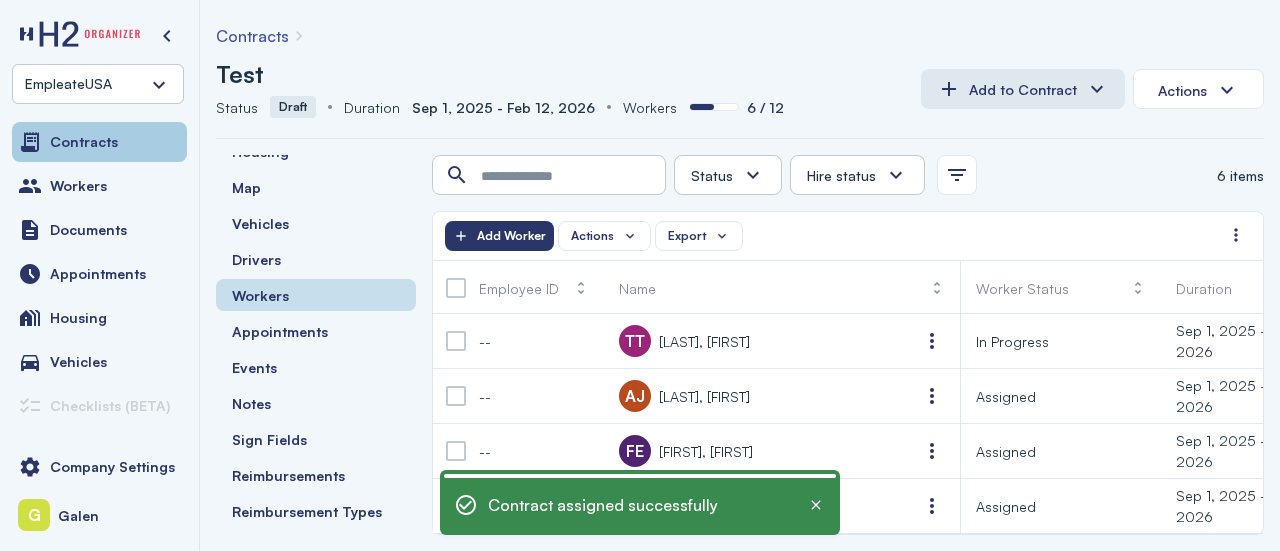 click on "Contracts" at bounding box center [84, 142] 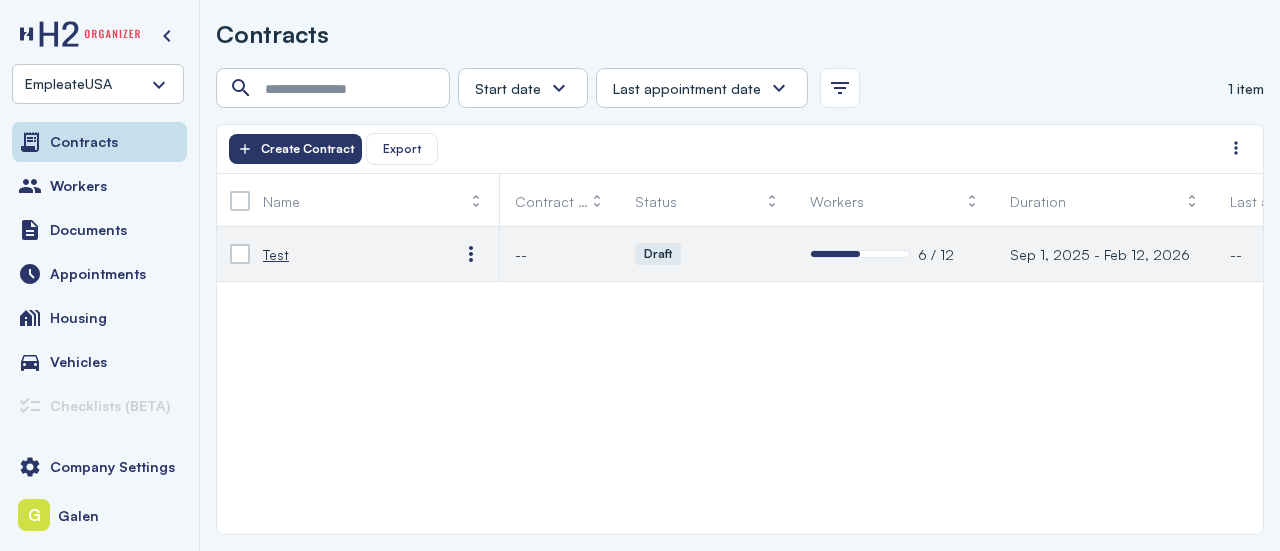 click on "Test" at bounding box center (276, 254) 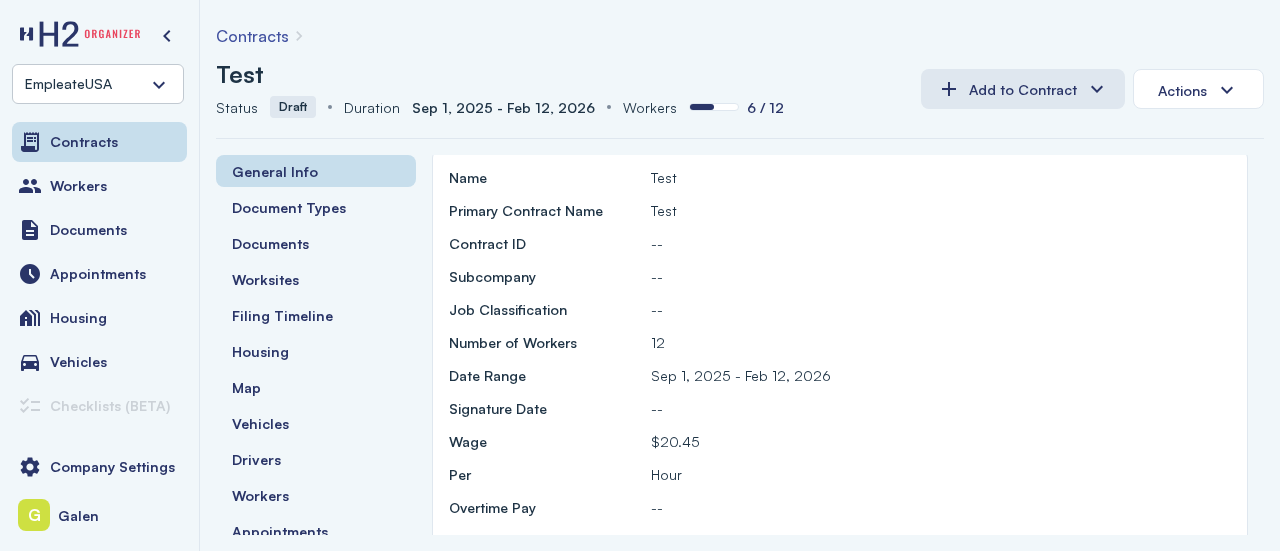 scroll, scrollTop: 0, scrollLeft: 0, axis: both 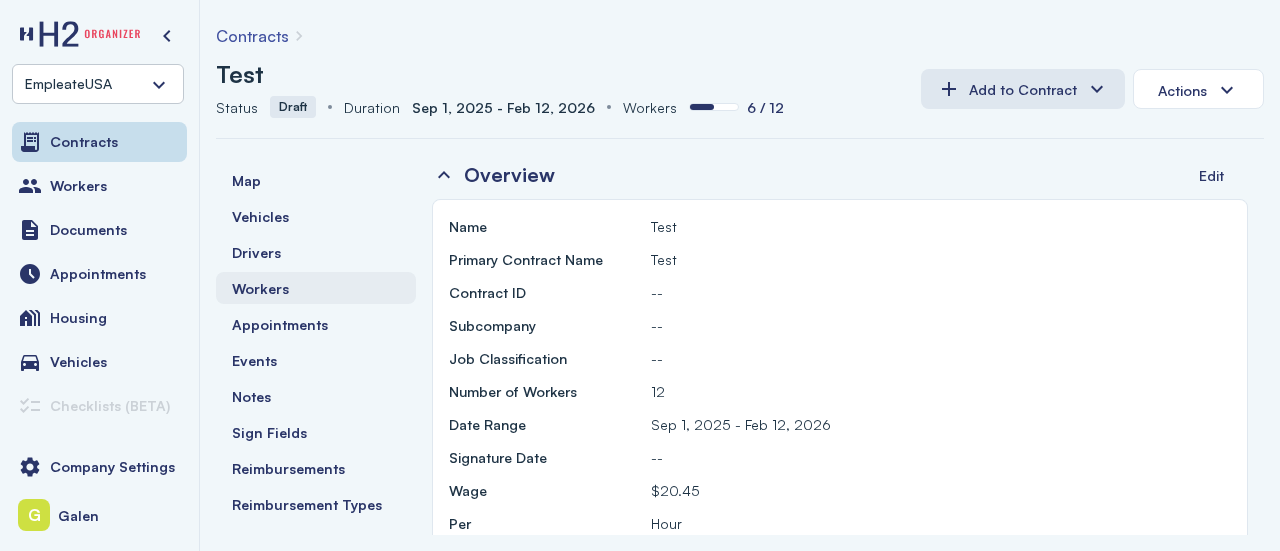 click on "Workers" at bounding box center [260, 288] 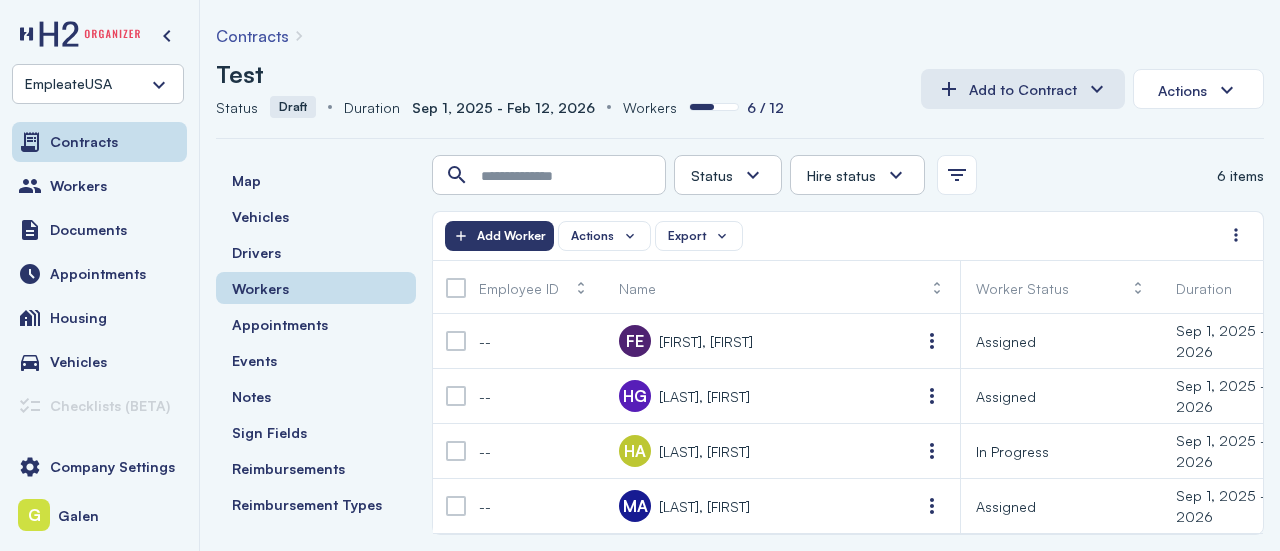 scroll, scrollTop: 0, scrollLeft: 0, axis: both 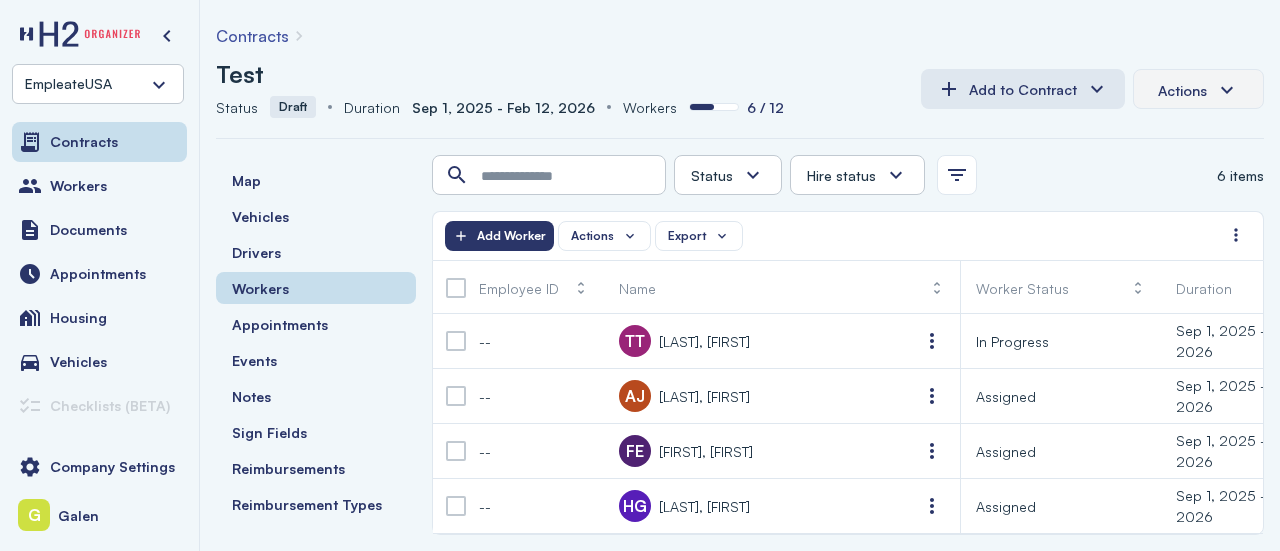click on "Actions" at bounding box center (1198, 90) 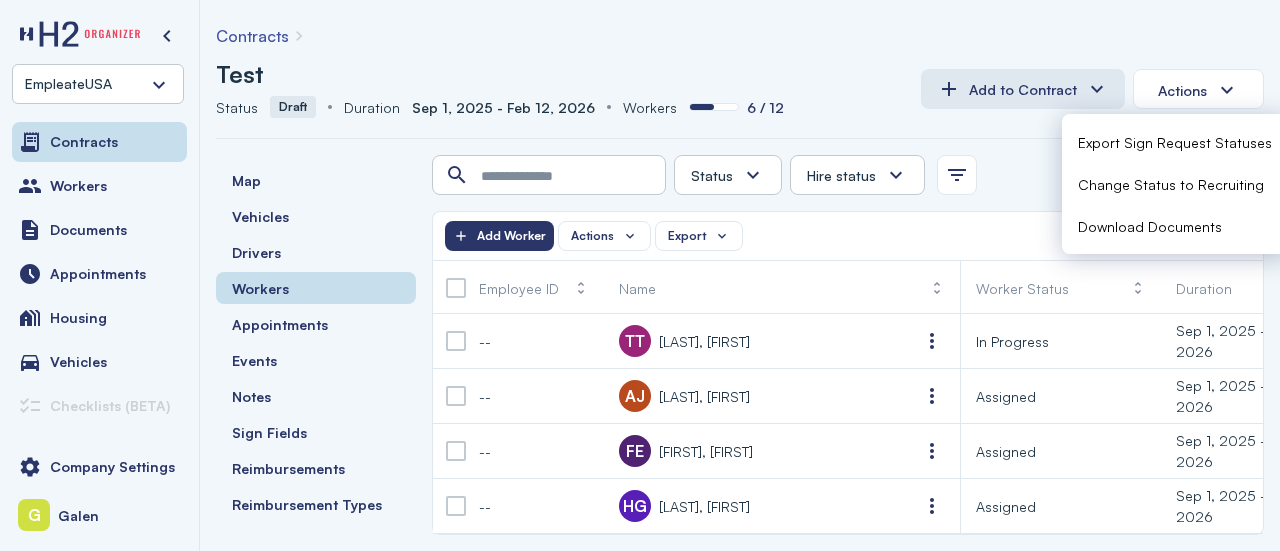 click on "Status   Status   Draft     Duration   Duration   Sep 1, 2025 - Feb 12, 2026   Workers   Workers       6 / 12" at bounding box center [560, 107] 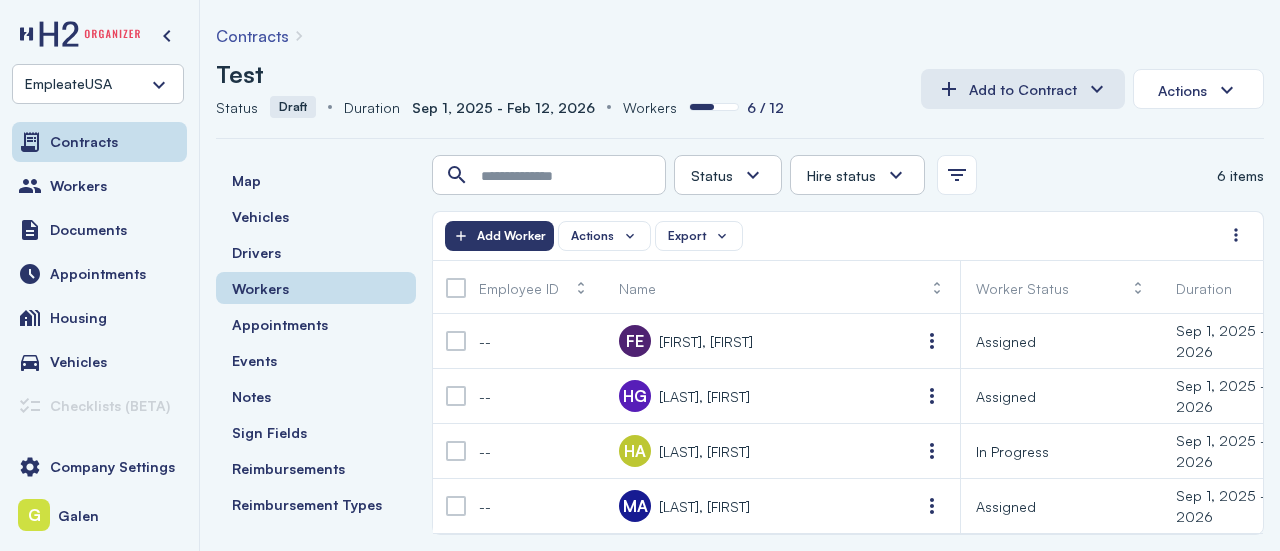 scroll, scrollTop: 0, scrollLeft: 0, axis: both 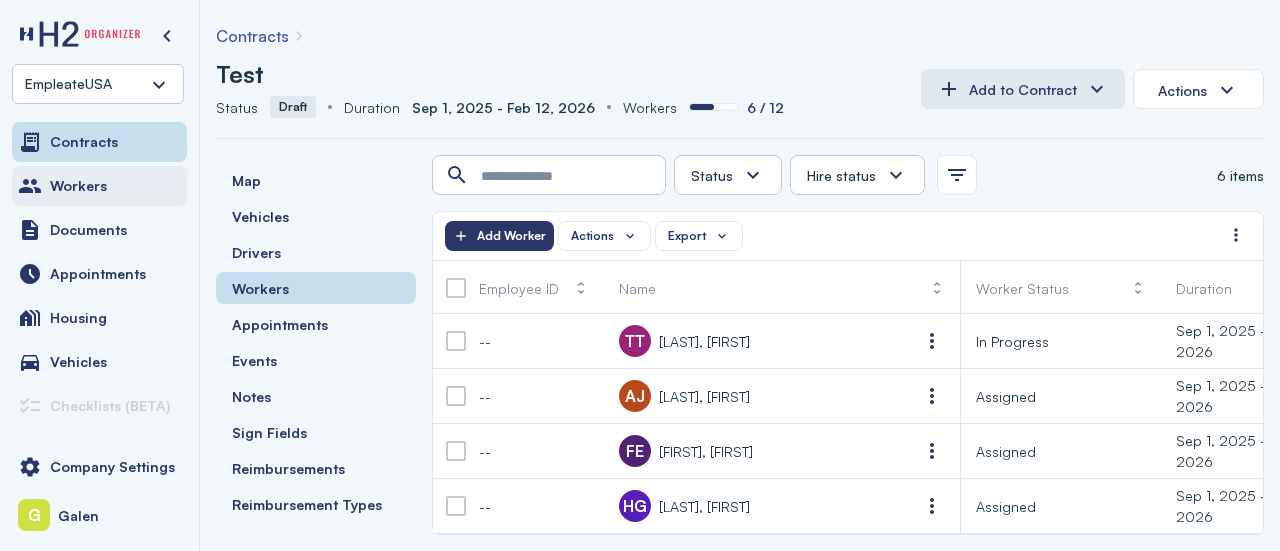 click on "Workers" at bounding box center [78, 186] 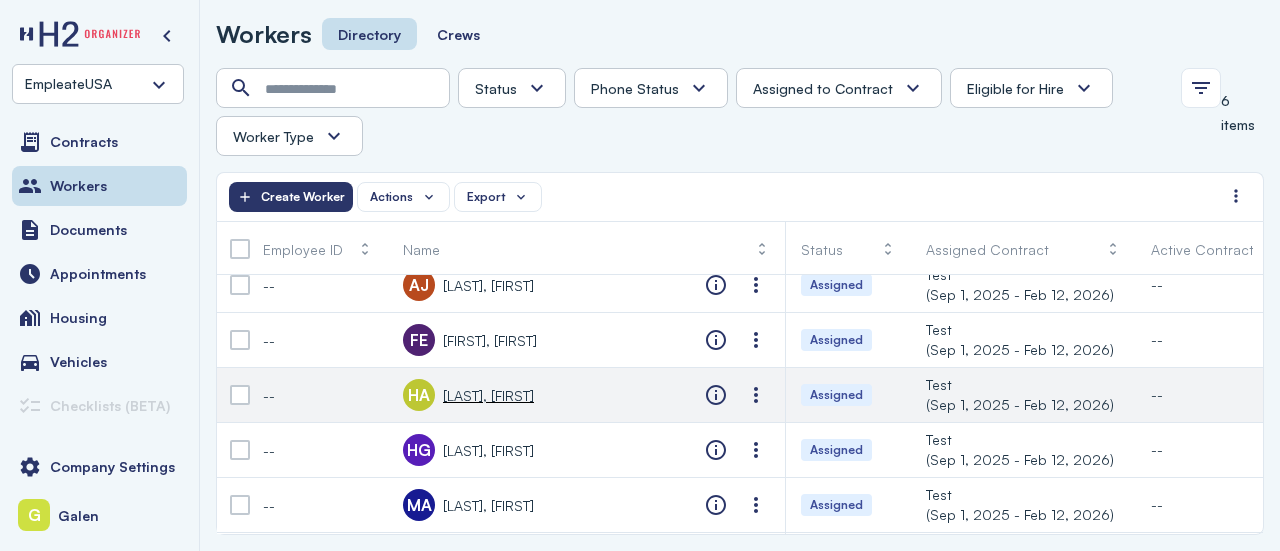 scroll, scrollTop: 0, scrollLeft: 0, axis: both 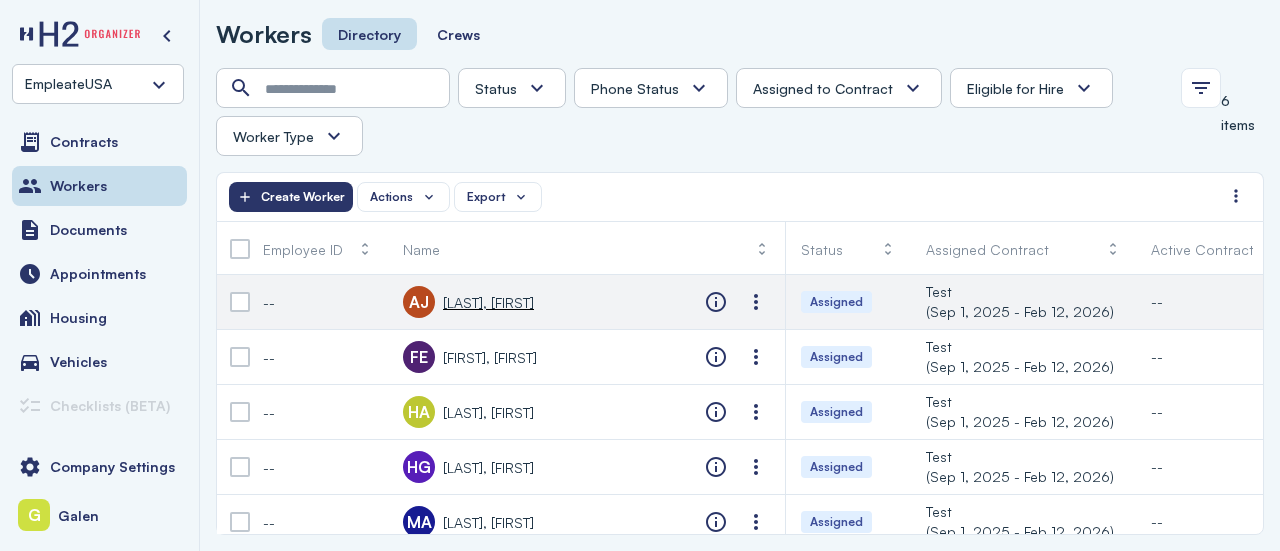 click at bounding box center [240, 302] 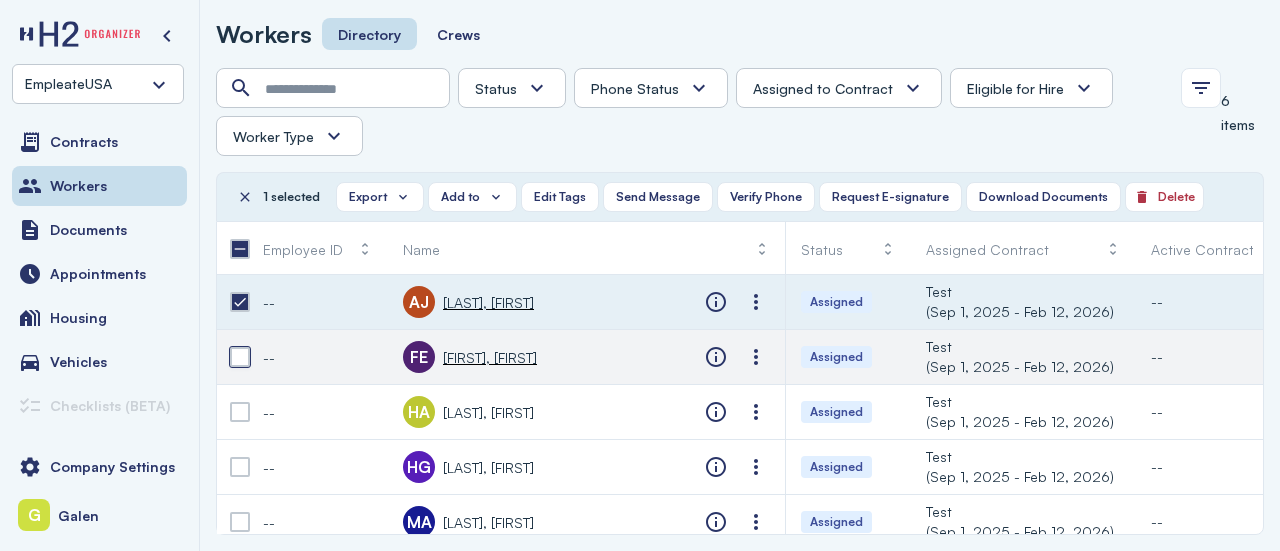 click at bounding box center (240, 357) 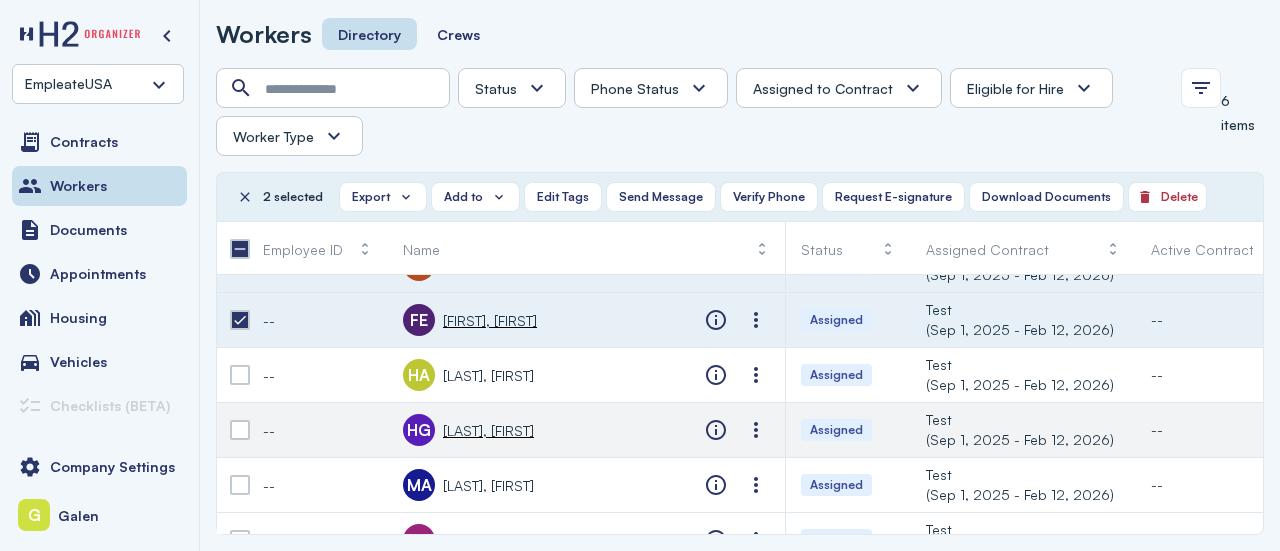scroll, scrollTop: 38, scrollLeft: 0, axis: vertical 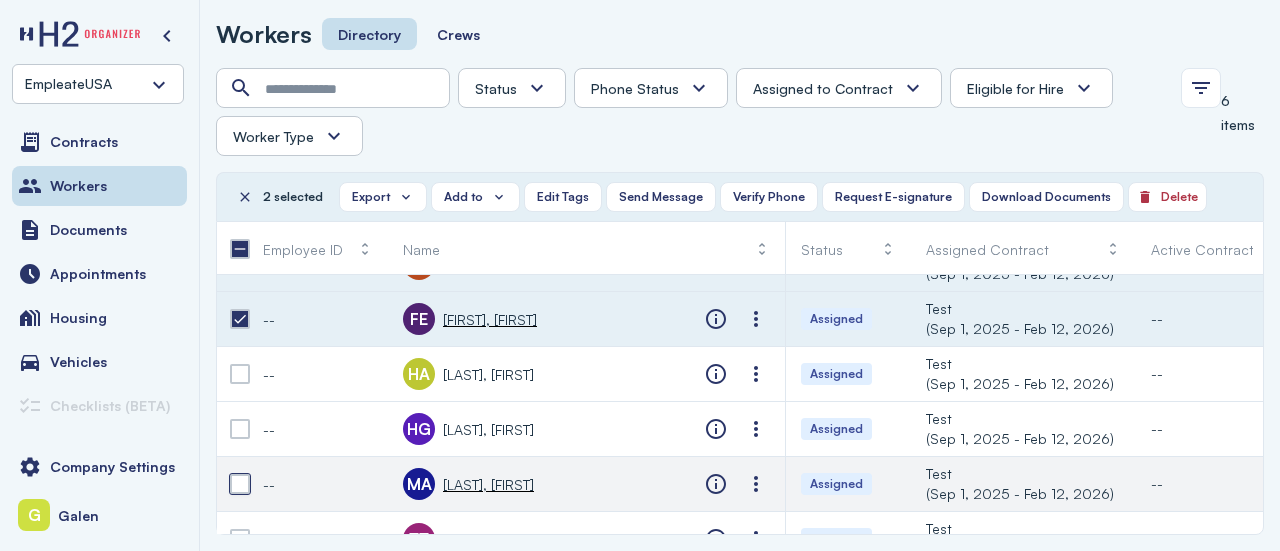 click at bounding box center [240, 484] 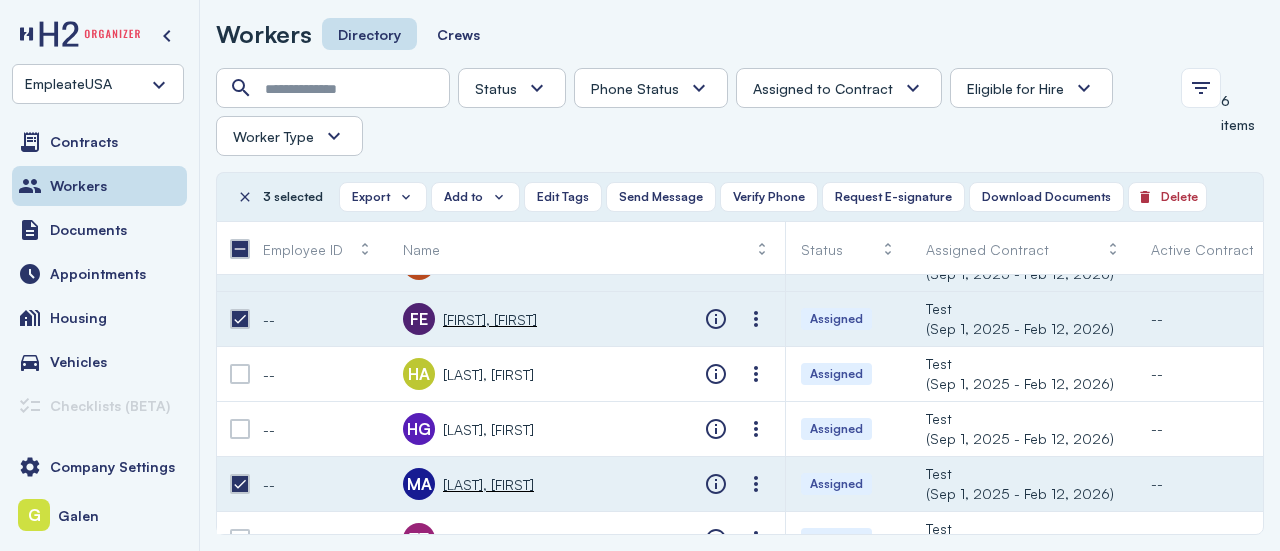 scroll, scrollTop: 0, scrollLeft: 0, axis: both 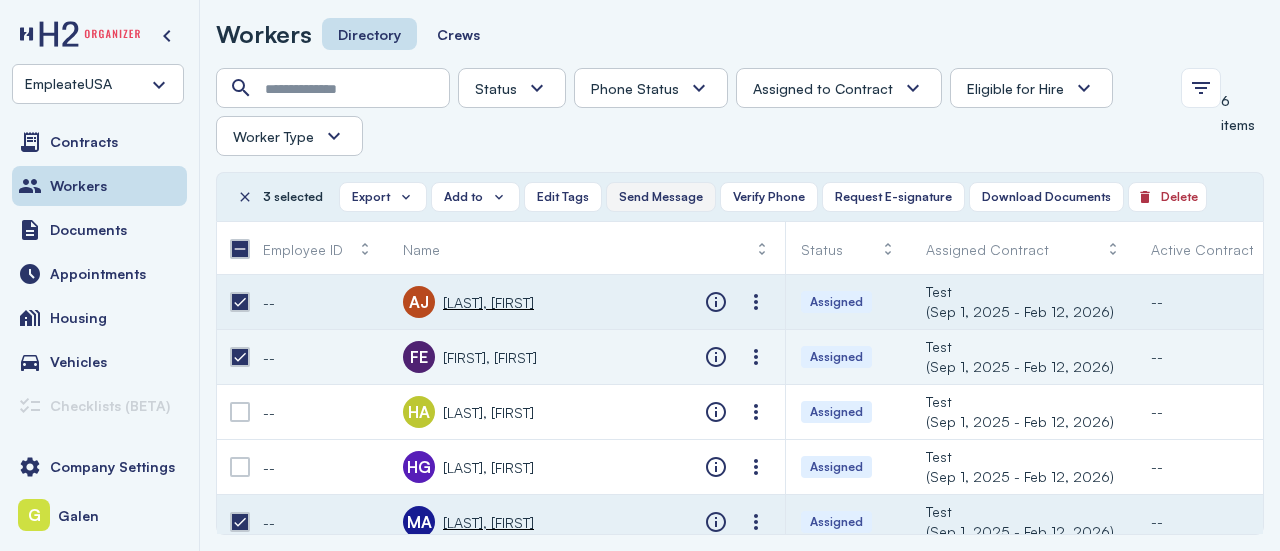 click on "Send Message" at bounding box center [661, 197] 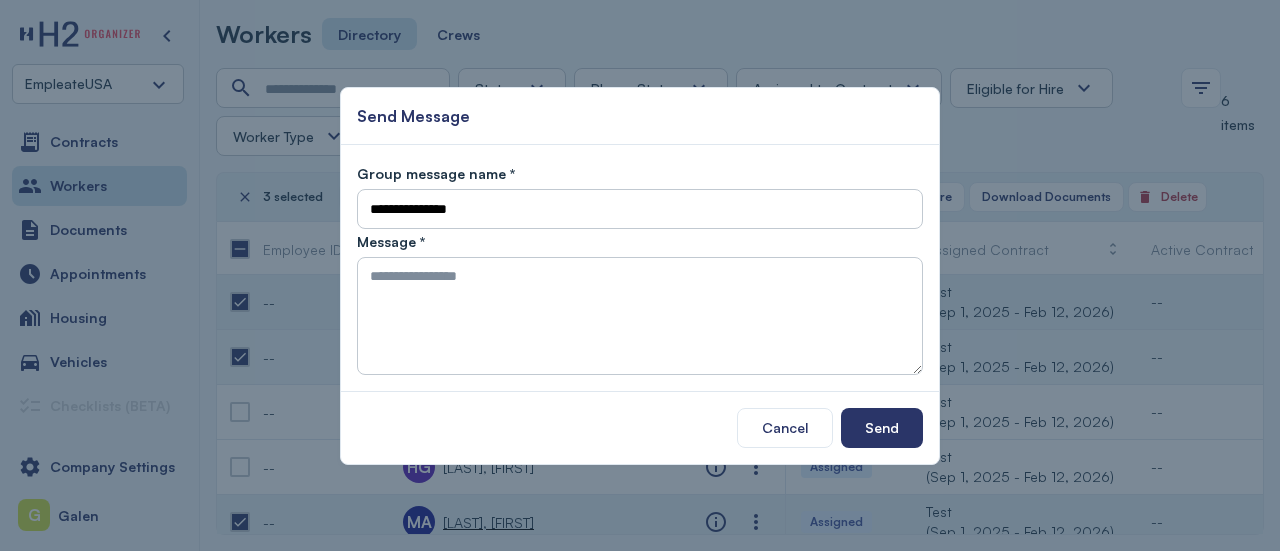 type on "**********" 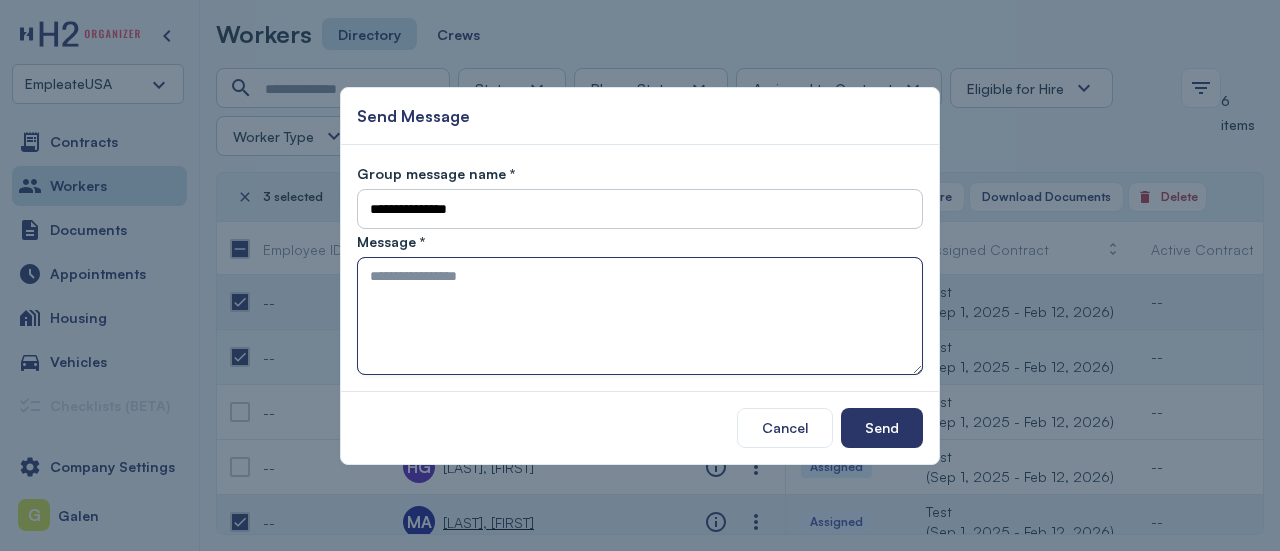 click at bounding box center [640, 316] 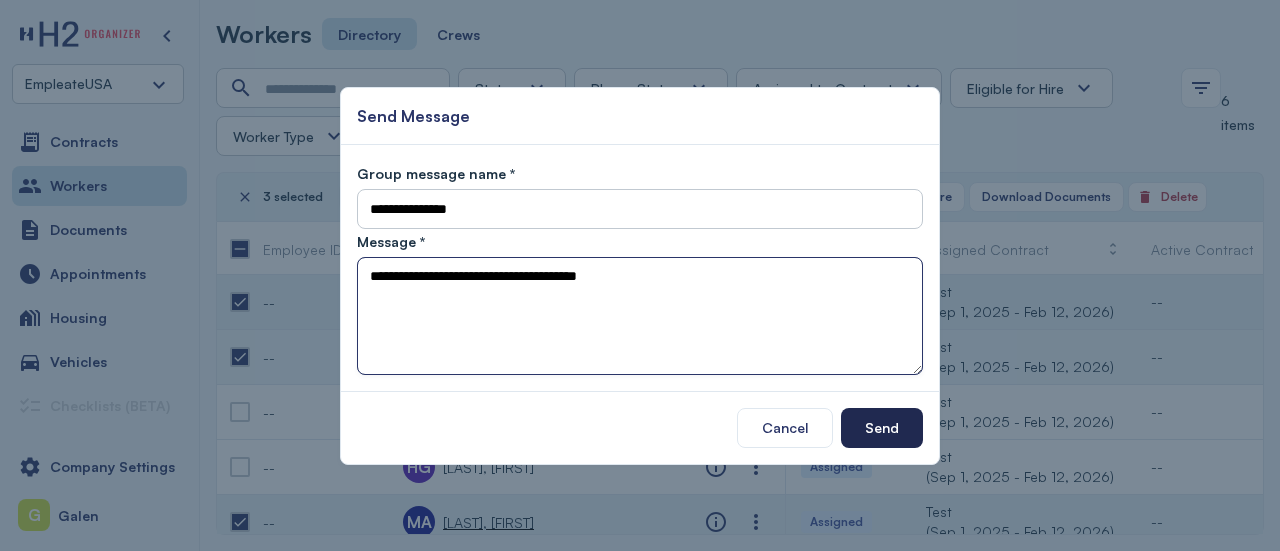 type on "**********" 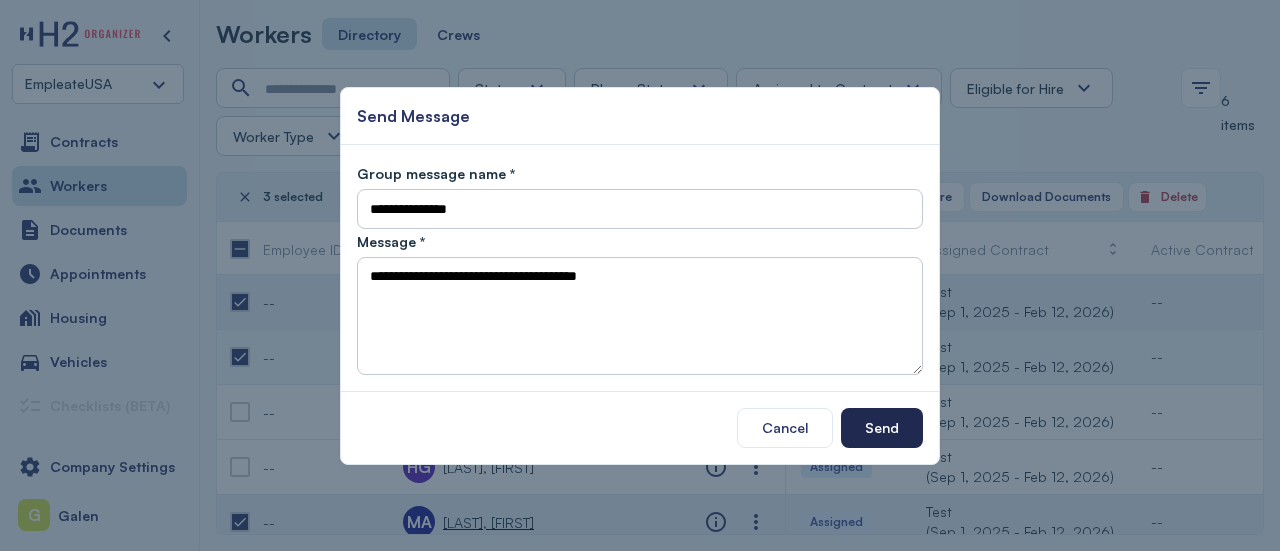 click on "Send" at bounding box center [882, 427] 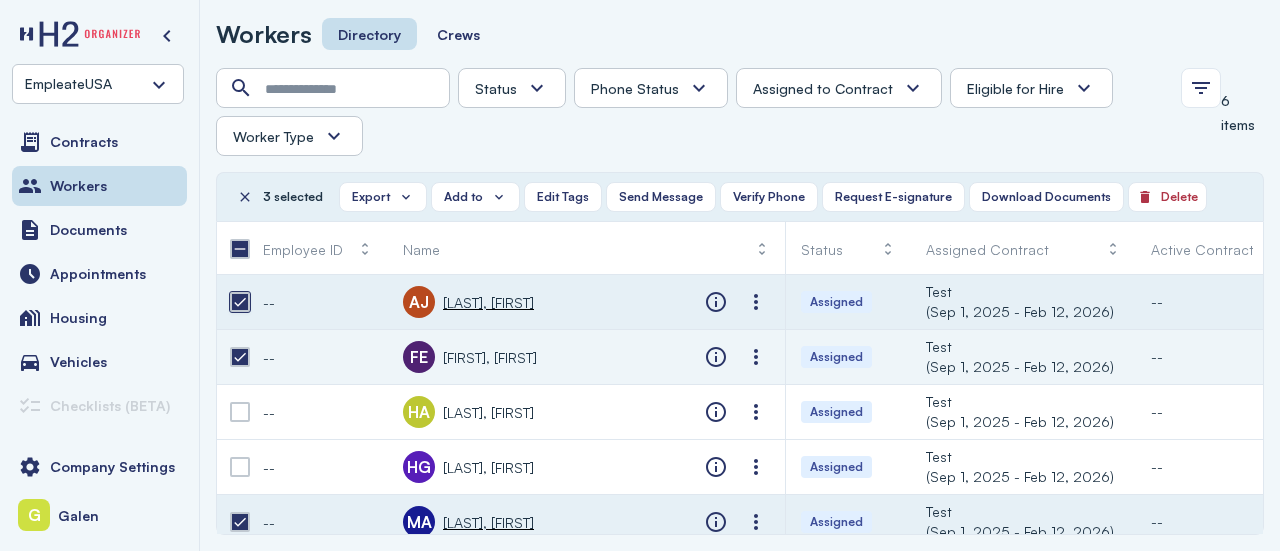 click at bounding box center [240, 302] 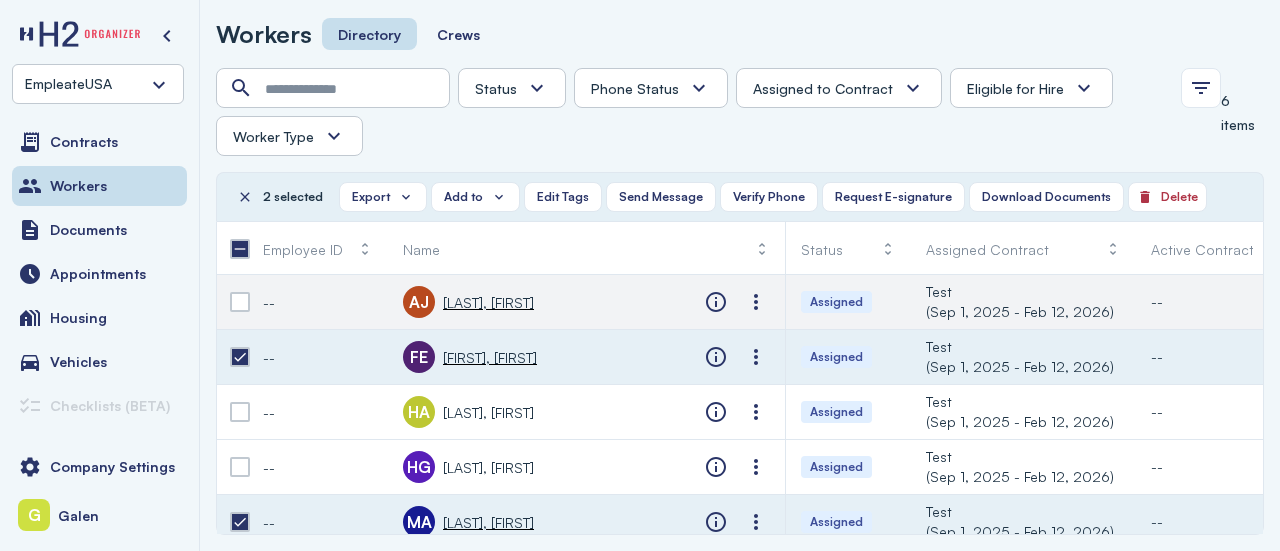 click at bounding box center [240, 357] 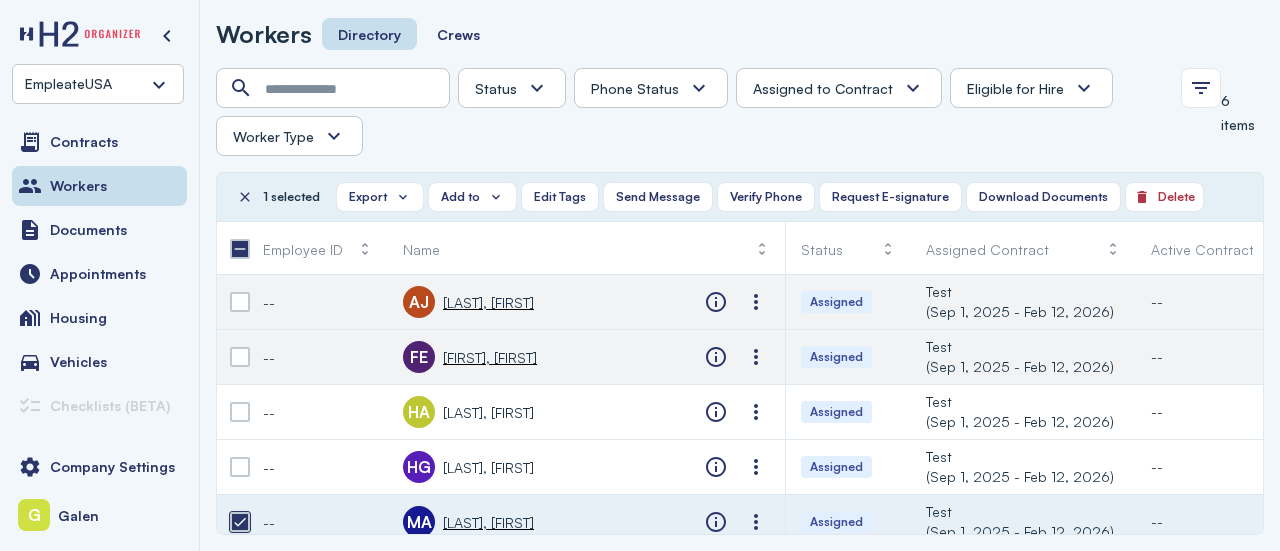 click at bounding box center [240, 522] 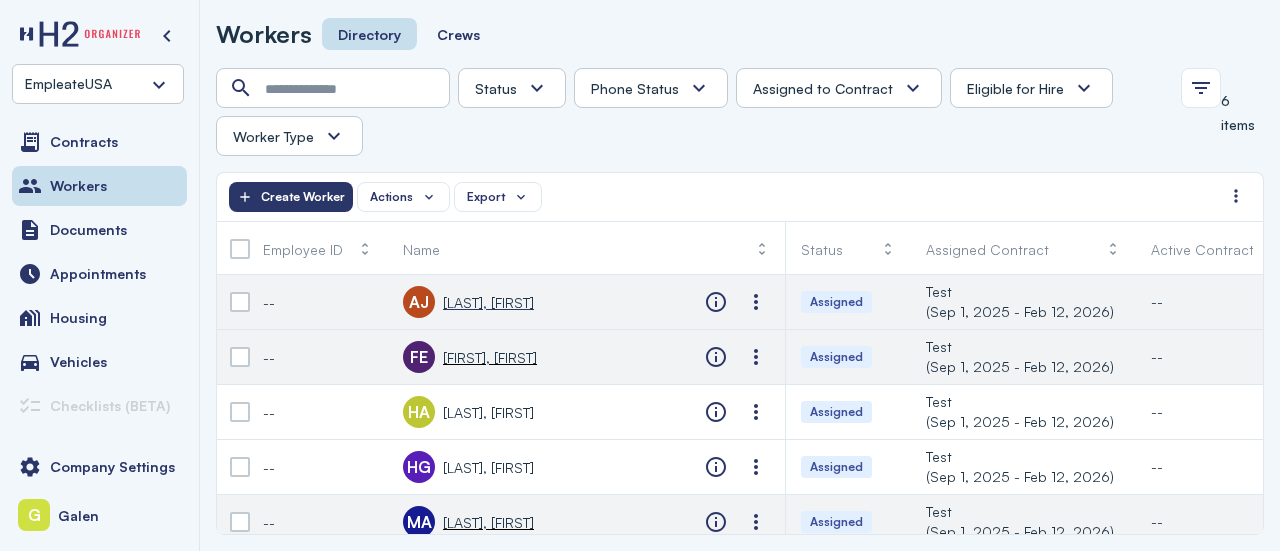 click on "Aguirre, Jenniffer" at bounding box center (488, 302) 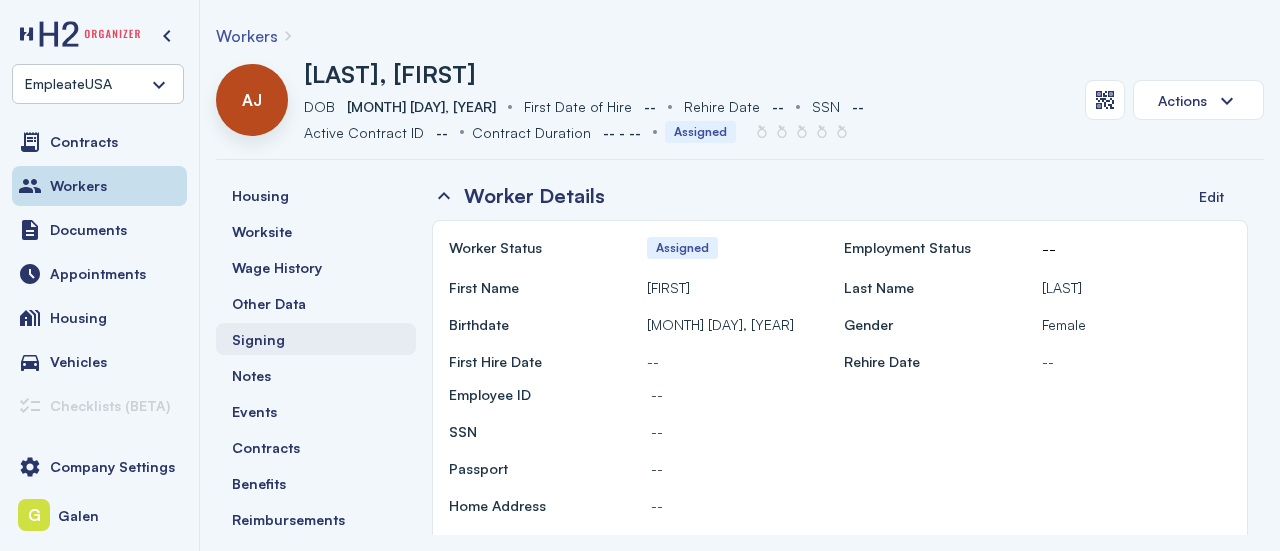 scroll, scrollTop: 0, scrollLeft: 0, axis: both 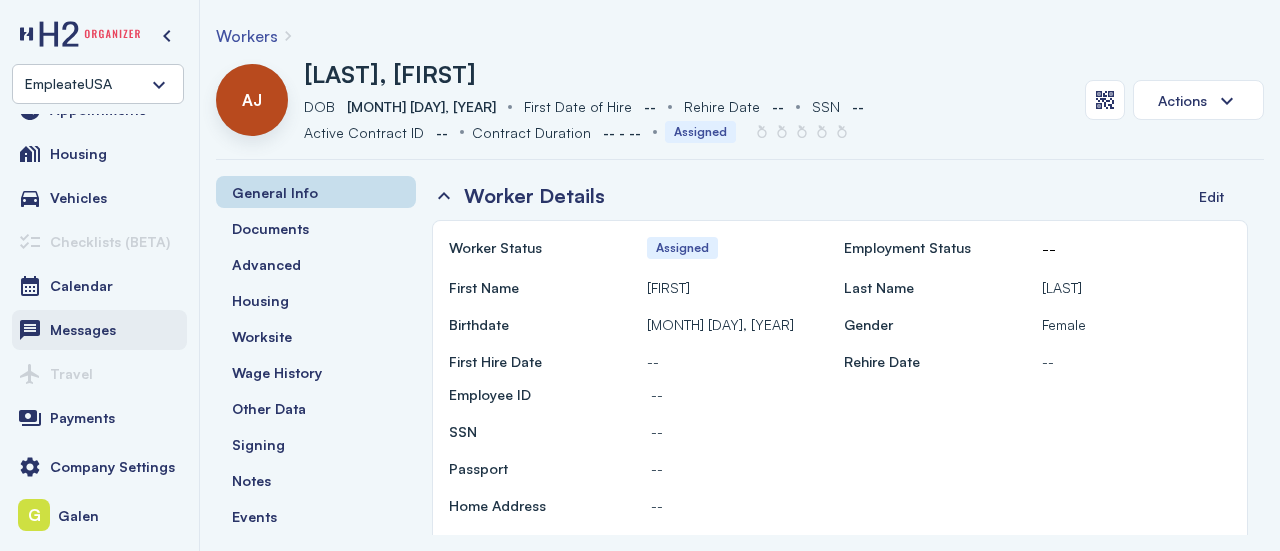 click on "Messages" at bounding box center (83, 330) 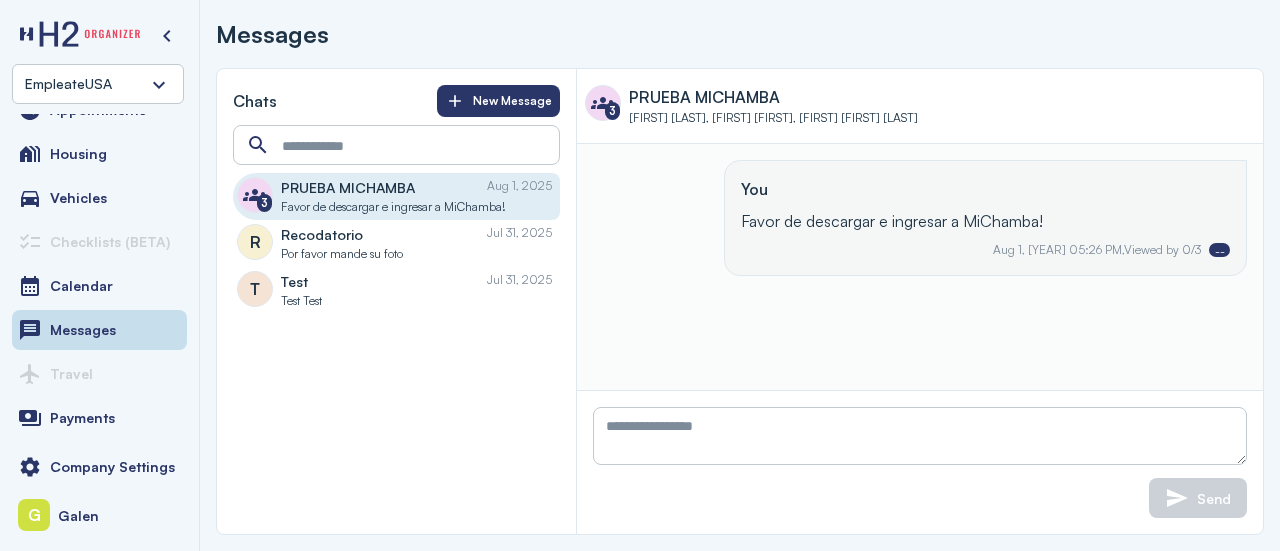 click on "PRUEBA MICHAMBA     Aug 1, 2025" at bounding box center (416, 187) 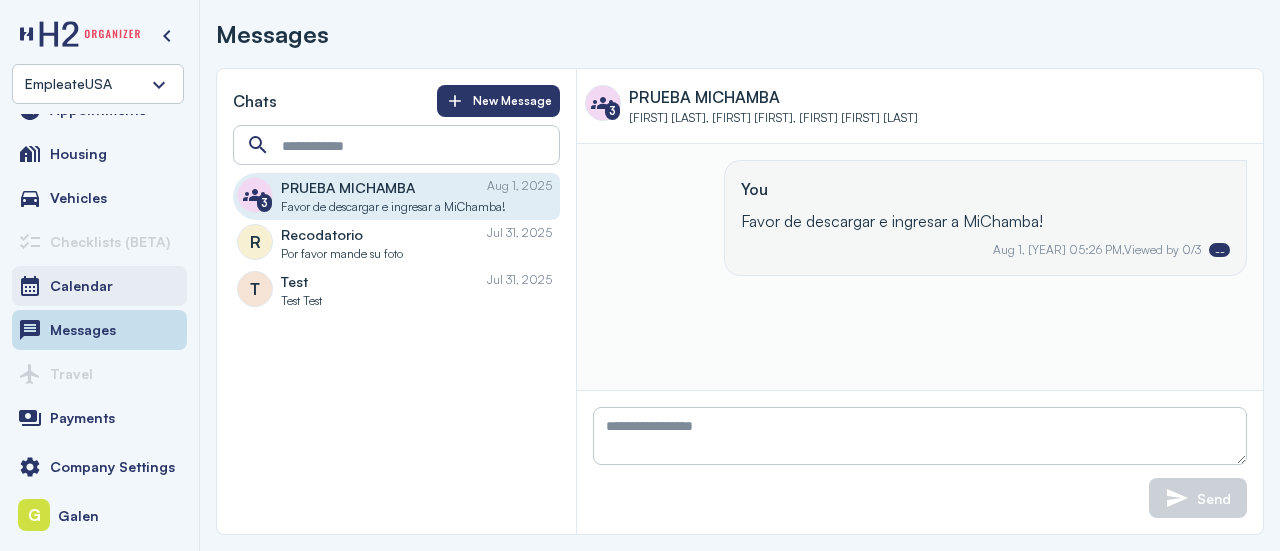 scroll, scrollTop: 0, scrollLeft: 0, axis: both 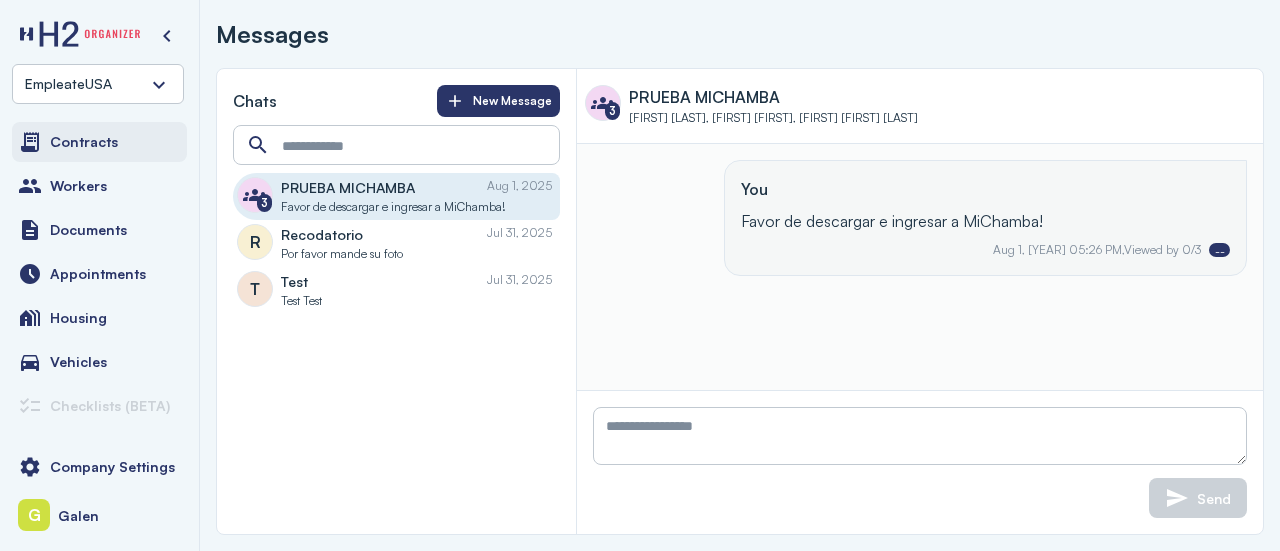 click on "Contracts" at bounding box center (84, 142) 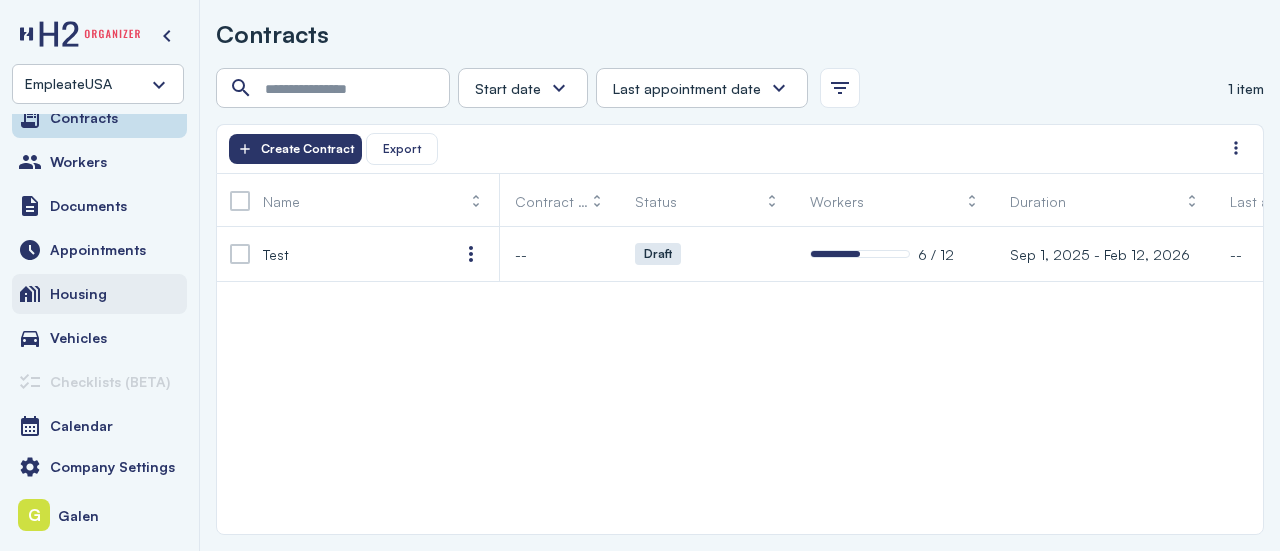 scroll, scrollTop: 0, scrollLeft: 0, axis: both 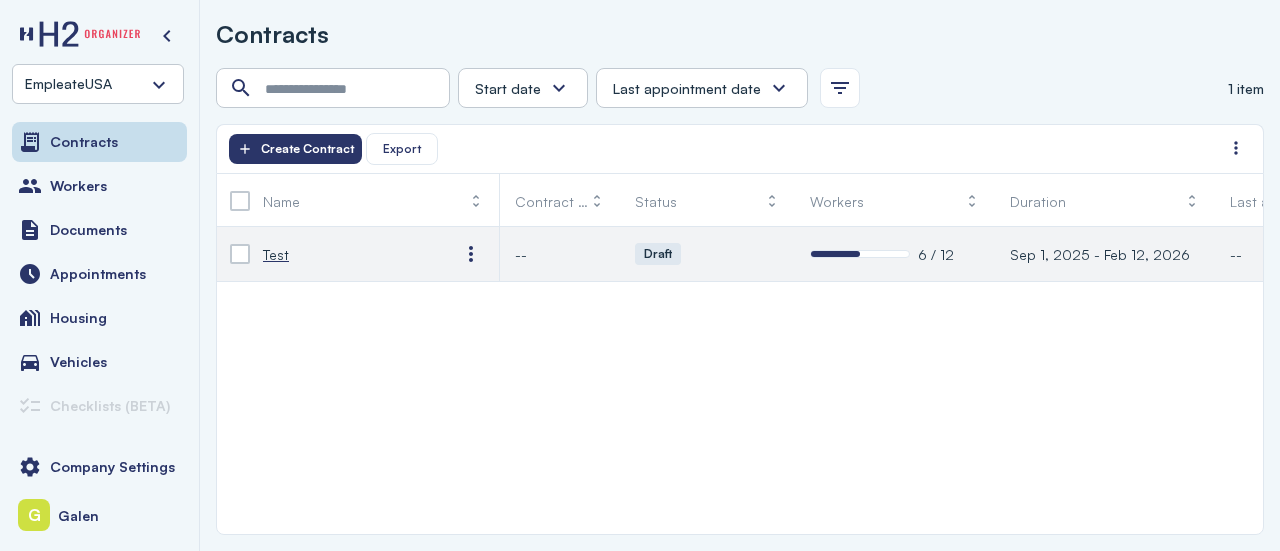 click on "Test" at bounding box center (345, 254) 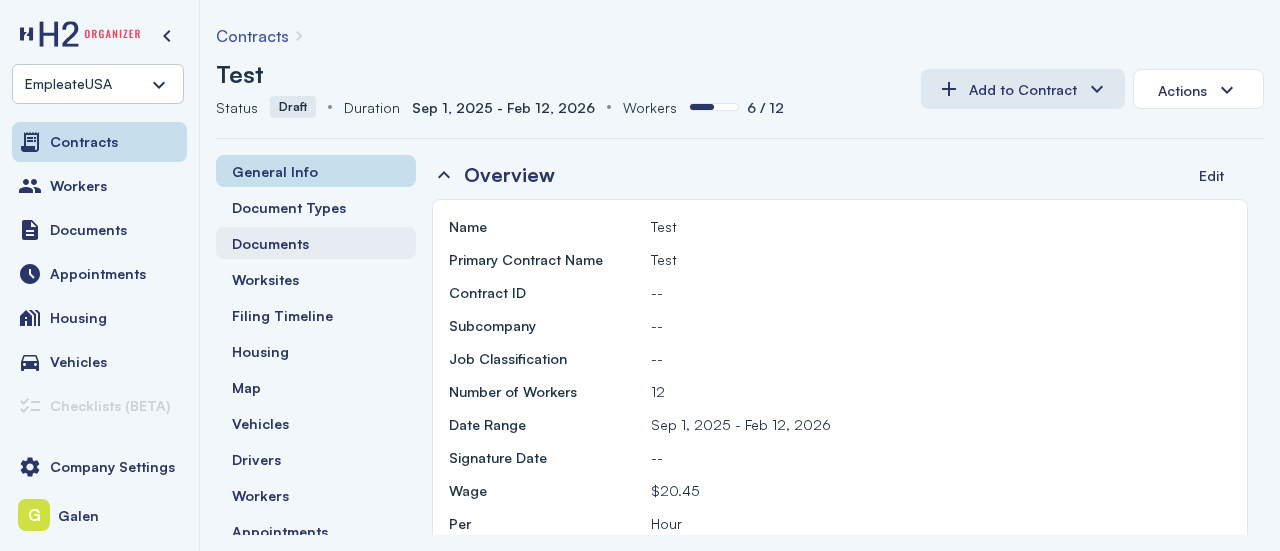 click on "Documents" at bounding box center [270, 243] 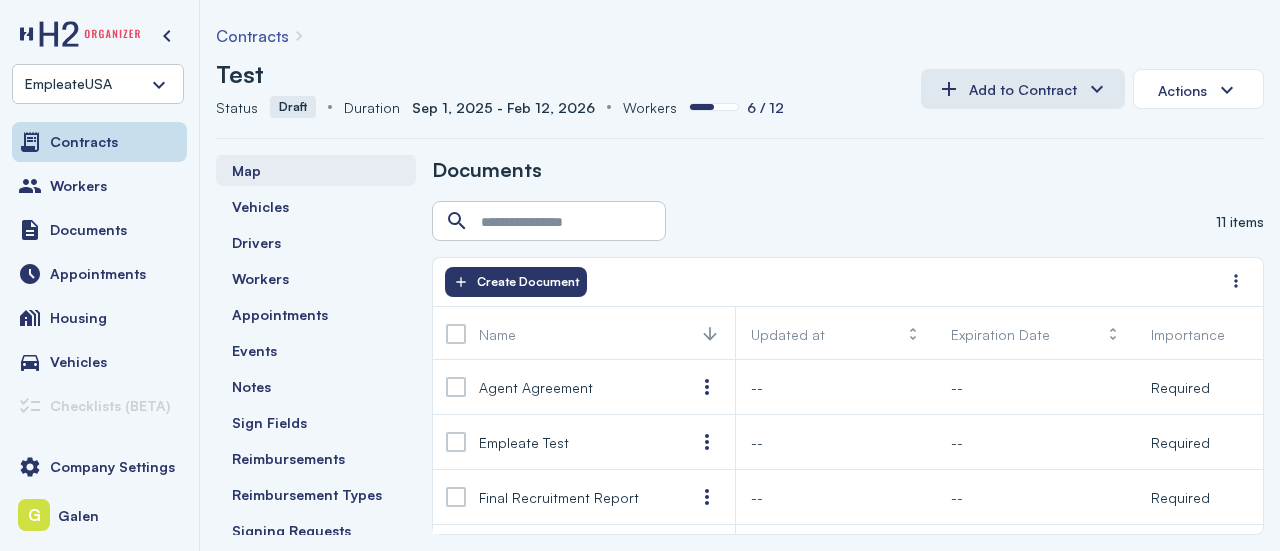 scroll, scrollTop: 219, scrollLeft: 0, axis: vertical 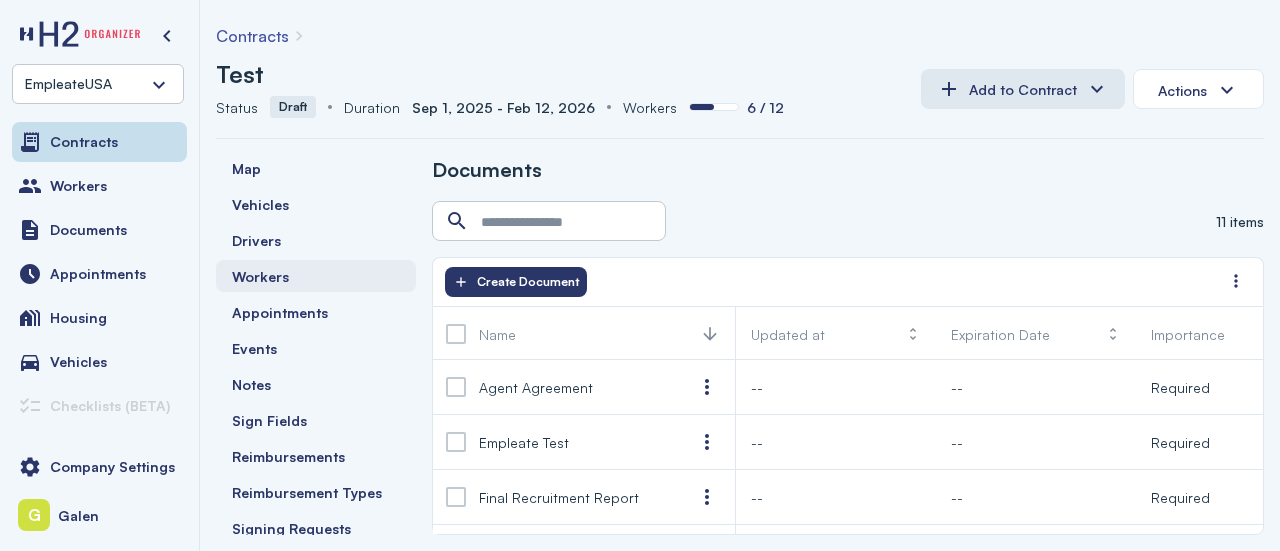 click on "Workers" at bounding box center [260, 276] 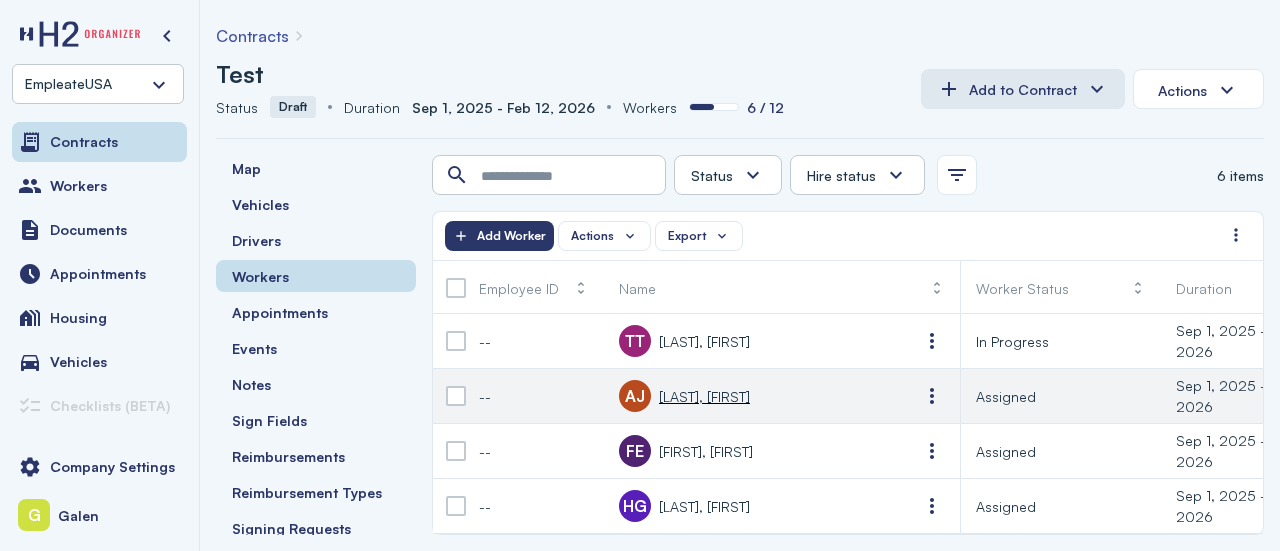 click on "AJ       Aguirre, Jenniffer" 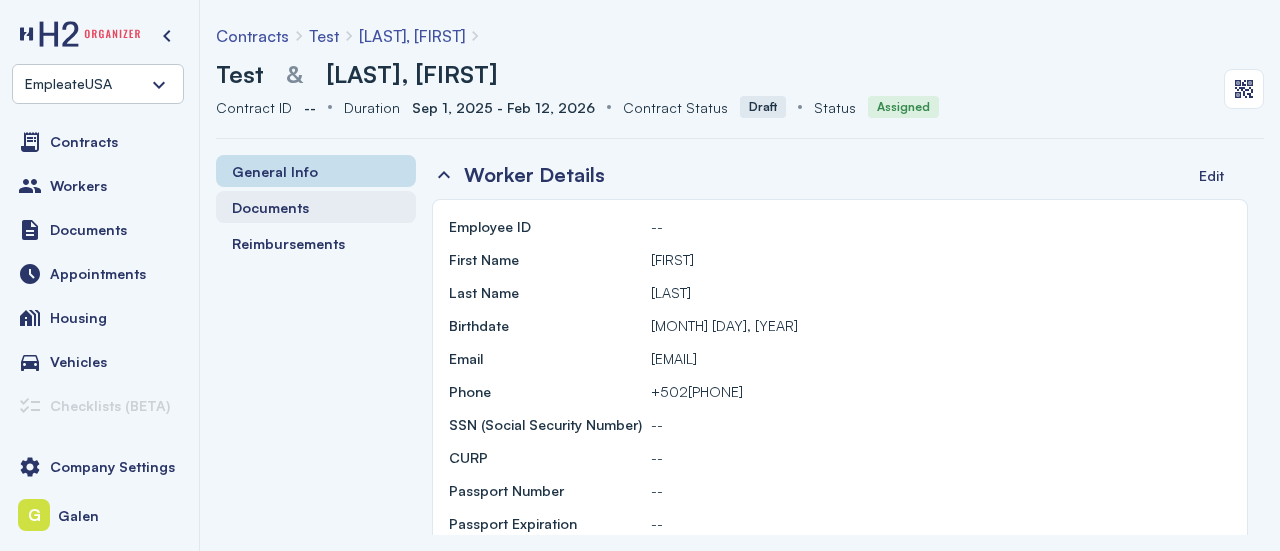 click on "Documents" at bounding box center (270, 207) 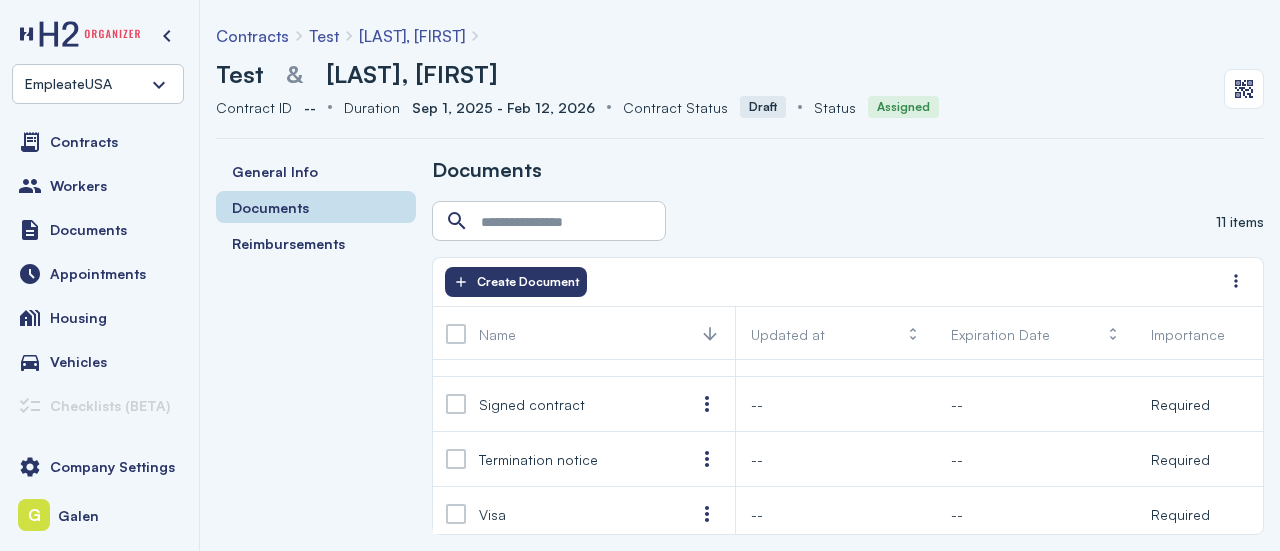scroll, scrollTop: 431, scrollLeft: 0, axis: vertical 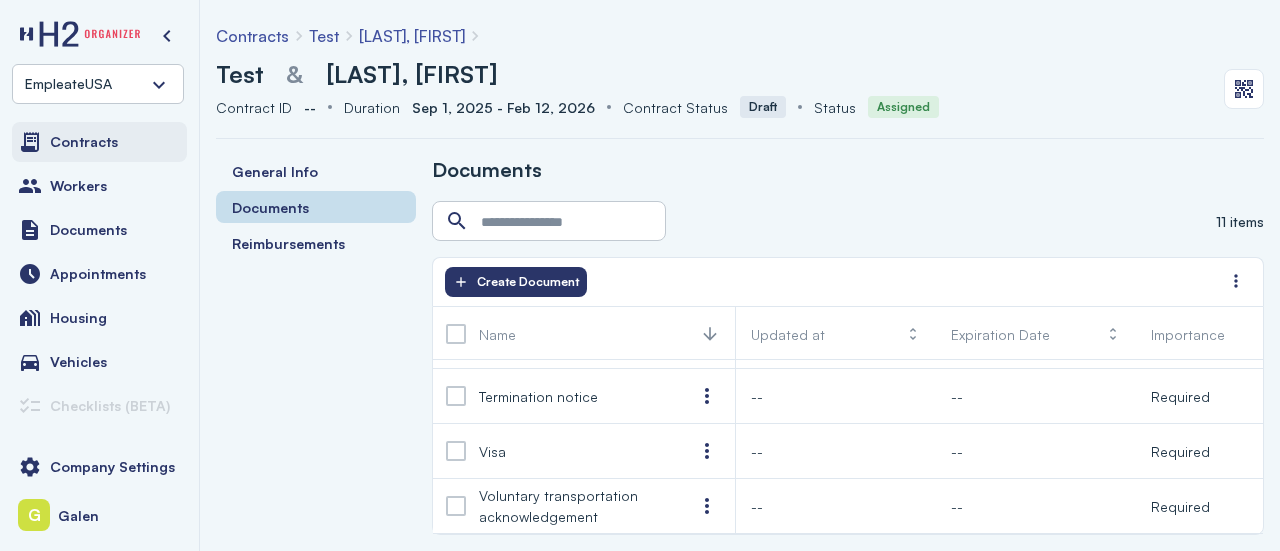 click on "Contracts" at bounding box center (84, 142) 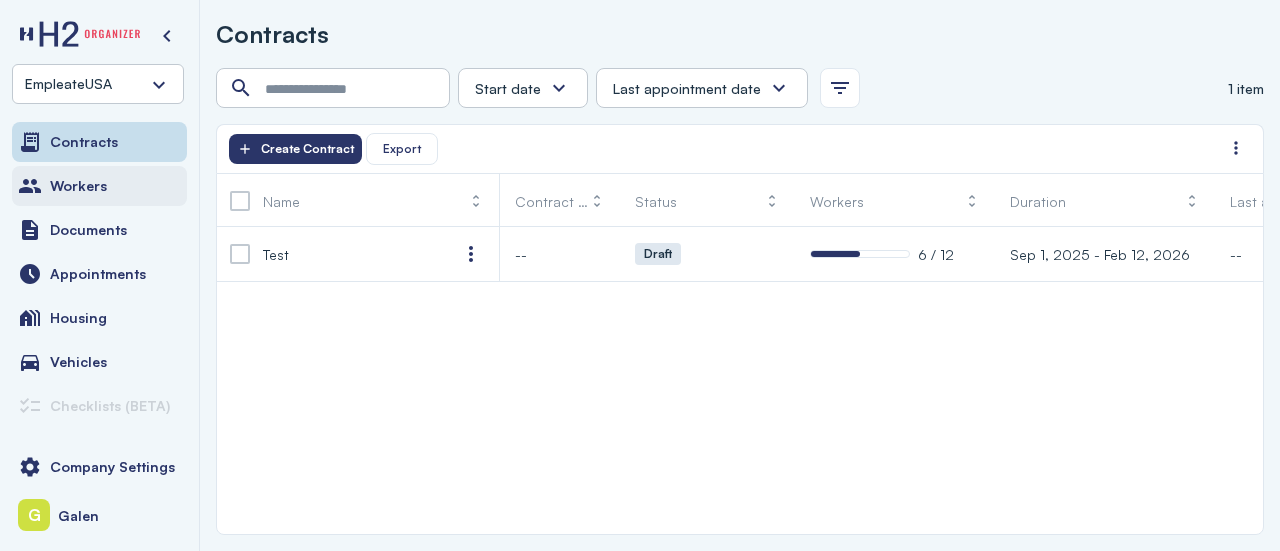 click on "Workers" at bounding box center [99, 186] 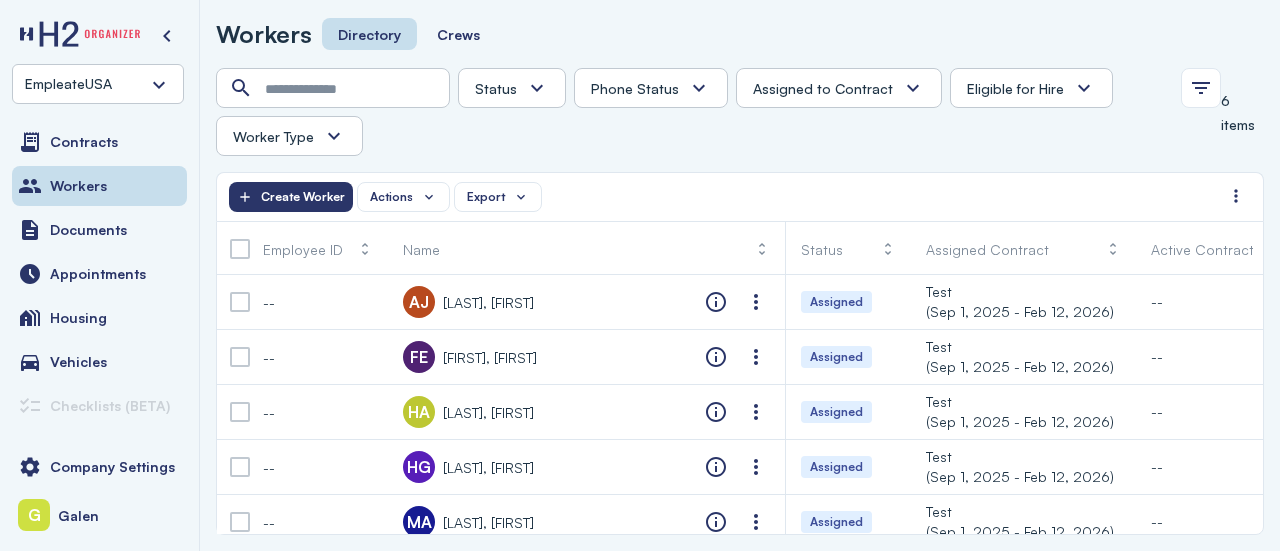 click on "Assigned to Contract" at bounding box center [839, 88] 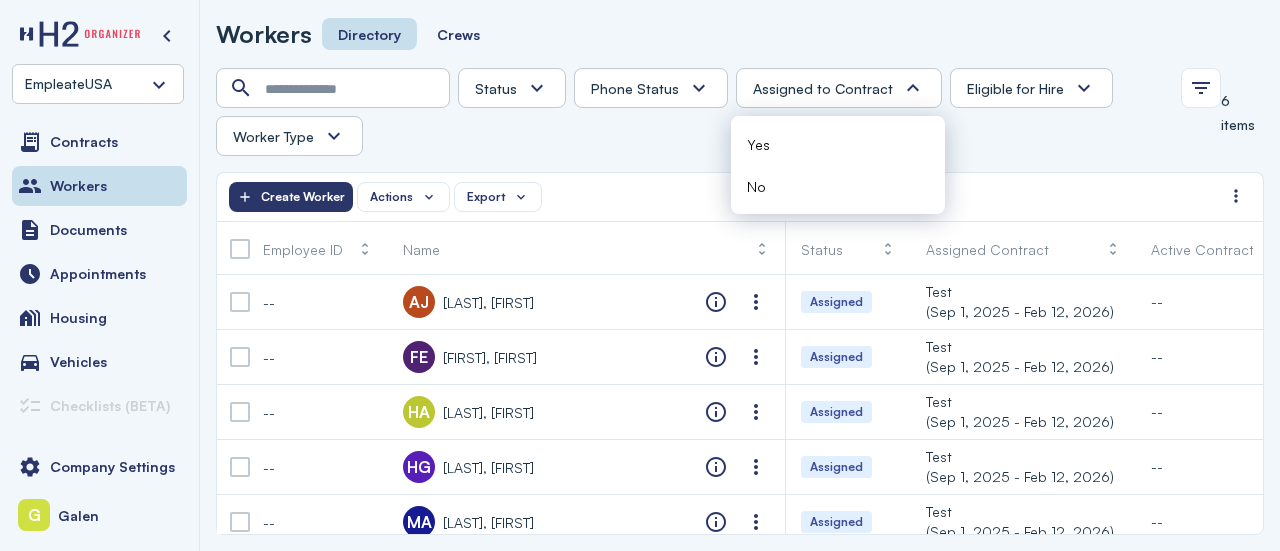 click on "Assigned to Contract" at bounding box center (839, 88) 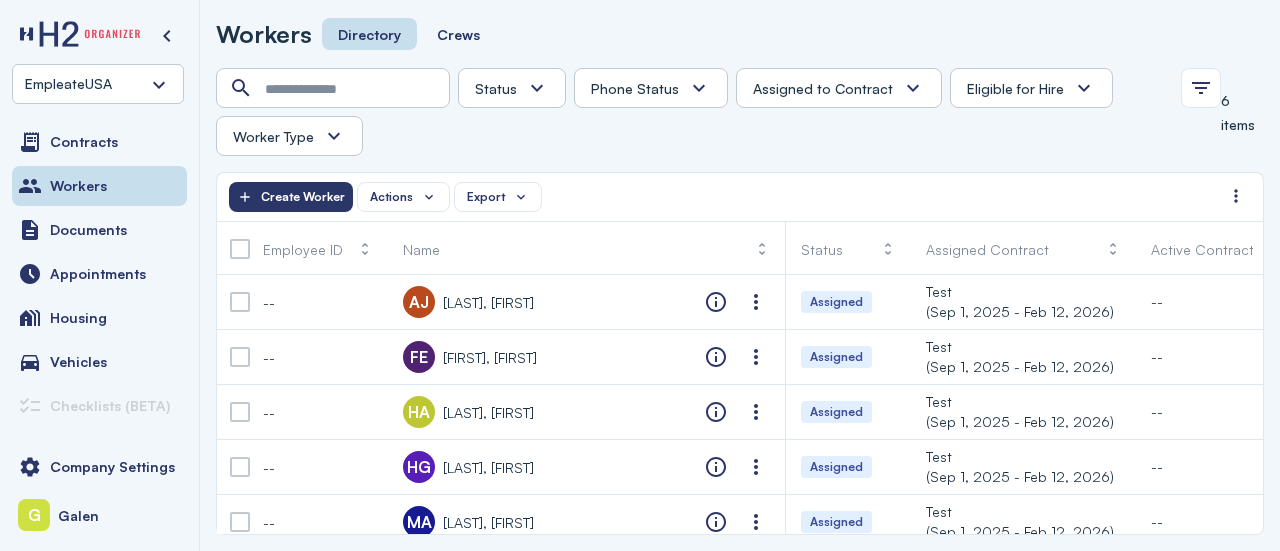 click at bounding box center [334, 136] 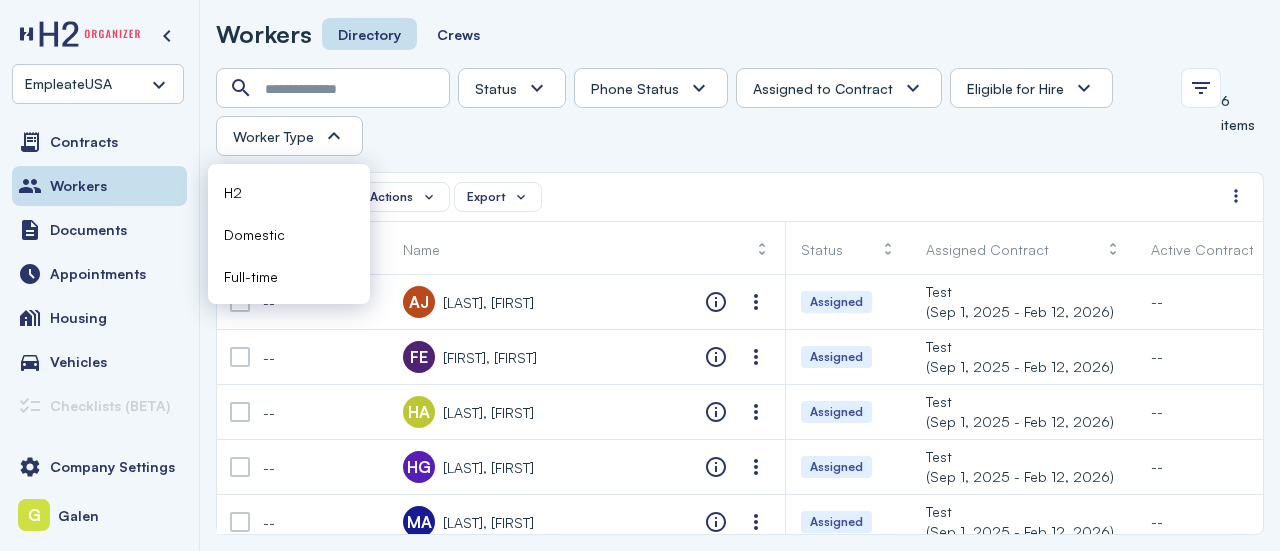 click at bounding box center [334, 136] 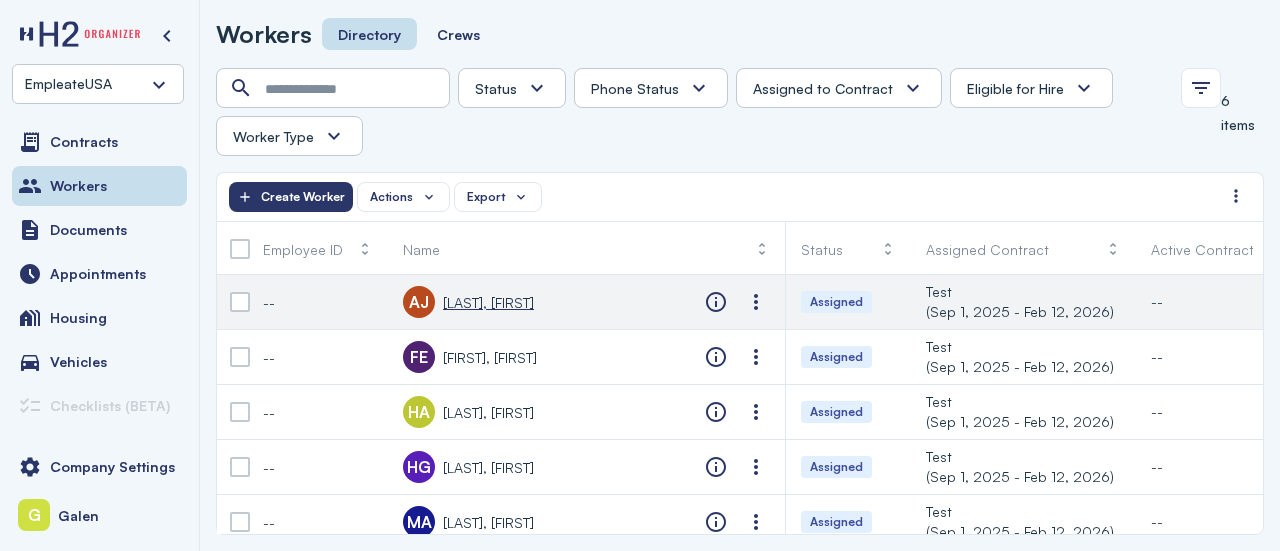 click on "Aguirre, Jenniffer" at bounding box center (488, 302) 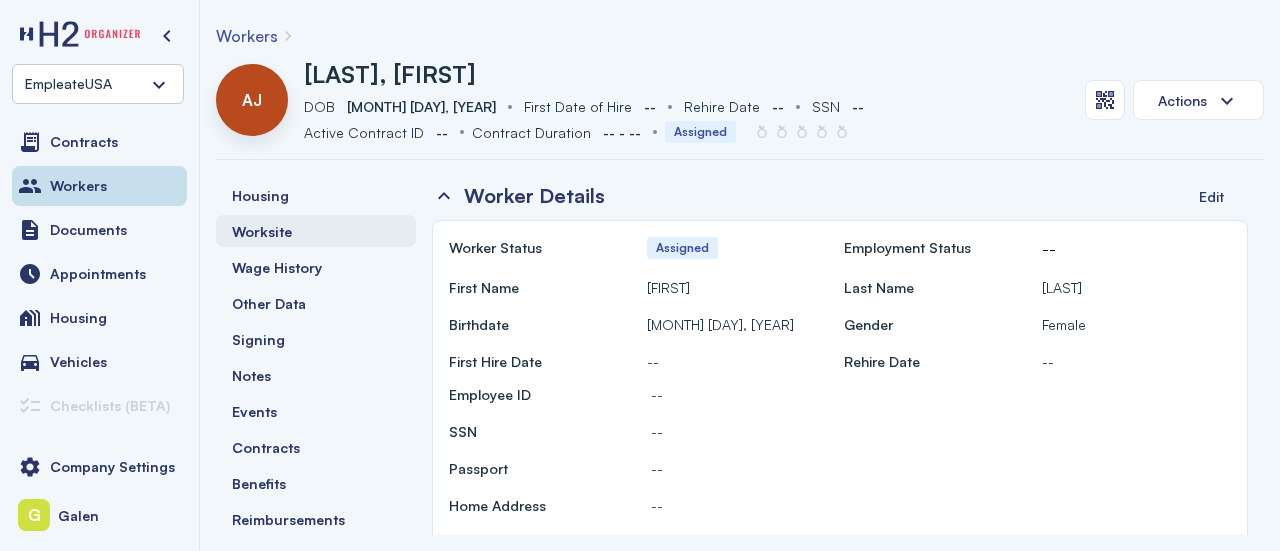 scroll, scrollTop: 0, scrollLeft: 0, axis: both 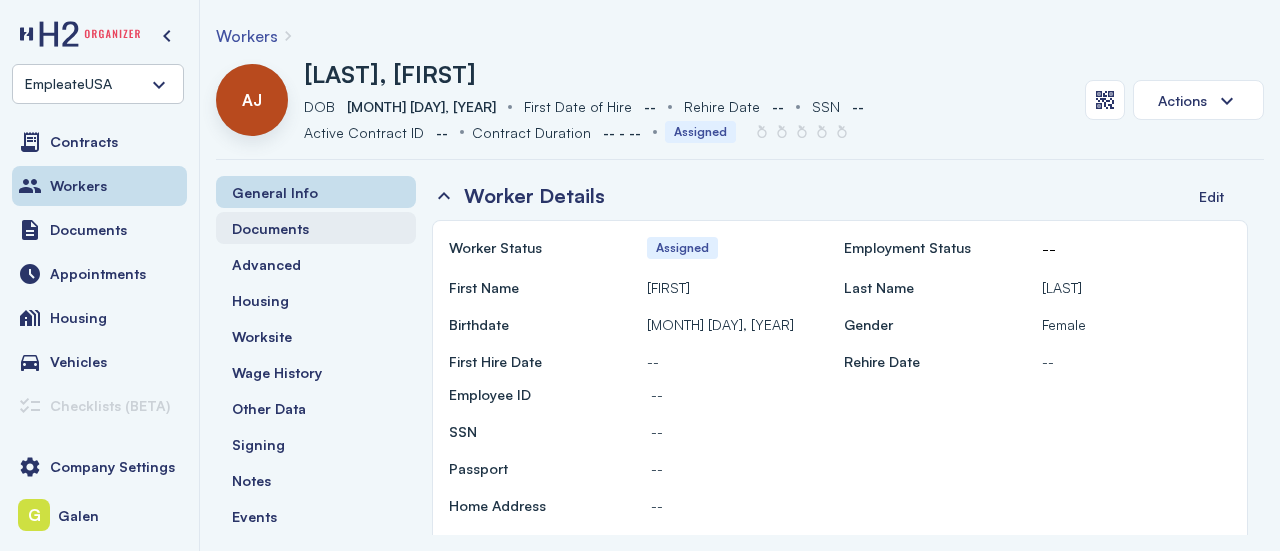 click on "Documents" at bounding box center [270, 228] 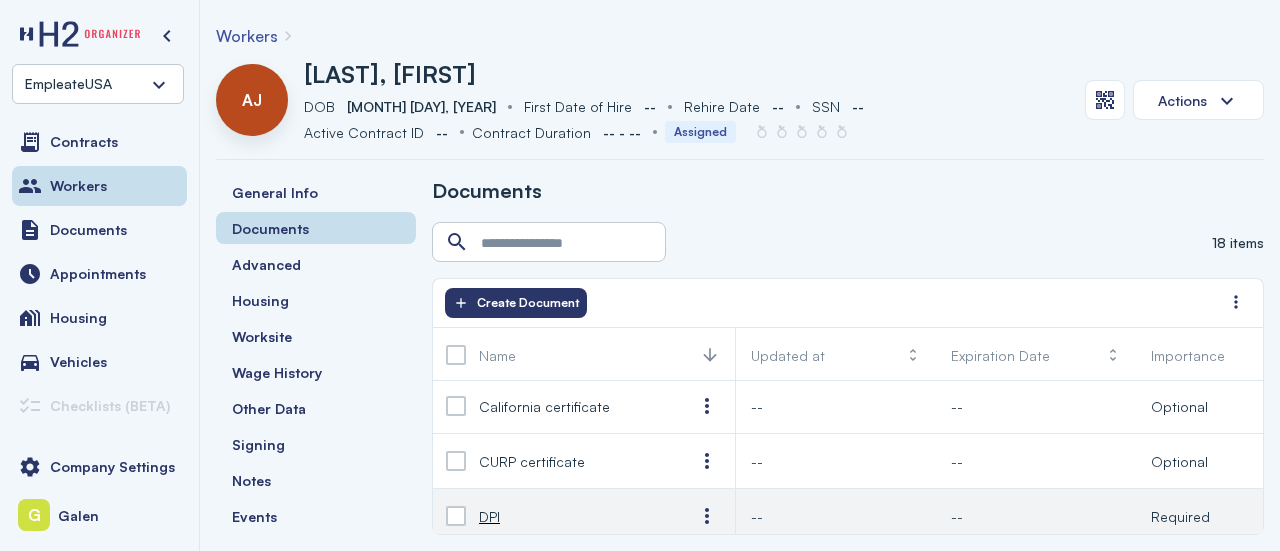 scroll, scrollTop: 2, scrollLeft: 227, axis: both 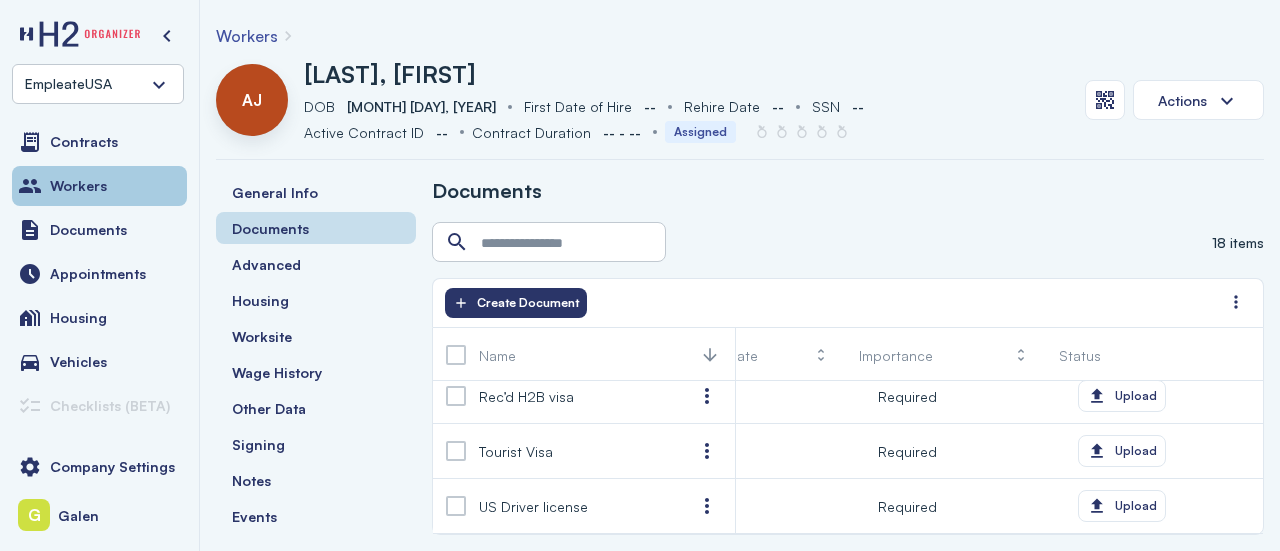 click on "Workers" at bounding box center [78, 186] 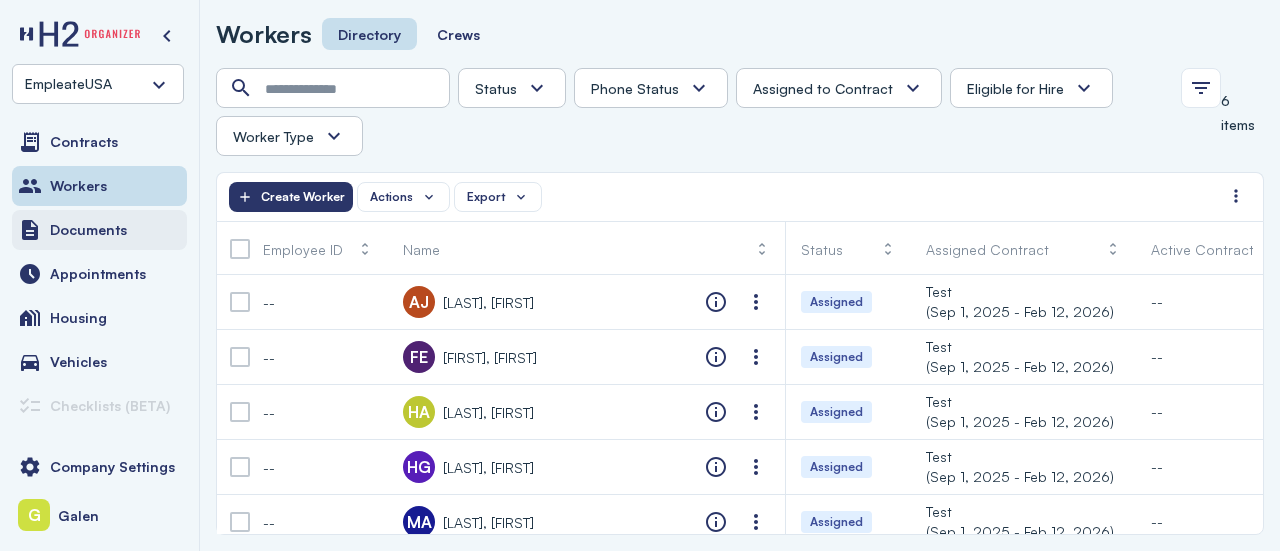 click on "Documents" at bounding box center [99, 230] 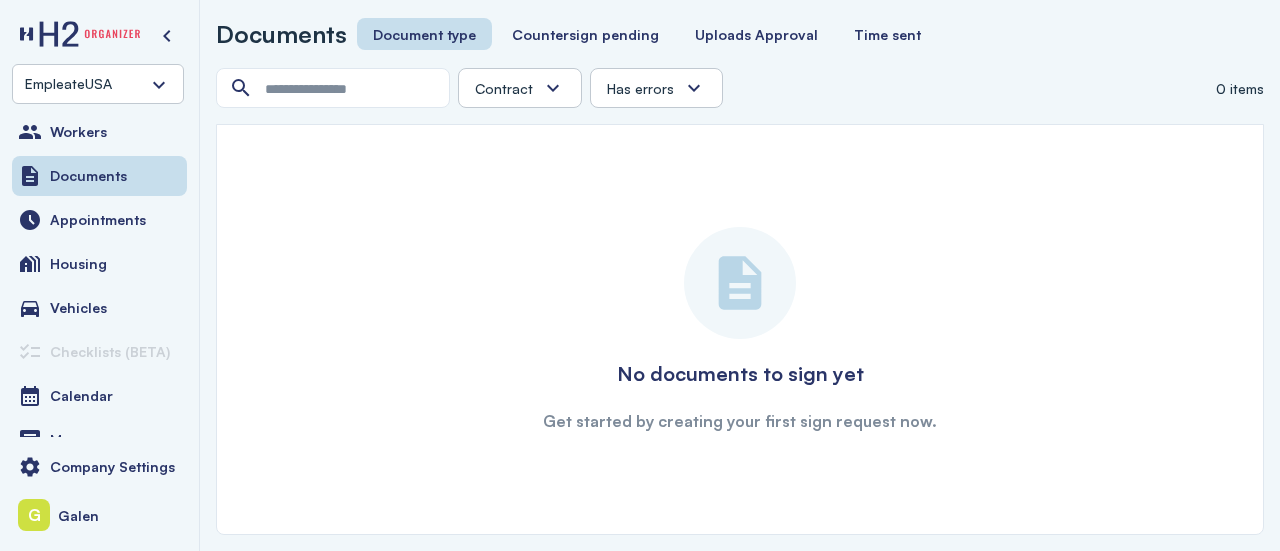 scroll, scrollTop: 0, scrollLeft: 0, axis: both 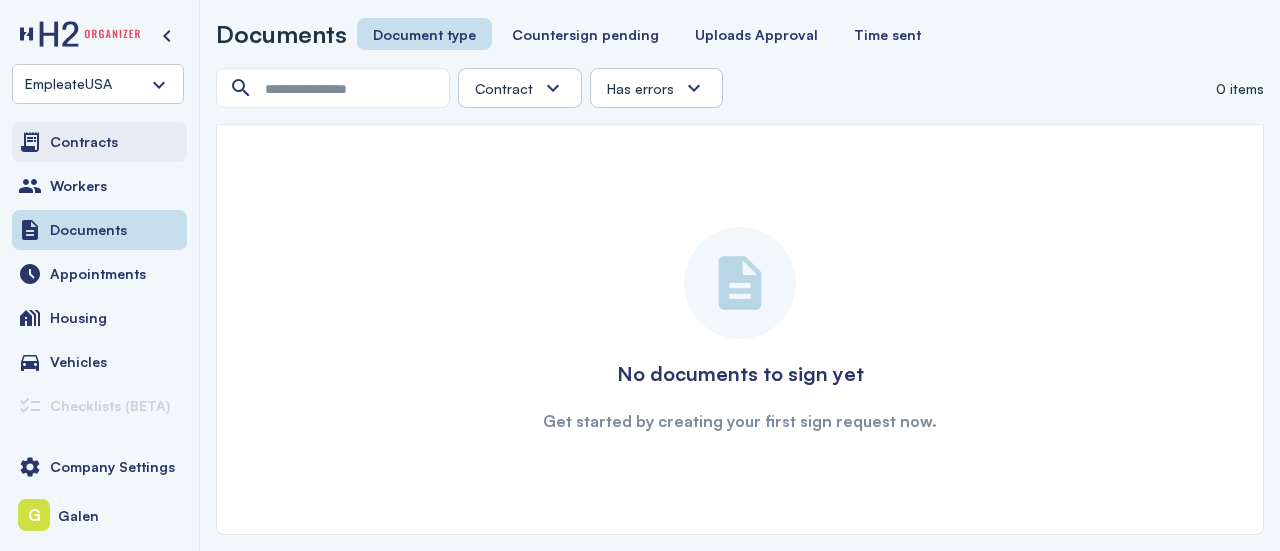 click on "Contracts" at bounding box center (84, 142) 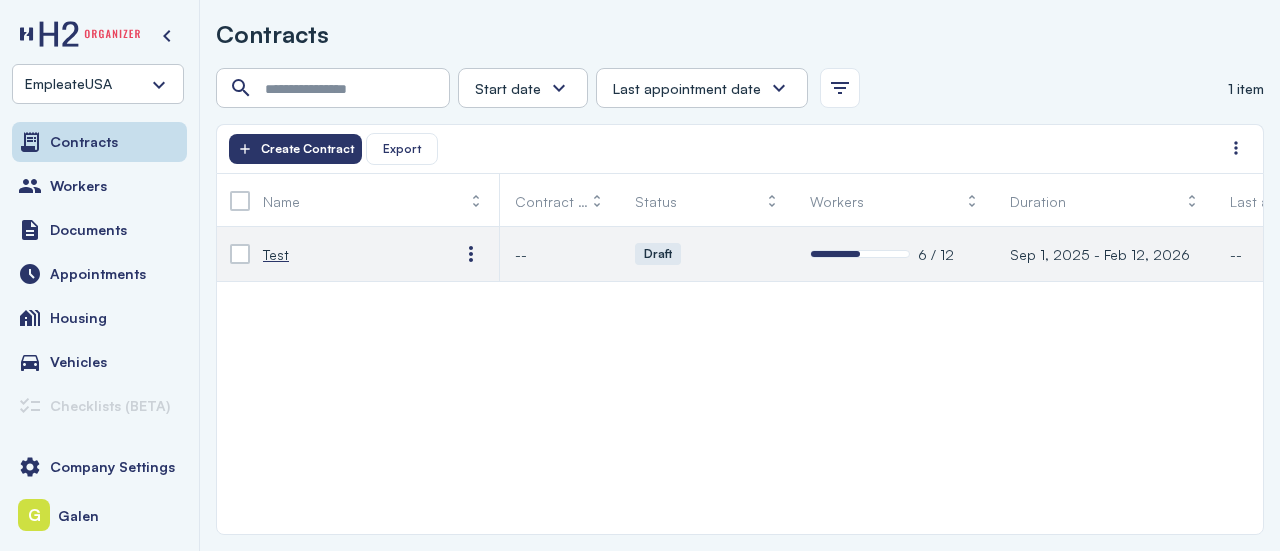 click on "Test" at bounding box center [345, 254] 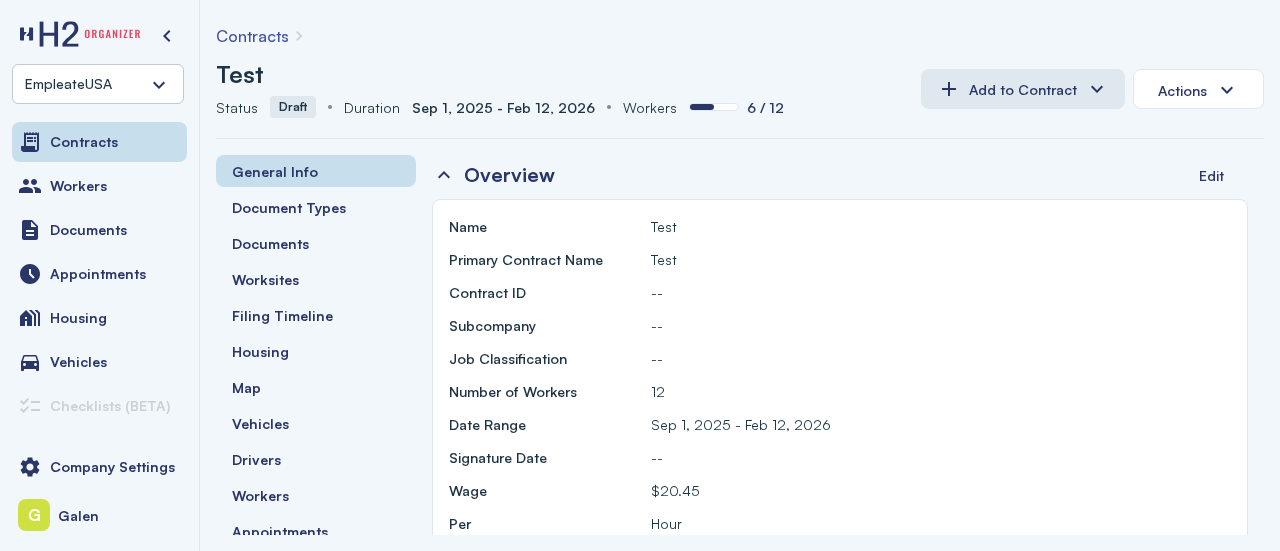 click on "Documents" at bounding box center (270, 243) 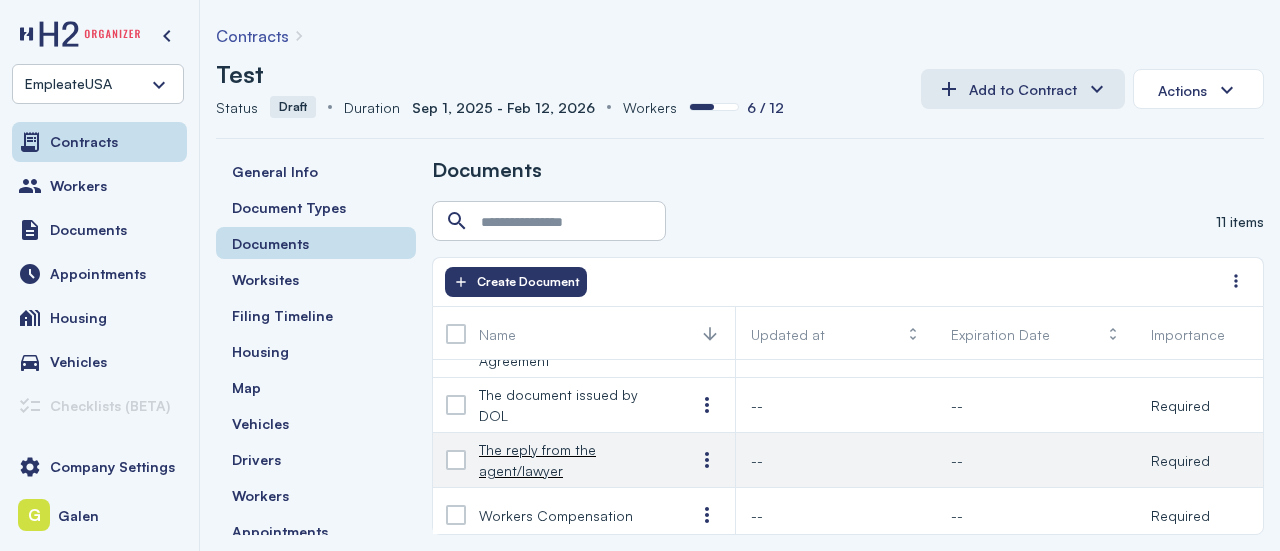 scroll, scrollTop: 431, scrollLeft: 0, axis: vertical 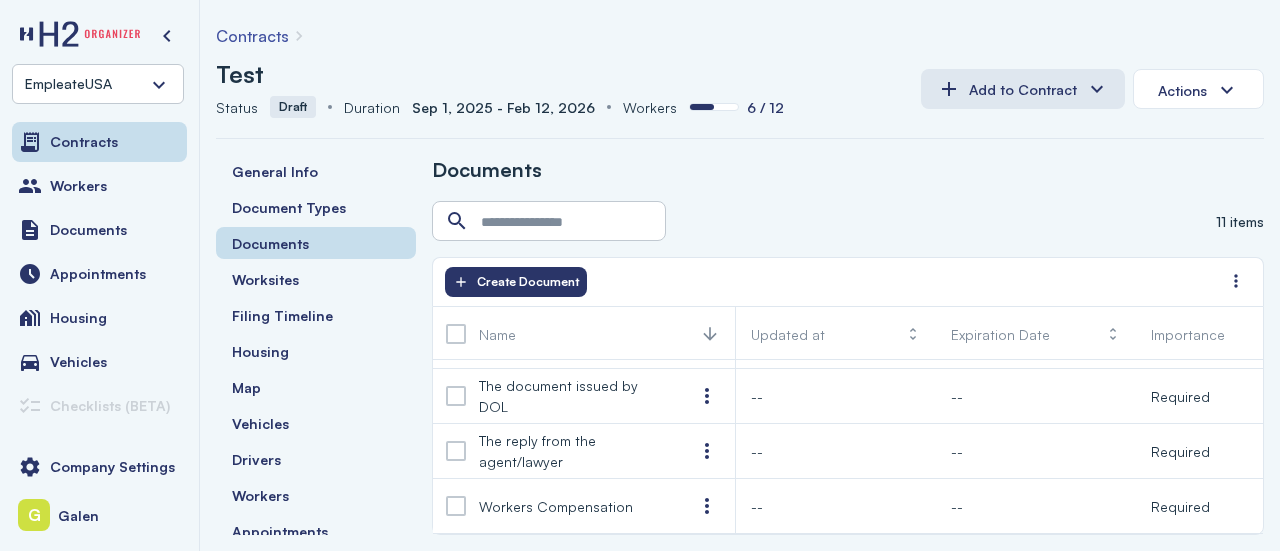 drag, startPoint x: 946, startPoint y: 537, endPoint x: 1279, endPoint y: 576, distance: 335.276 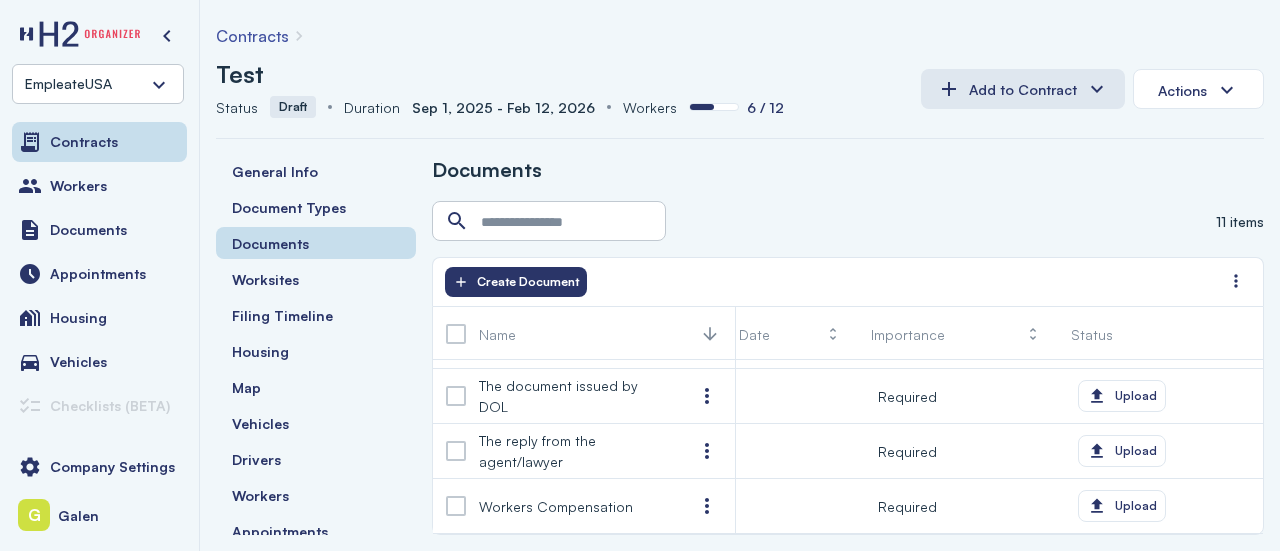 scroll, scrollTop: 0, scrollLeft: 292, axis: horizontal 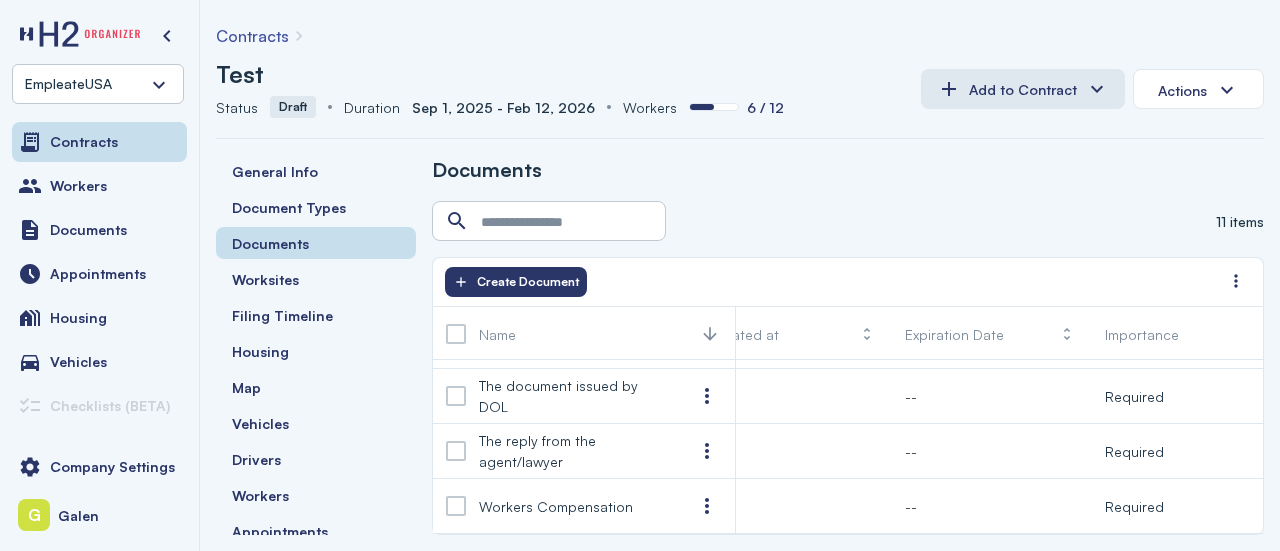 click on "11 items" at bounding box center (848, 221) 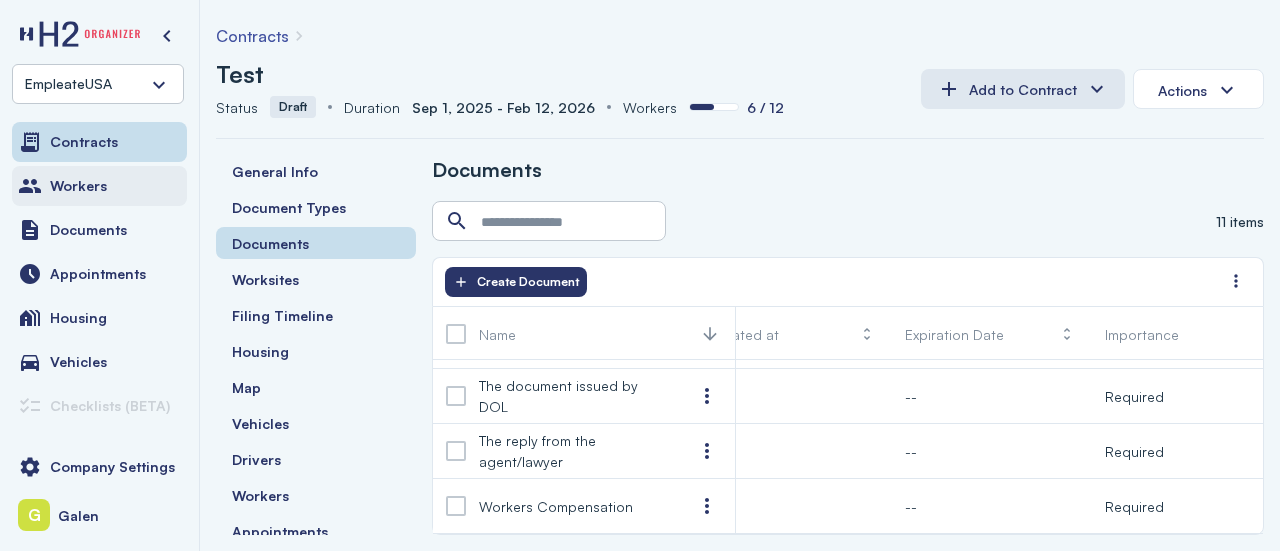 click on "Workers" at bounding box center [78, 186] 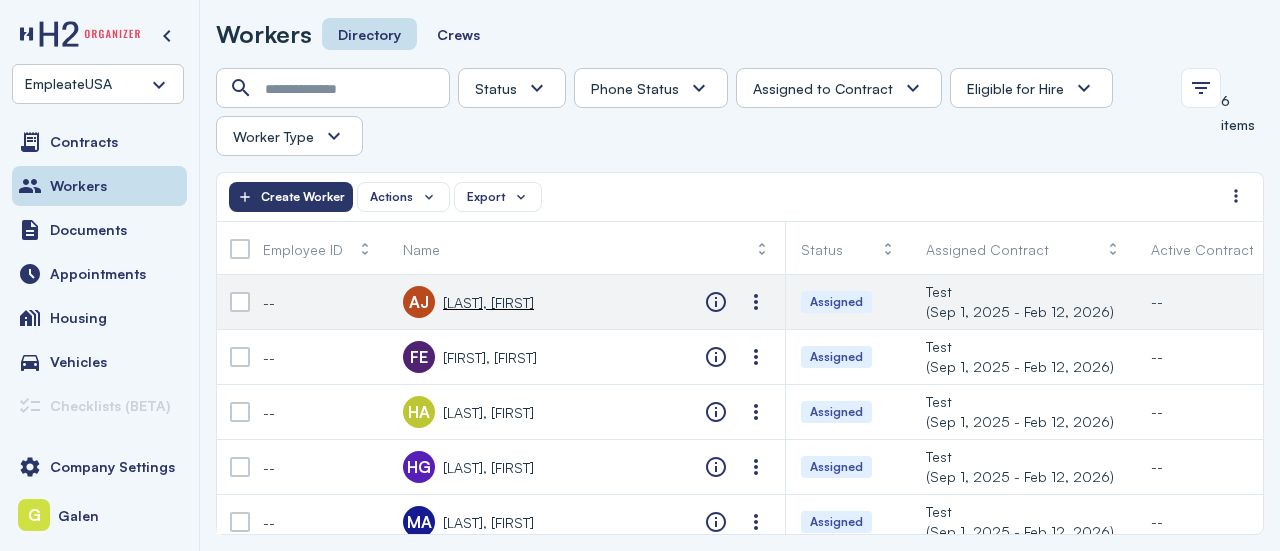 click on "AJ       Aguirre, Jenniffer" at bounding box center [468, 302] 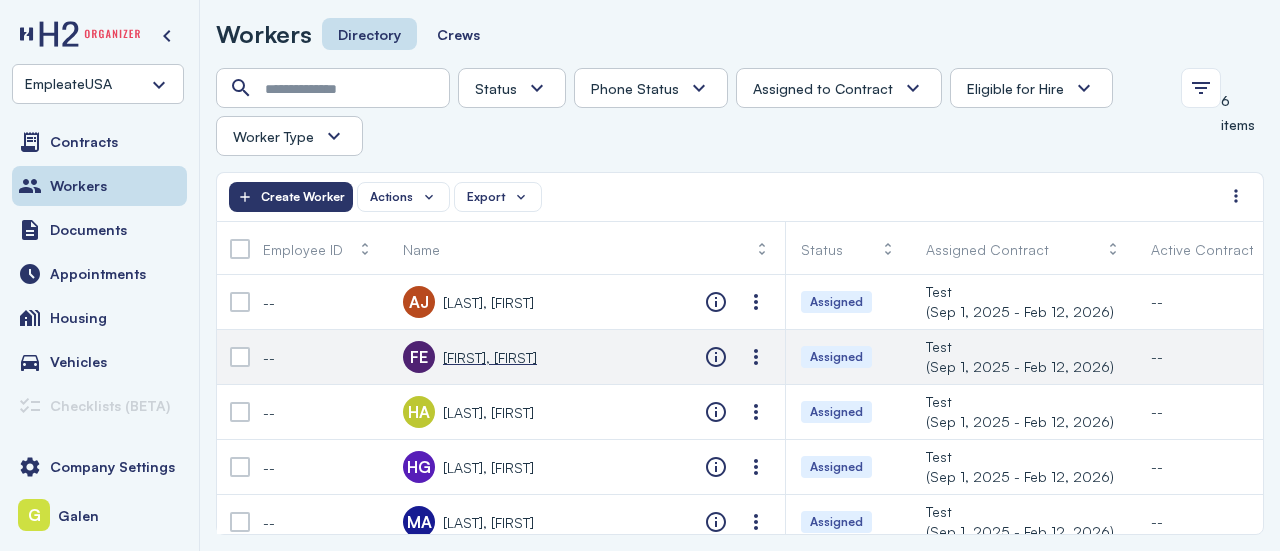 click on "Felipe, Emilsa" at bounding box center (490, 357) 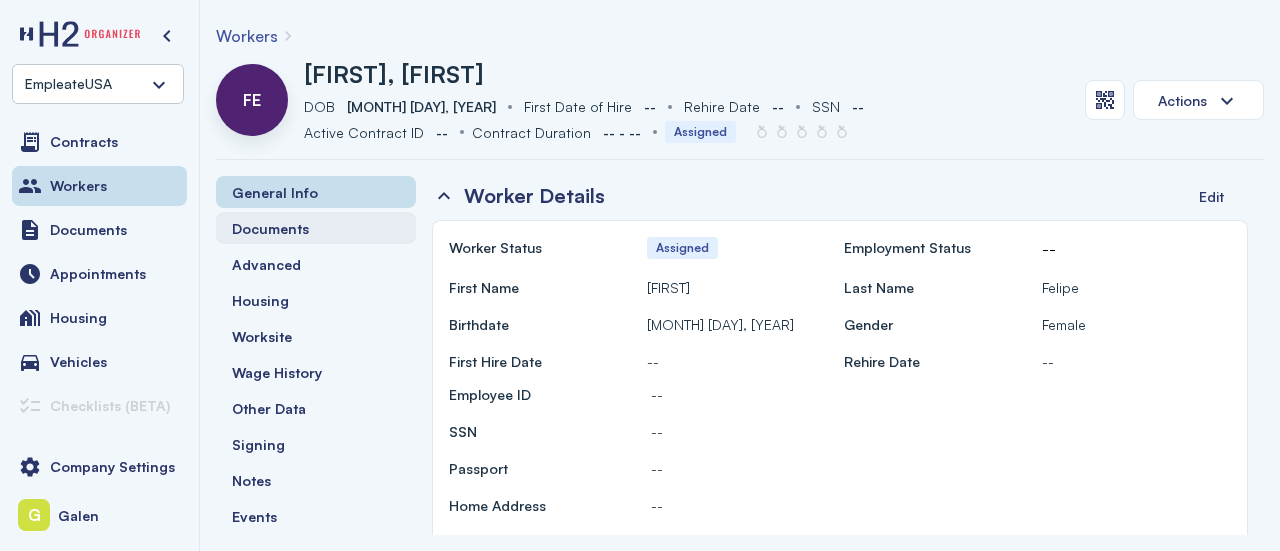 click on "Documents" at bounding box center (270, 228) 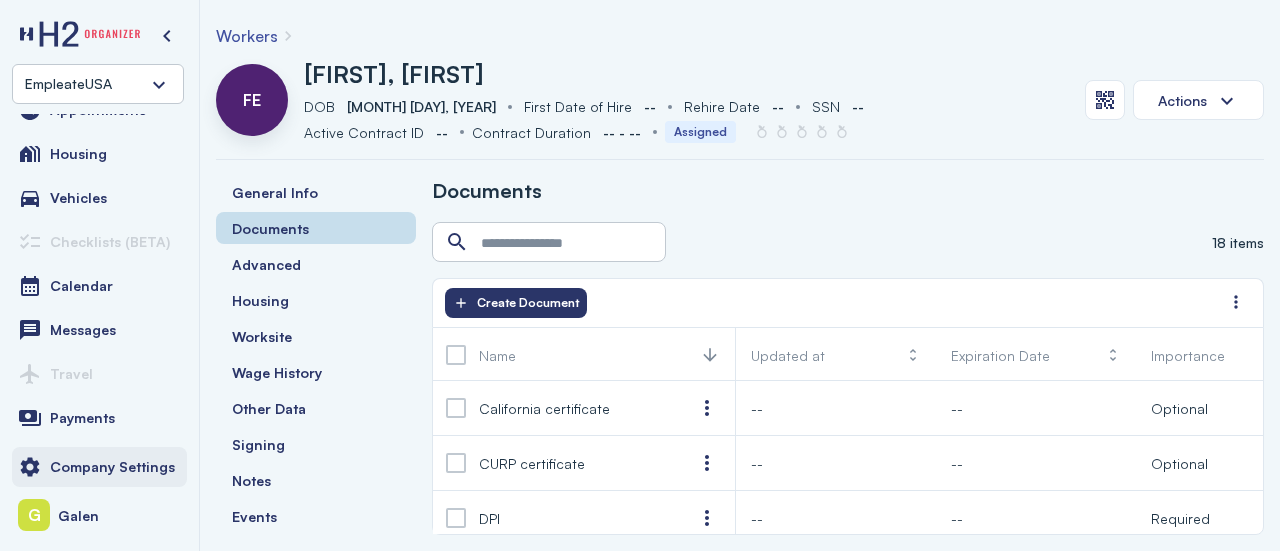 click on "Company Settings" at bounding box center [112, 467] 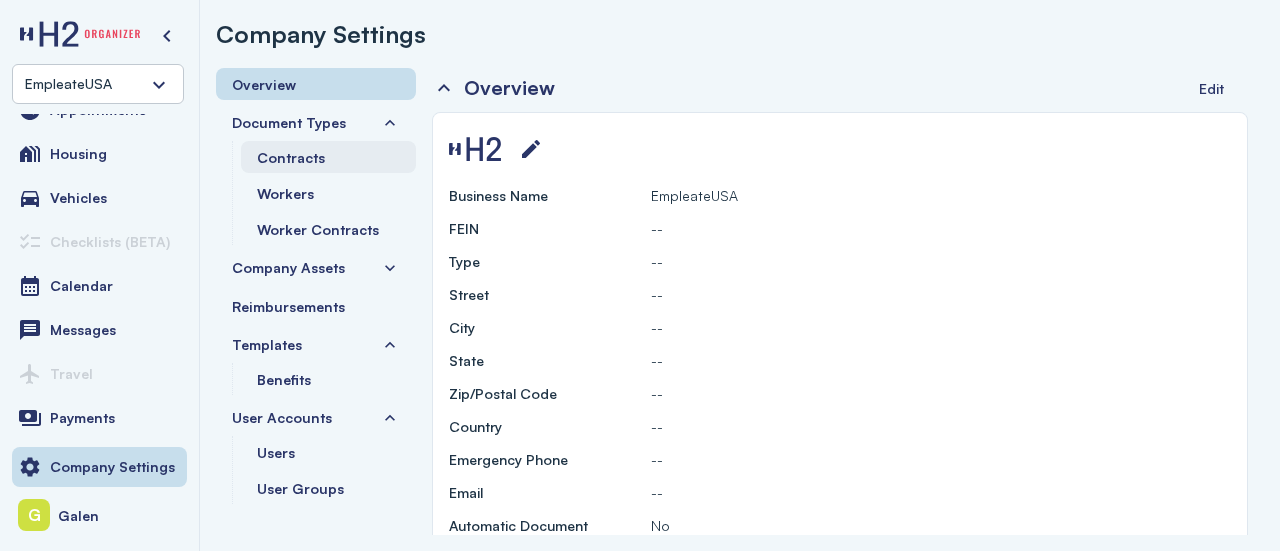 click on "Contracts" at bounding box center (328, 157) 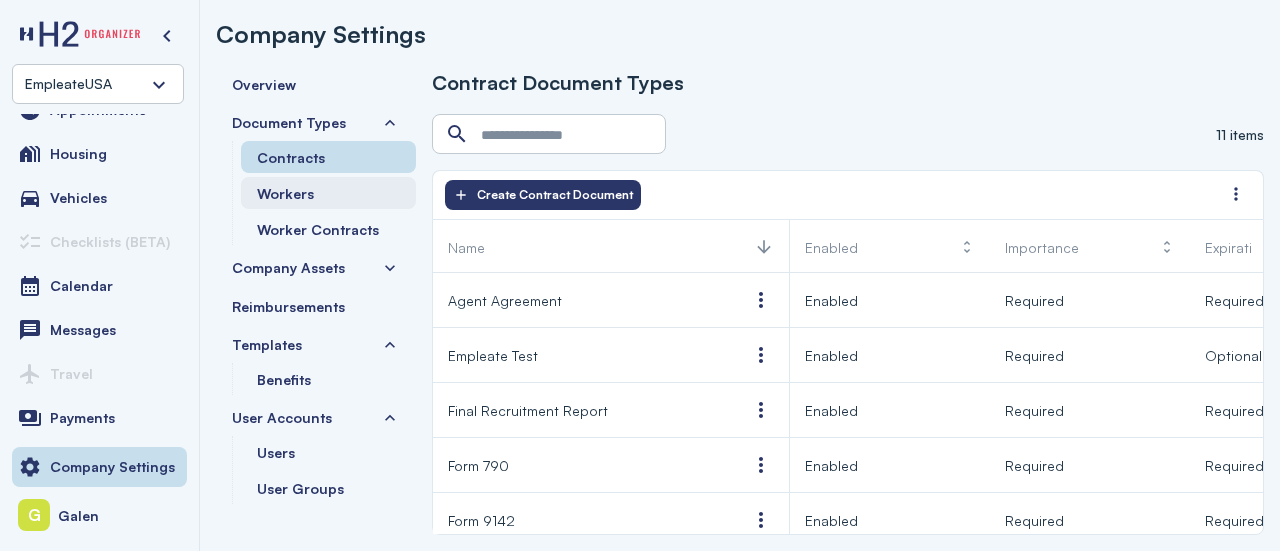 click on "Workers" at bounding box center (328, 193) 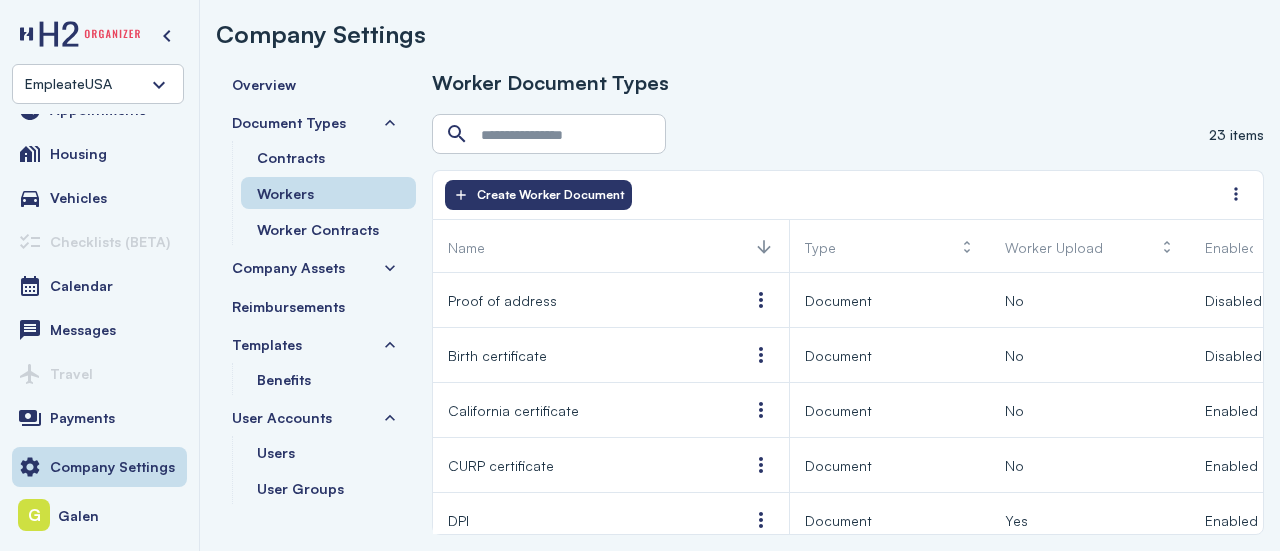 scroll, scrollTop: 0, scrollLeft: 24, axis: horizontal 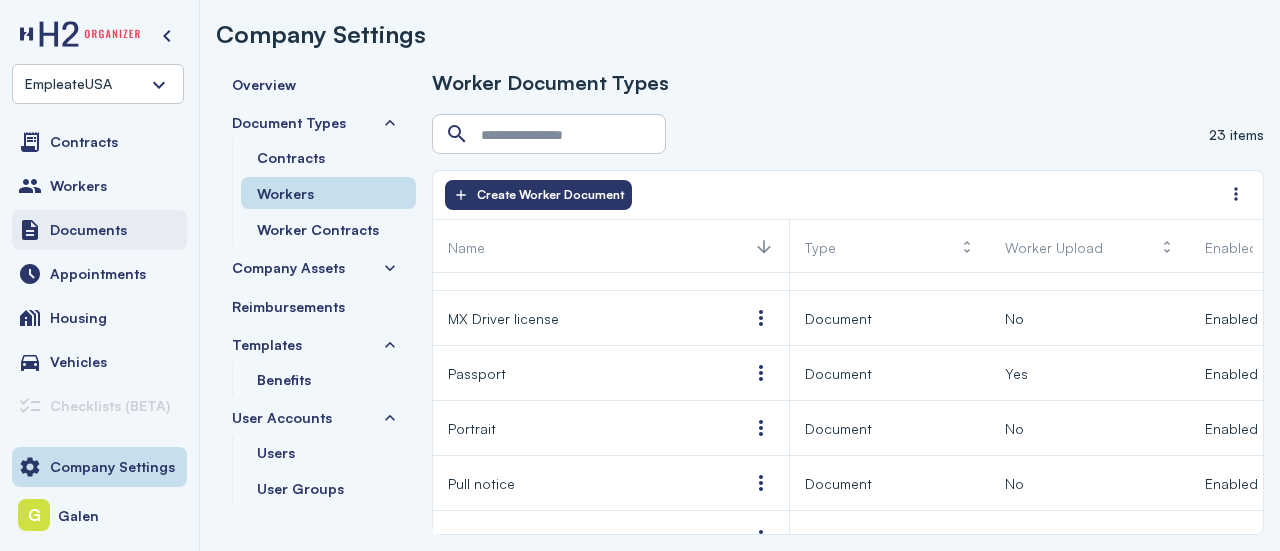 click on "Documents" at bounding box center [99, 230] 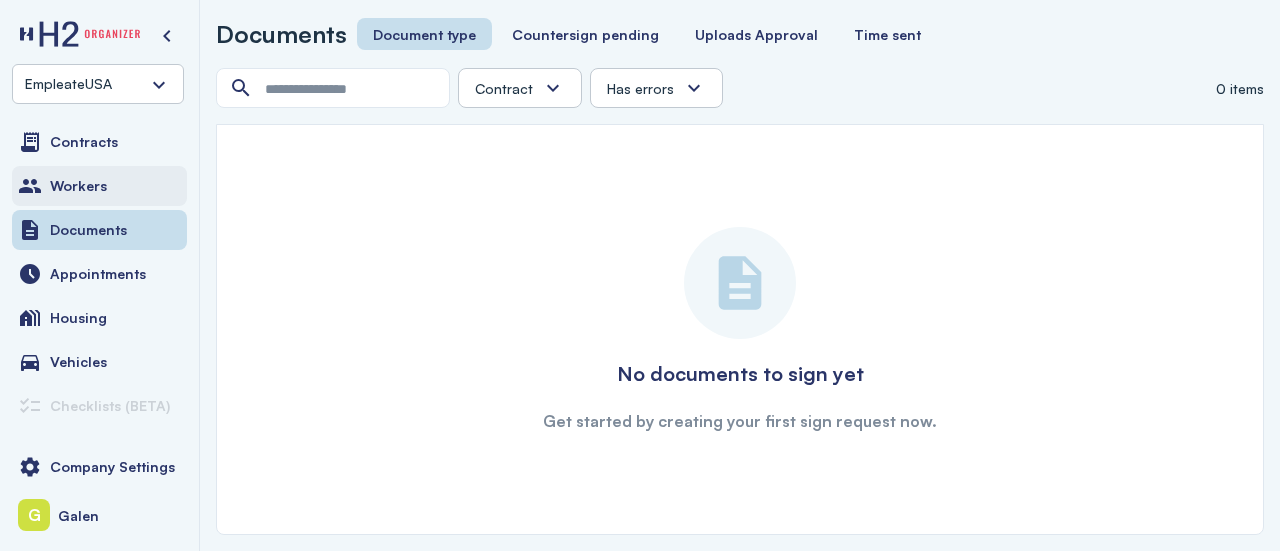 click on "Workers" at bounding box center (78, 186) 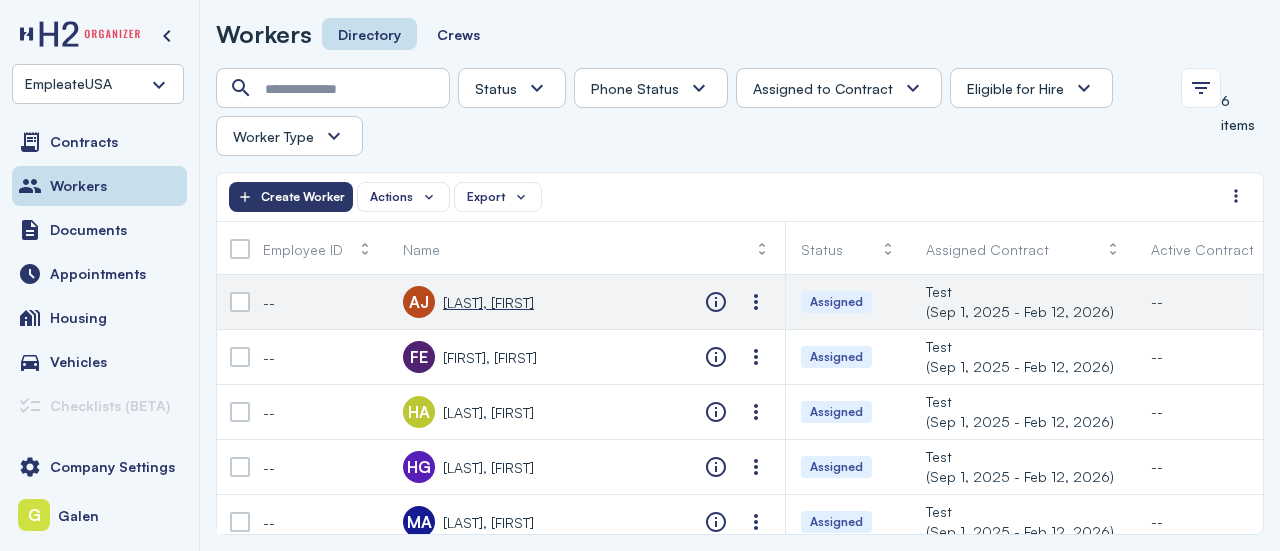 click on "Aguirre, Jenniffer" at bounding box center (488, 302) 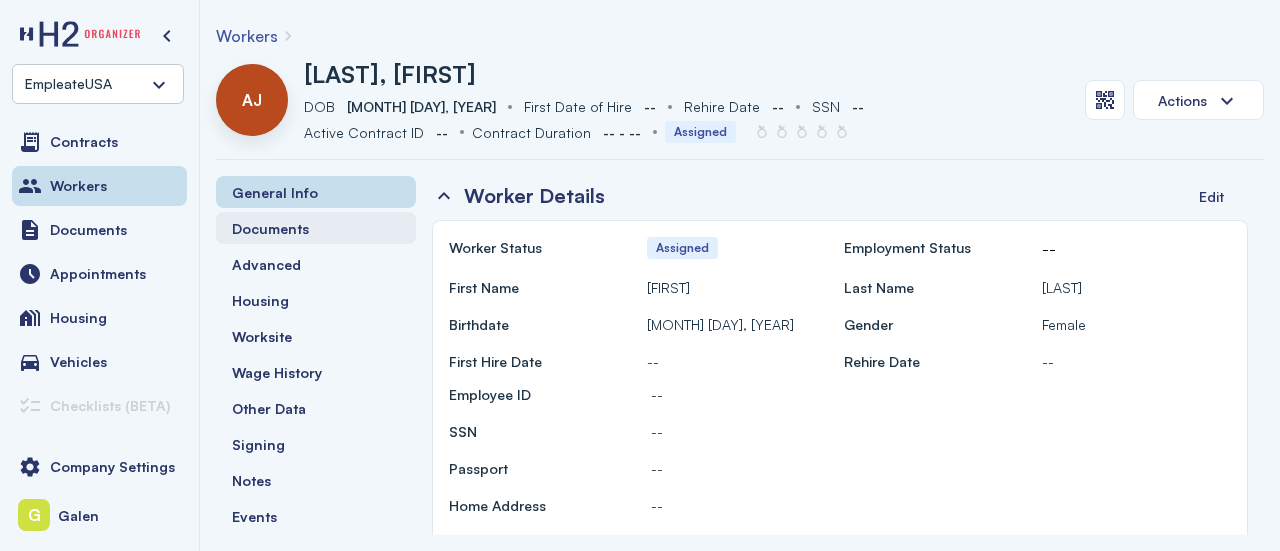 click on "Documents" at bounding box center [316, 228] 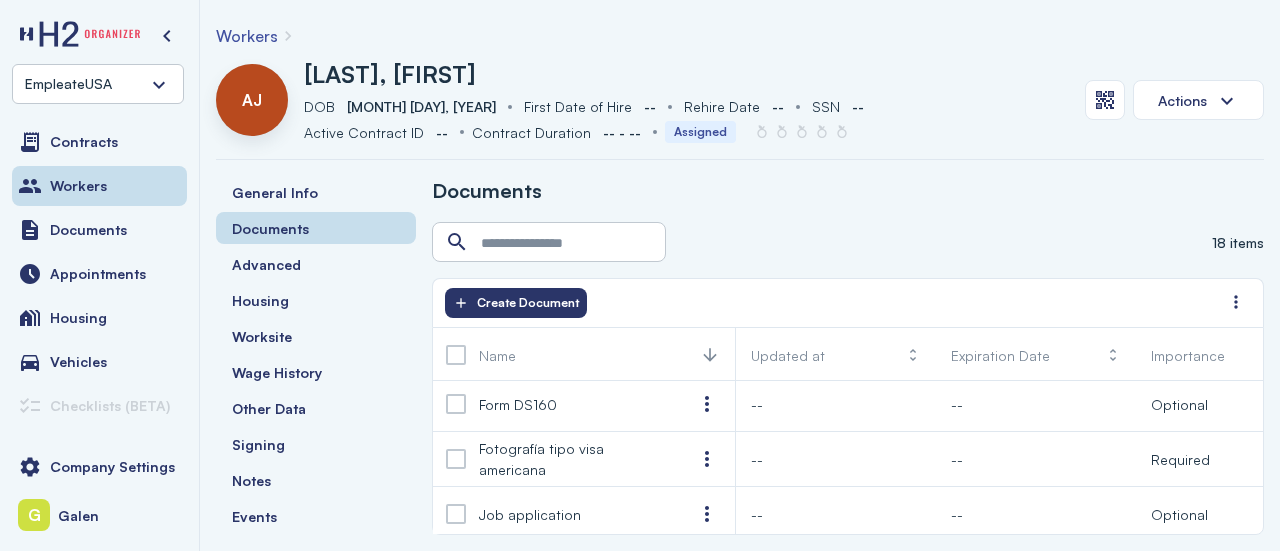 scroll, scrollTop: 0, scrollLeft: 0, axis: both 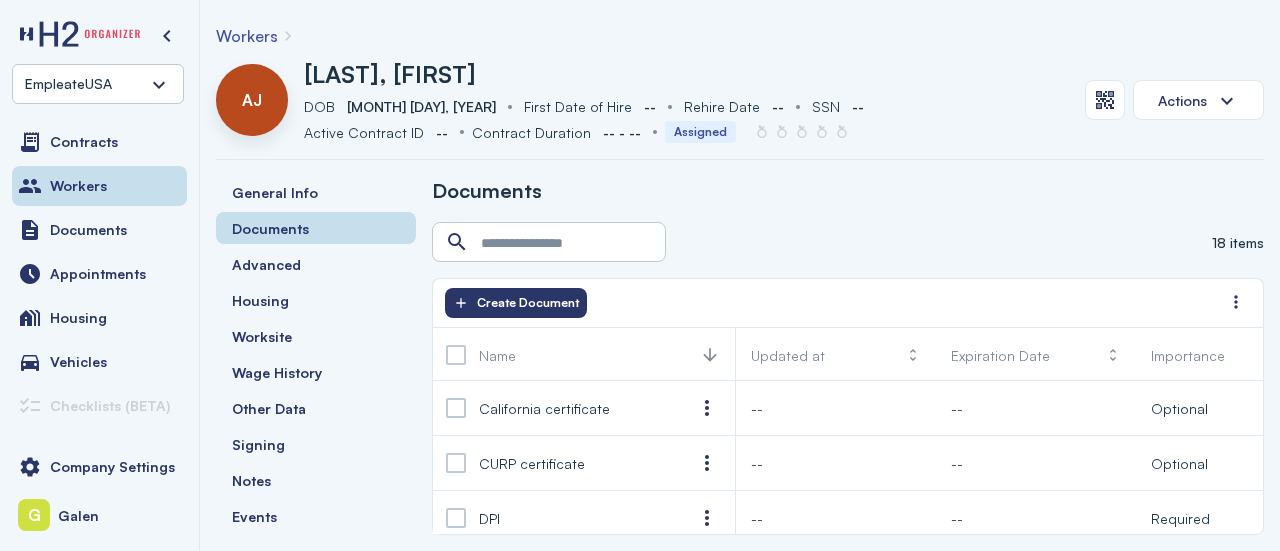 drag, startPoint x: 842, startPoint y: 535, endPoint x: 923, endPoint y: 527, distance: 81.394104 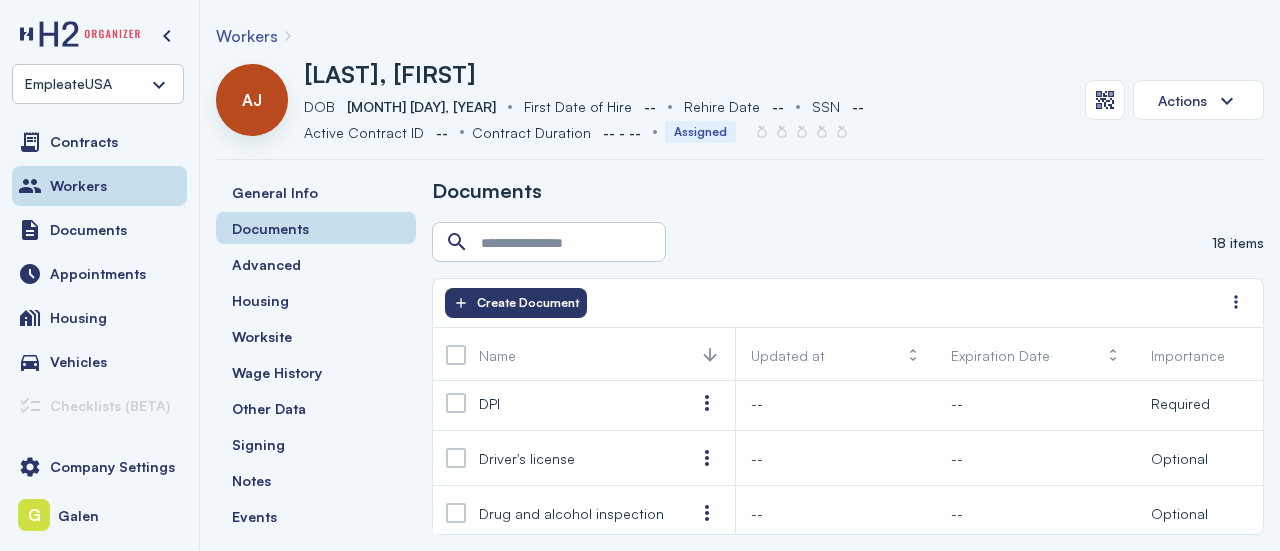 scroll, scrollTop: 213, scrollLeft: 1, axis: both 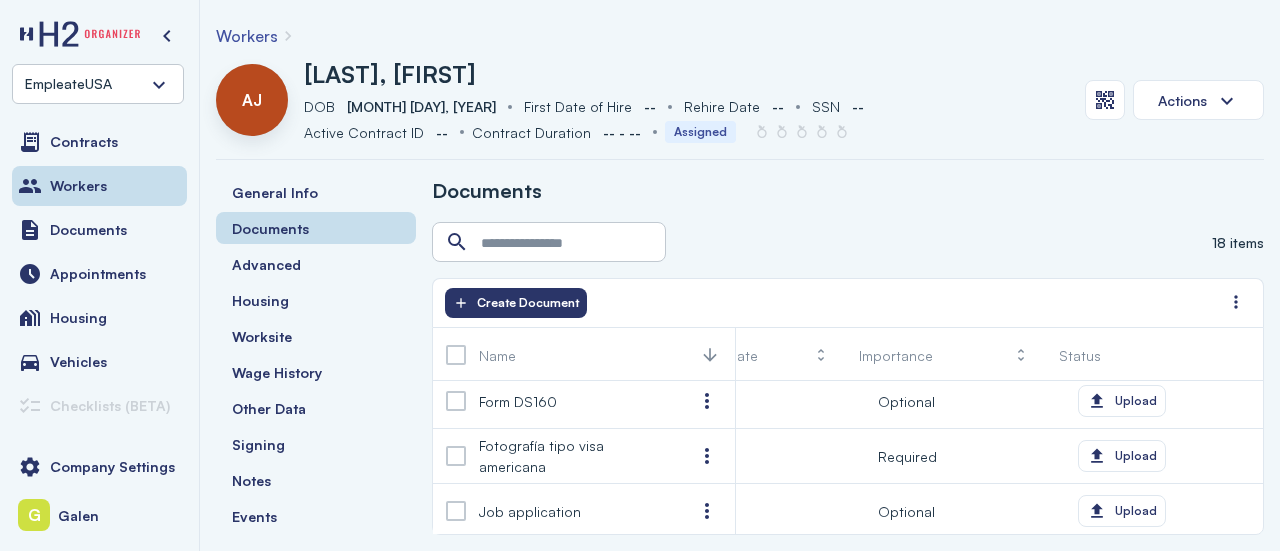 drag, startPoint x: 943, startPoint y: 521, endPoint x: 1279, endPoint y: 517, distance: 336.0238 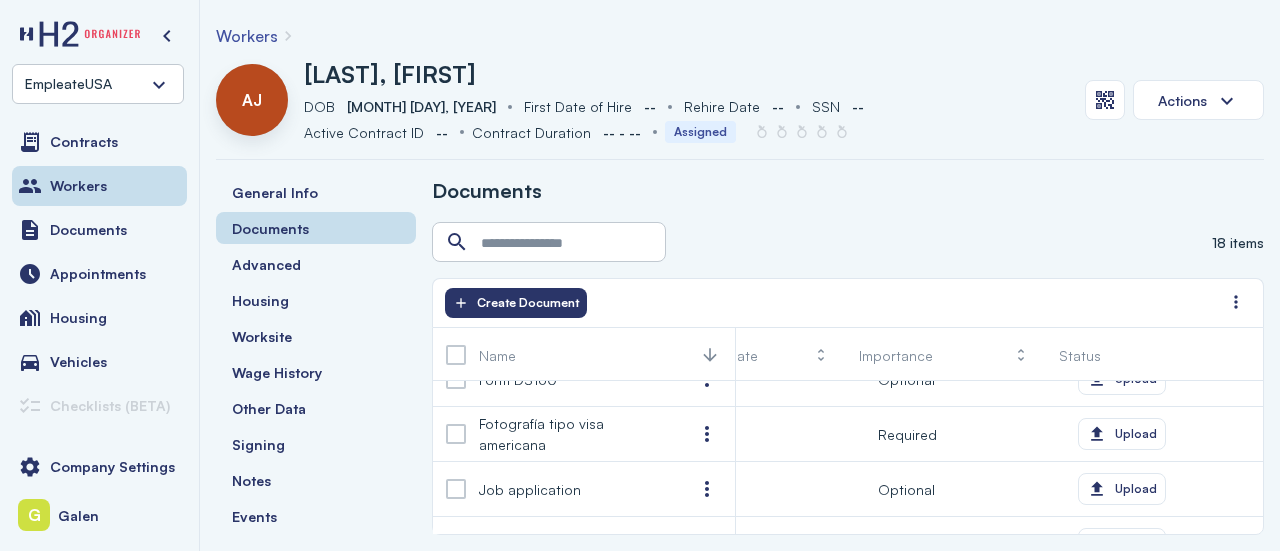 click on "Workers     AJ       Aguirre, Jenniffer     DOB   DOB   Sep 20, 1986   First Date of Hire   First Date of Hire   --   Rehire Date   Rehire Date   --   SSN   SSN   --   Active Contract ID   Active Contract ID   --   Contract Duration   Contract Duration   -- - --   Assigned                                         Actions                 General Info Documents Advanced Housing Worksite Wage History Other Data Signing Notes Events Contracts Benefits Reimbursements         Documents                             18 items         Create Document                       Name       Updated at     Expiration Date     Importance     Status                   FLCE certificate           -- -- Required         Upload                   Form DS160           -- -- Optional         Upload                   Fotografía tipo visa americana           -- -- Required         Upload                   Job application           -- -- Optional         Upload                   Last Visa           -- -- Required         Upload" at bounding box center (740, 275) 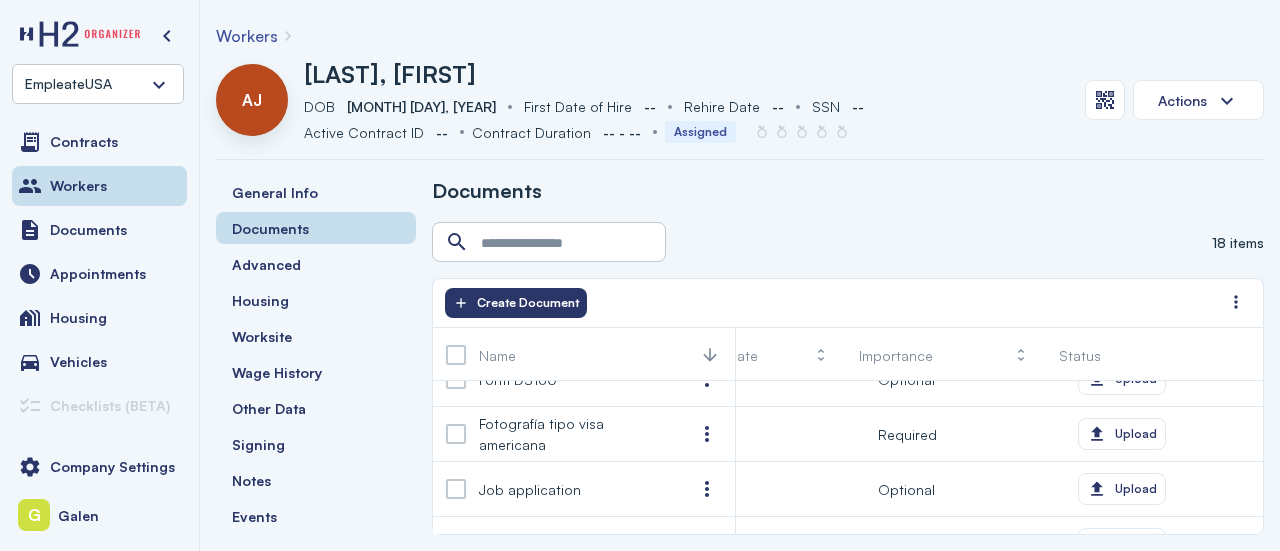 drag, startPoint x: 927, startPoint y: 540, endPoint x: 1279, endPoint y: 545, distance: 352.03552 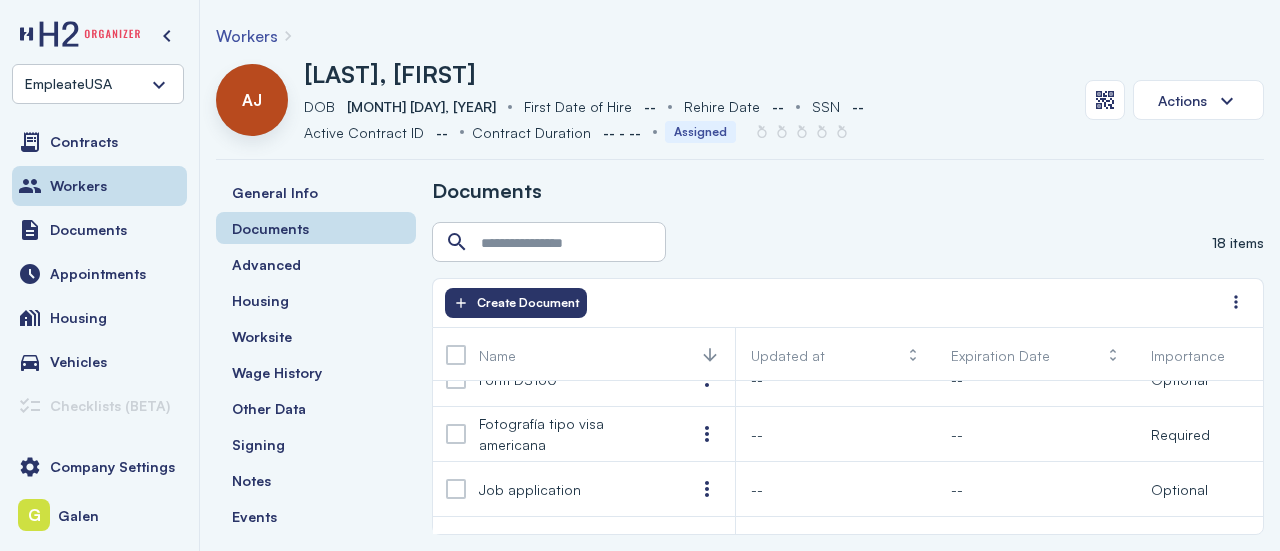 scroll, scrollTop: 0, scrollLeft: 0, axis: both 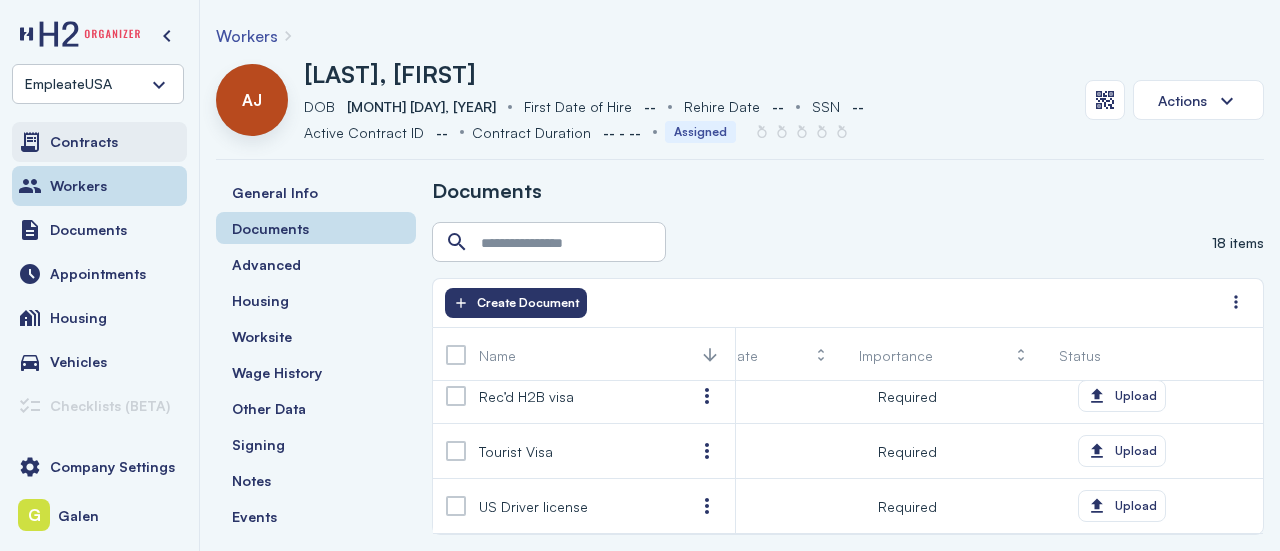 click on "Contracts" at bounding box center (99, 142) 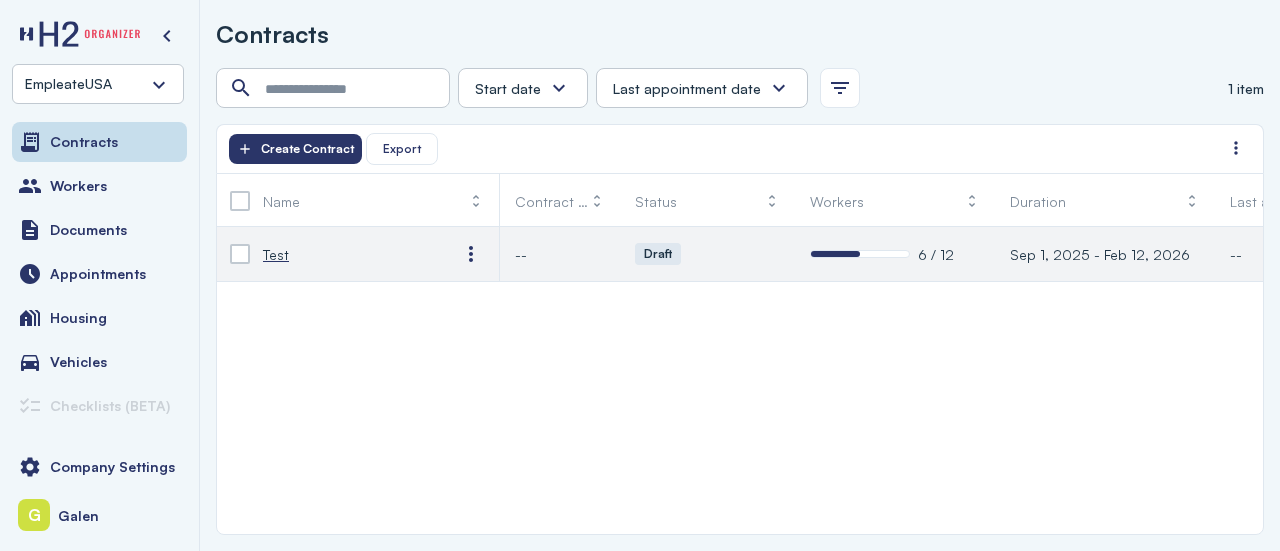 click on "Test" at bounding box center (345, 254) 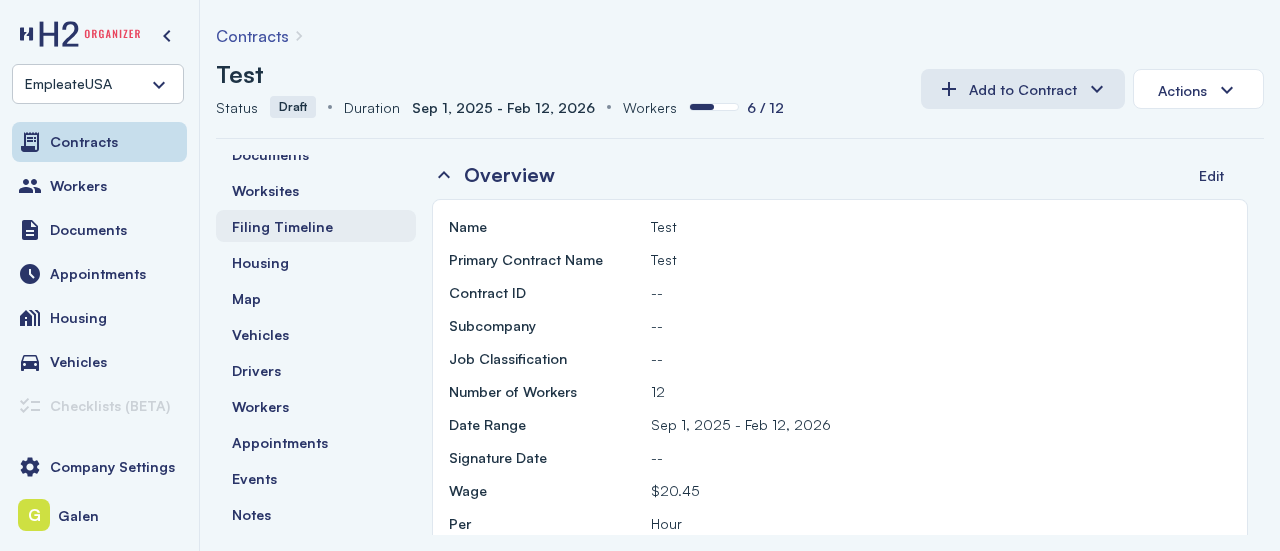scroll, scrollTop: 94, scrollLeft: 0, axis: vertical 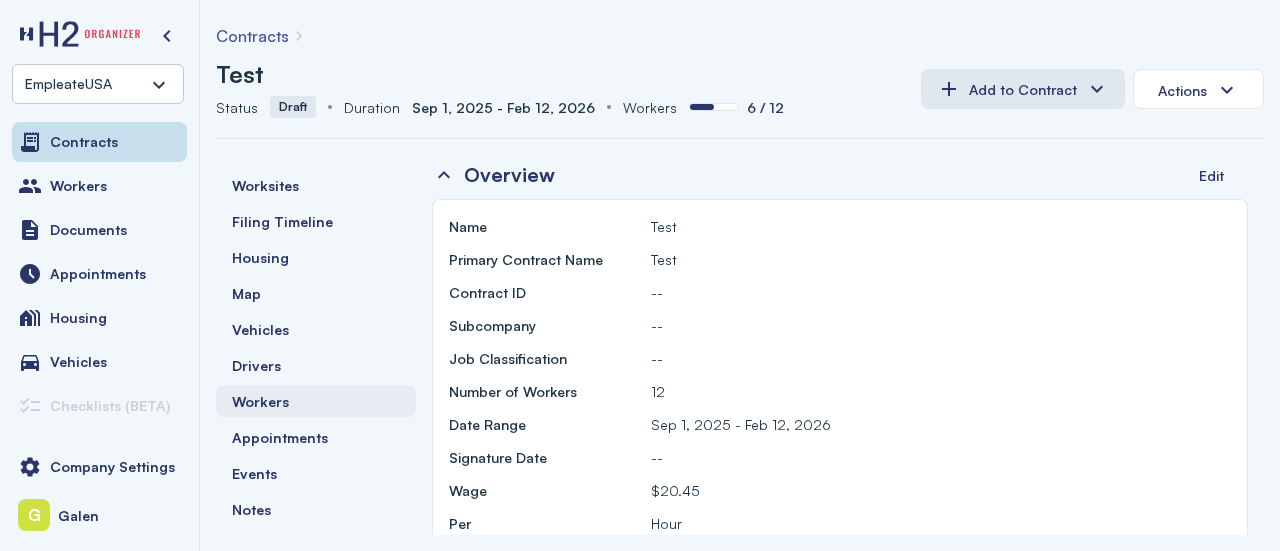 click on "Workers" at bounding box center [260, 401] 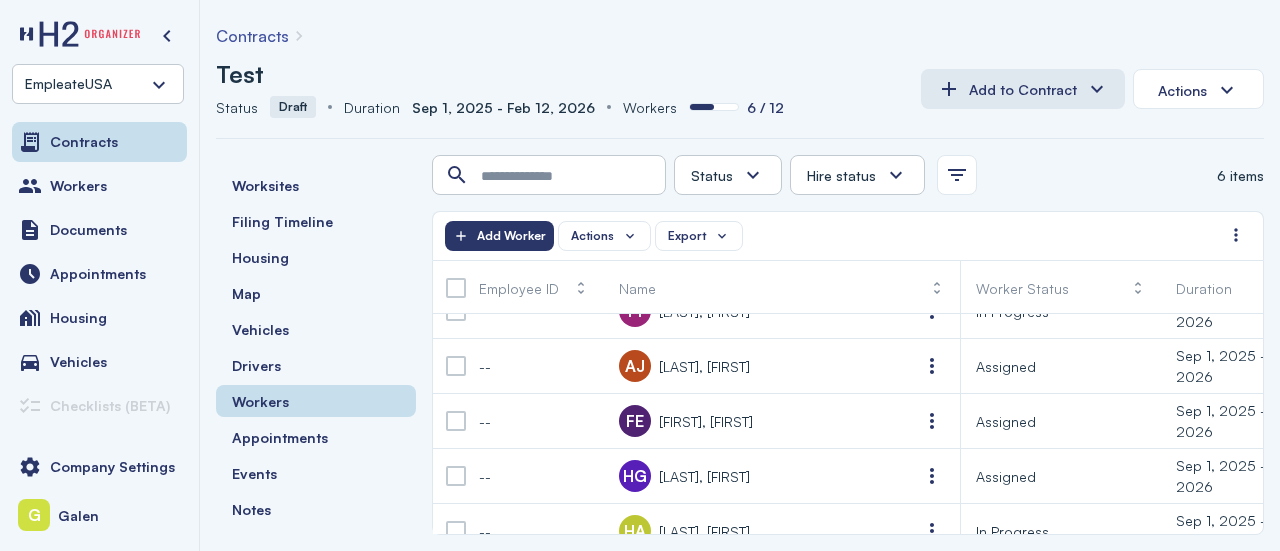 scroll, scrollTop: 0, scrollLeft: 0, axis: both 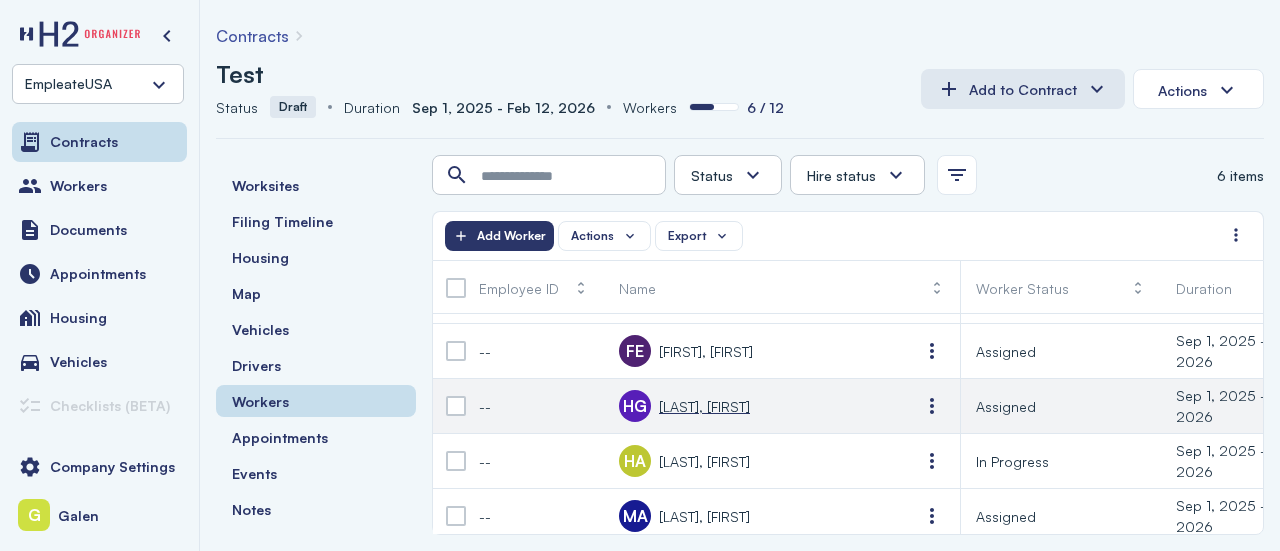 click on "[LAST], [FIRST]" at bounding box center [704, 406] 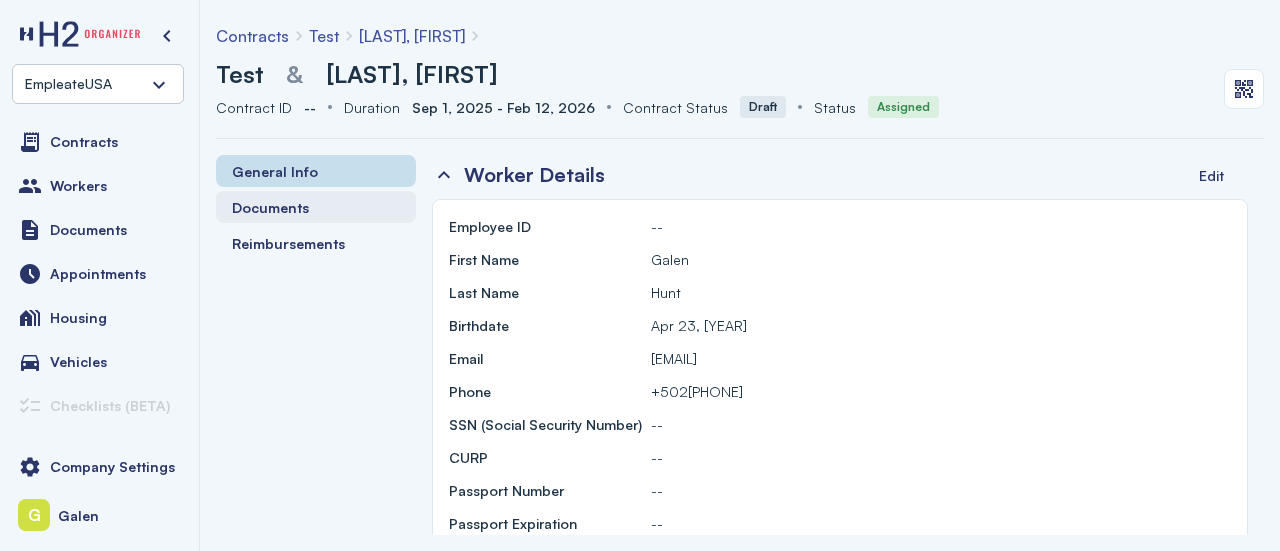click on "Documents" at bounding box center (270, 207) 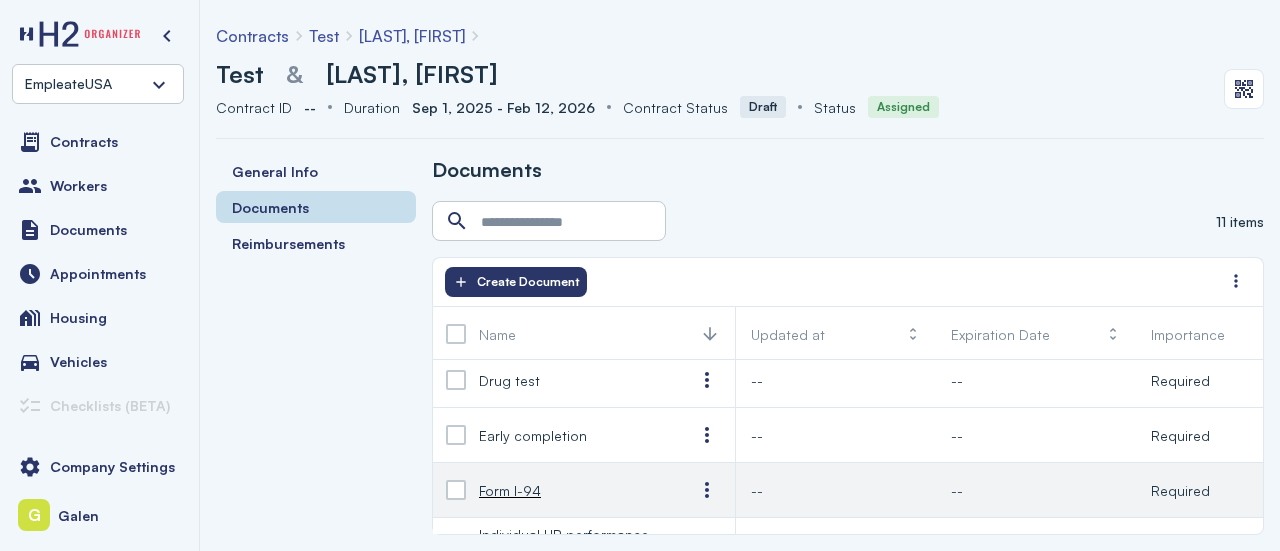 scroll, scrollTop: 0, scrollLeft: 0, axis: both 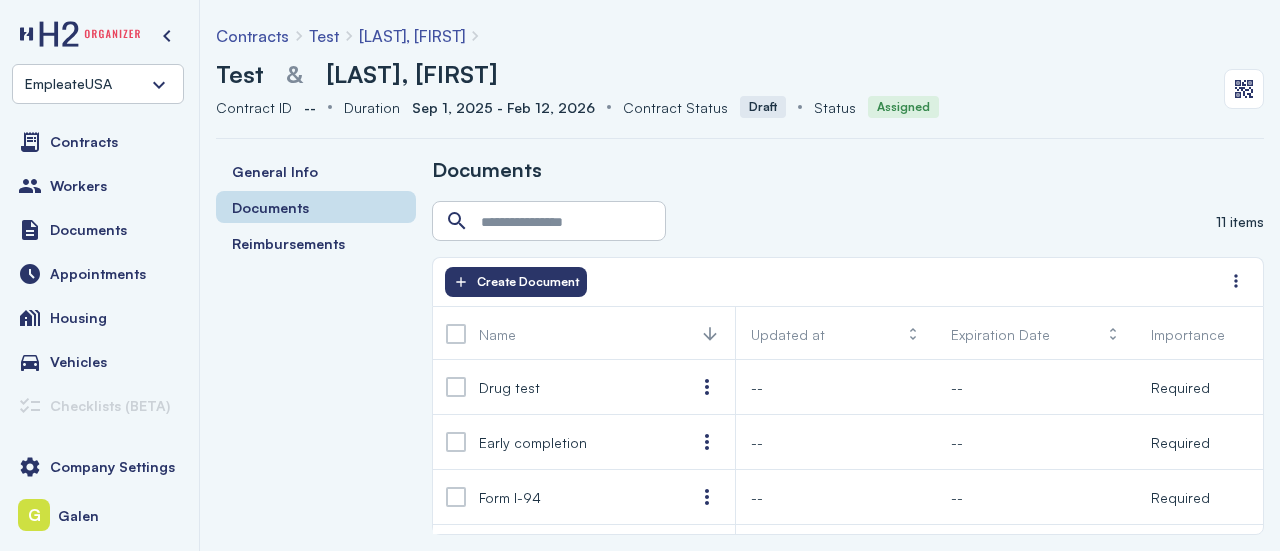 click on "General Info Documents Reimbursements" at bounding box center [316, 207] 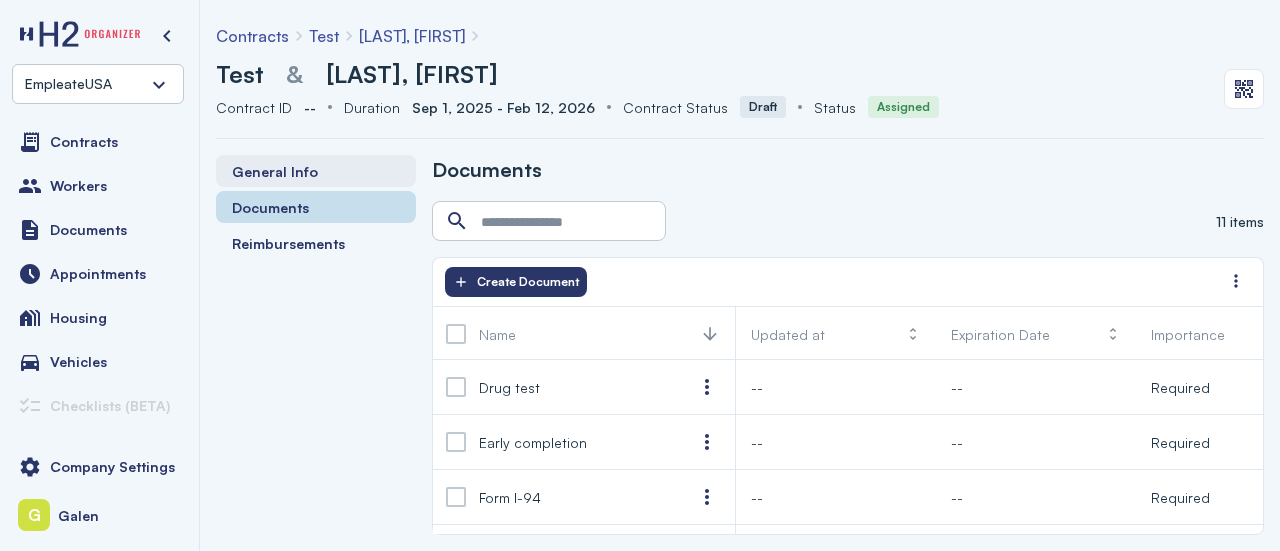 click on "General Info" at bounding box center (275, 171) 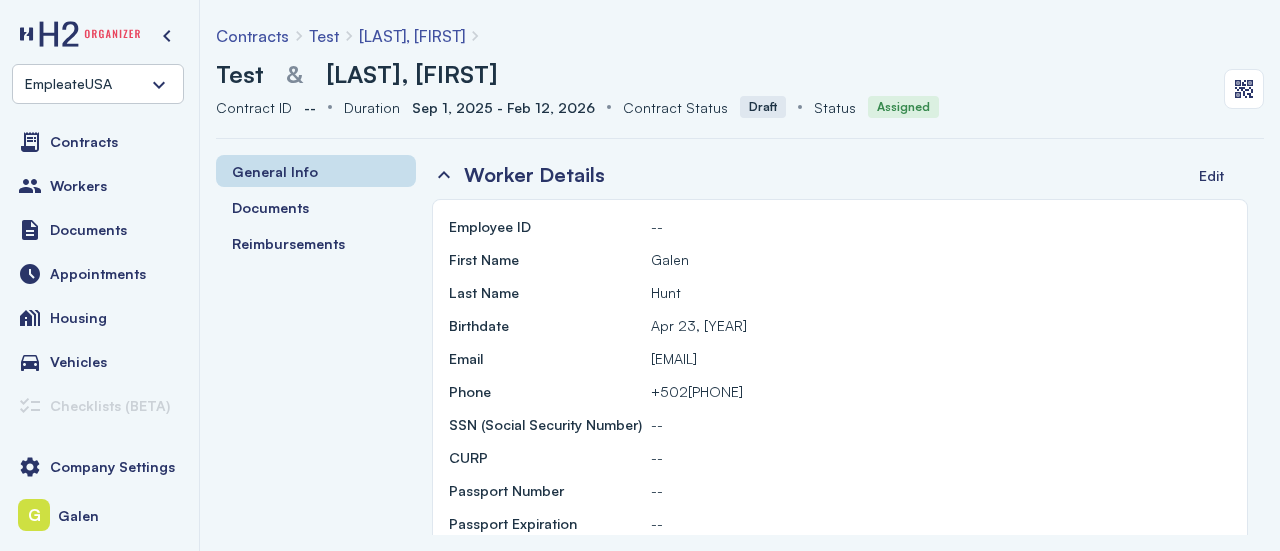 click on "Contracts         Workers         Documents         Appointments         Housing         Vehicles         Checklists (BETA)         Calendar         Messages         Travel         Payments" at bounding box center [99, 275] 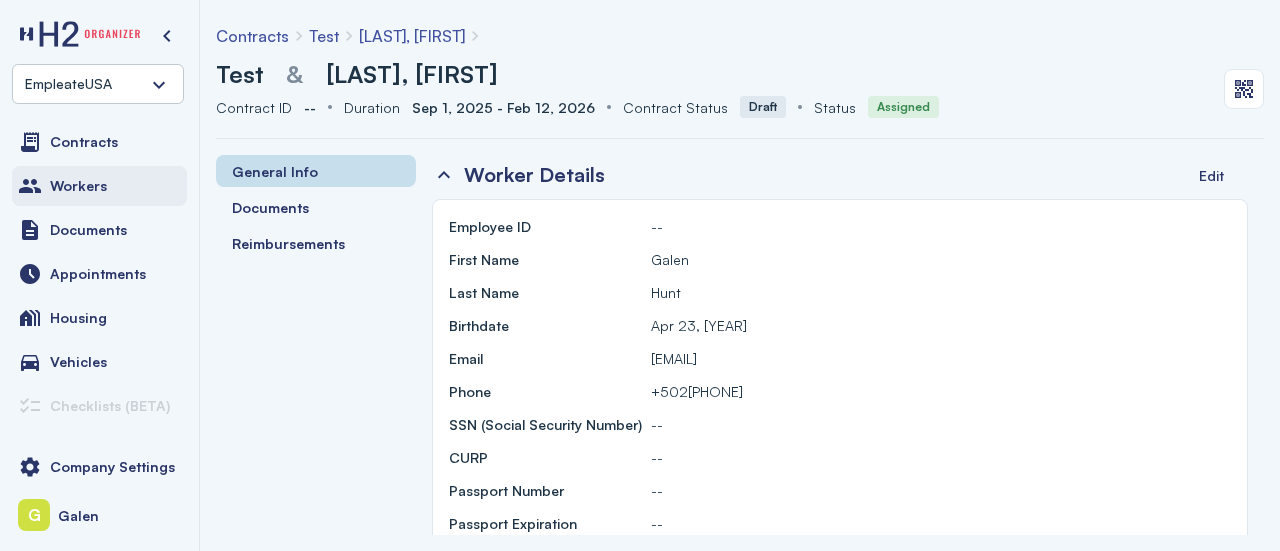 click on "Workers" at bounding box center [99, 186] 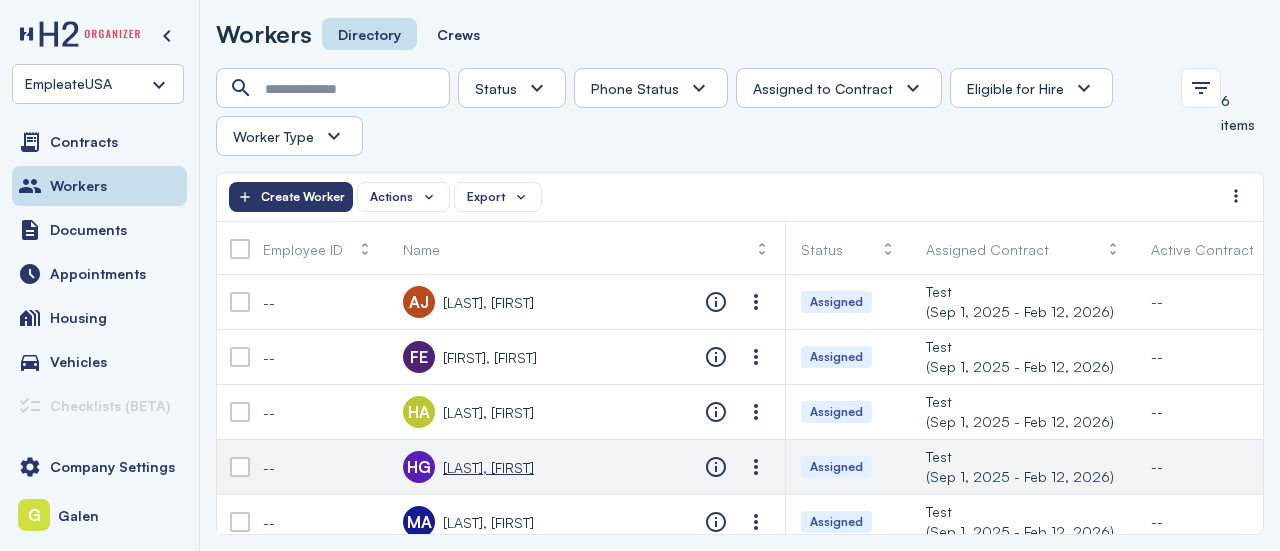 click on "[LAST], [FIRST]" at bounding box center [488, 467] 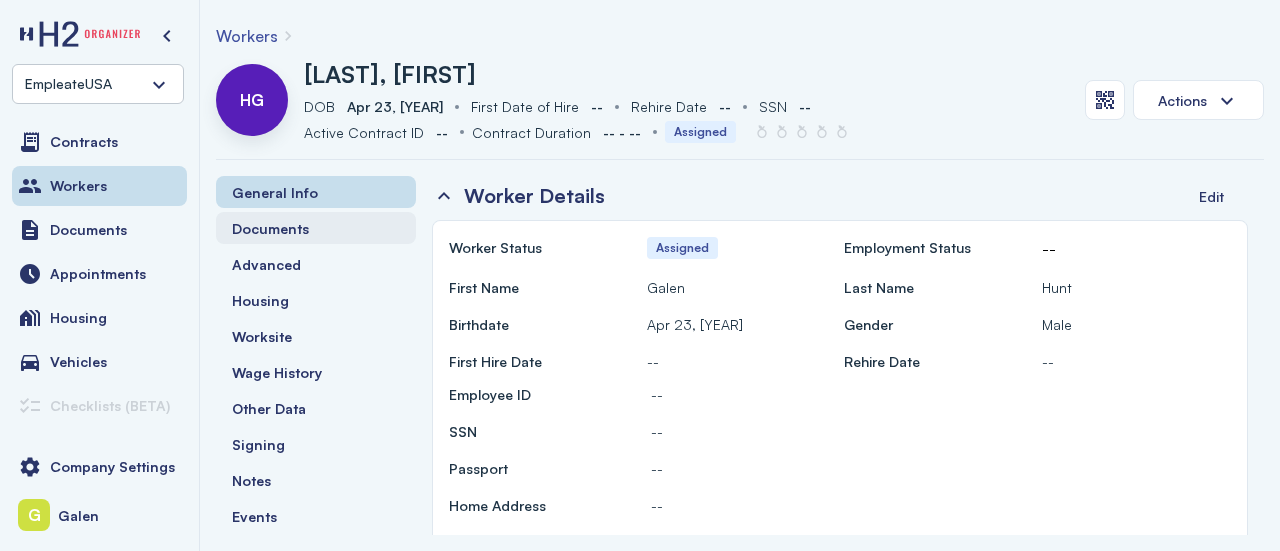click on "Documents" at bounding box center [270, 228] 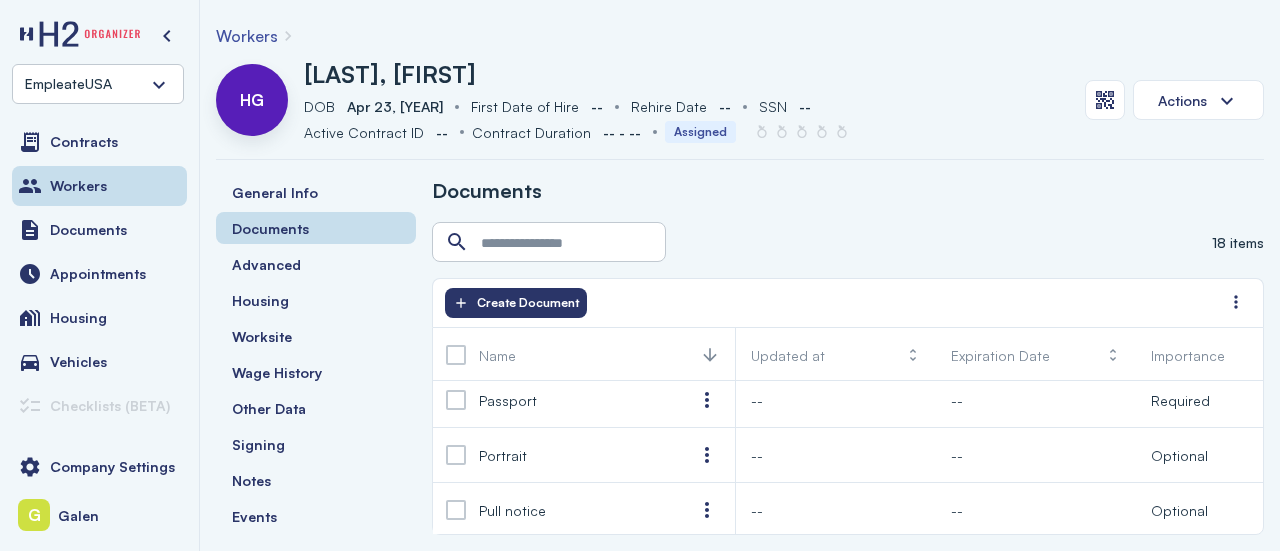 scroll, scrollTop: 629, scrollLeft: 0, axis: vertical 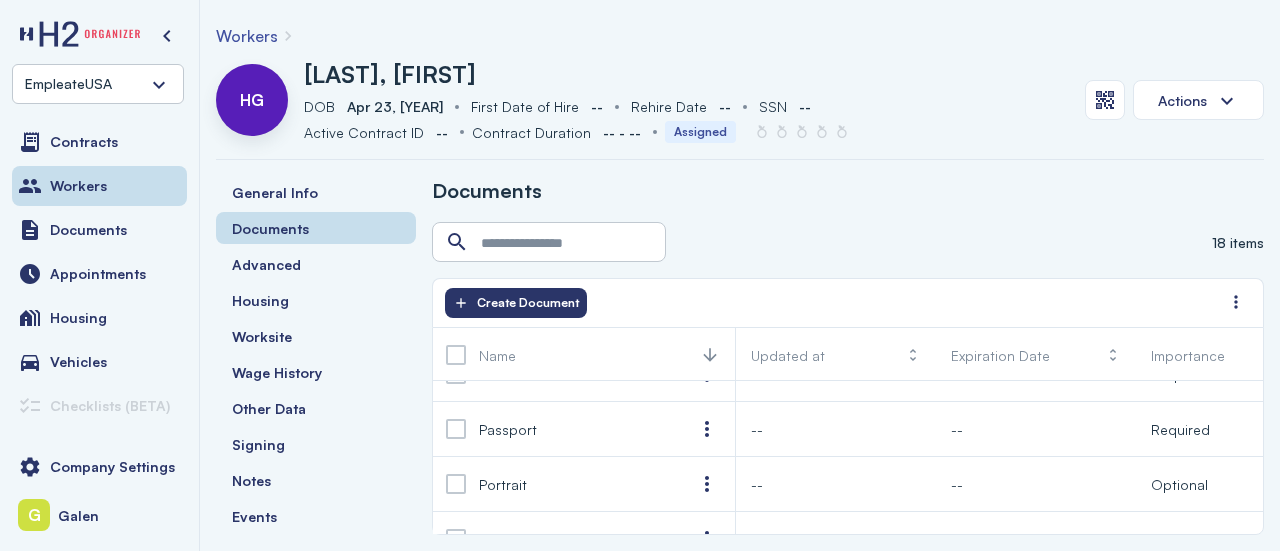drag, startPoint x: 762, startPoint y: 535, endPoint x: 864, endPoint y: 533, distance: 102.01961 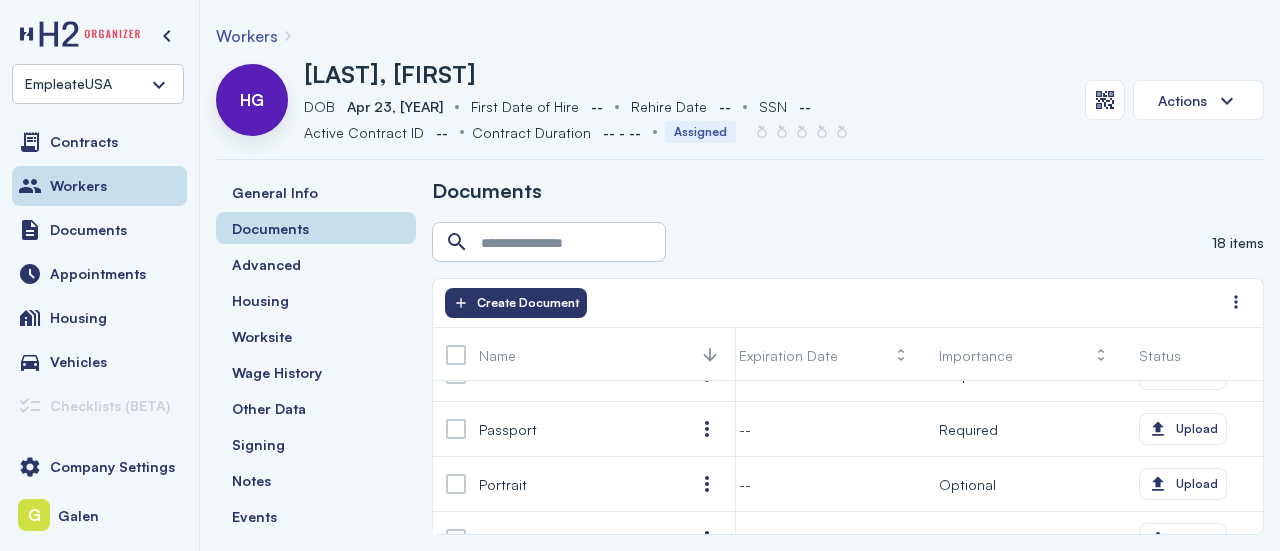 scroll, scrollTop: 0, scrollLeft: 241, axis: horizontal 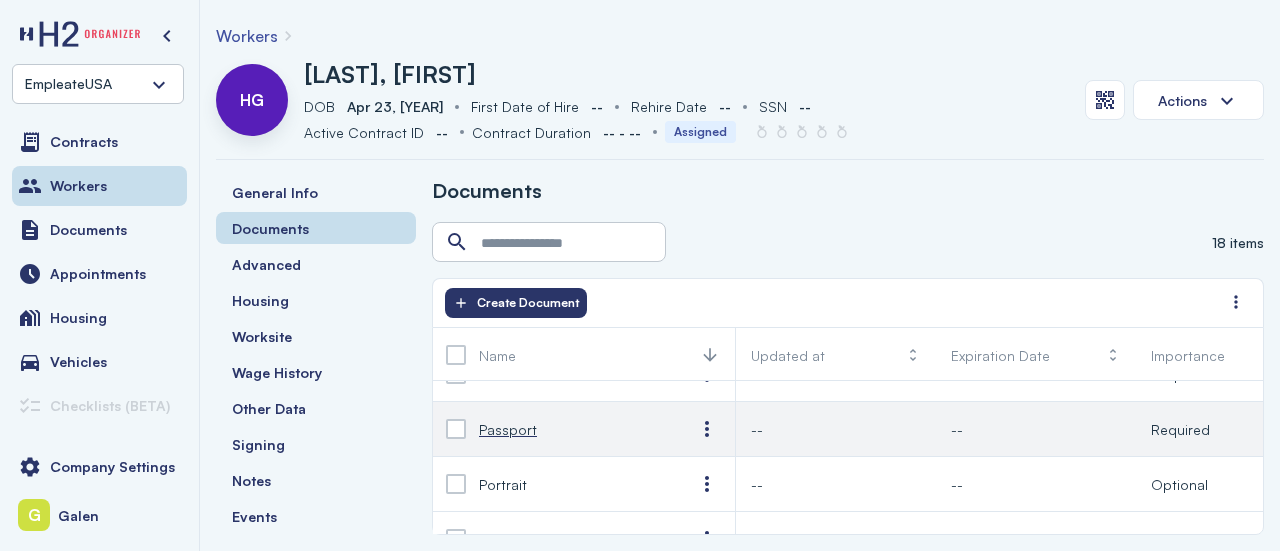 click on "Passport" at bounding box center (508, 429) 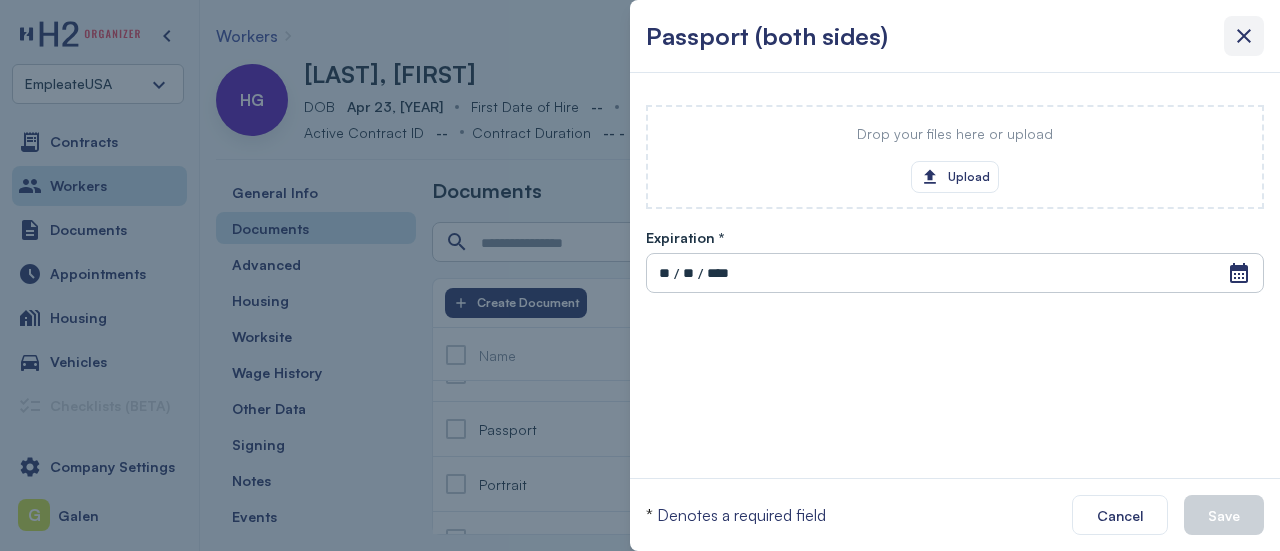 click at bounding box center (1244, 36) 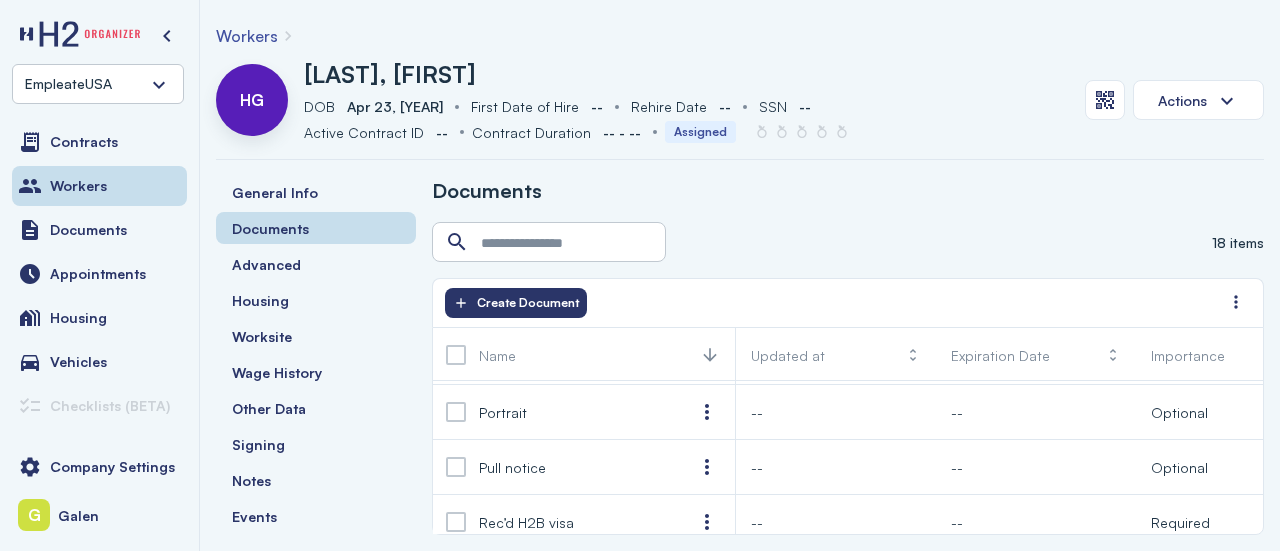 scroll, scrollTop: 829, scrollLeft: 0, axis: vertical 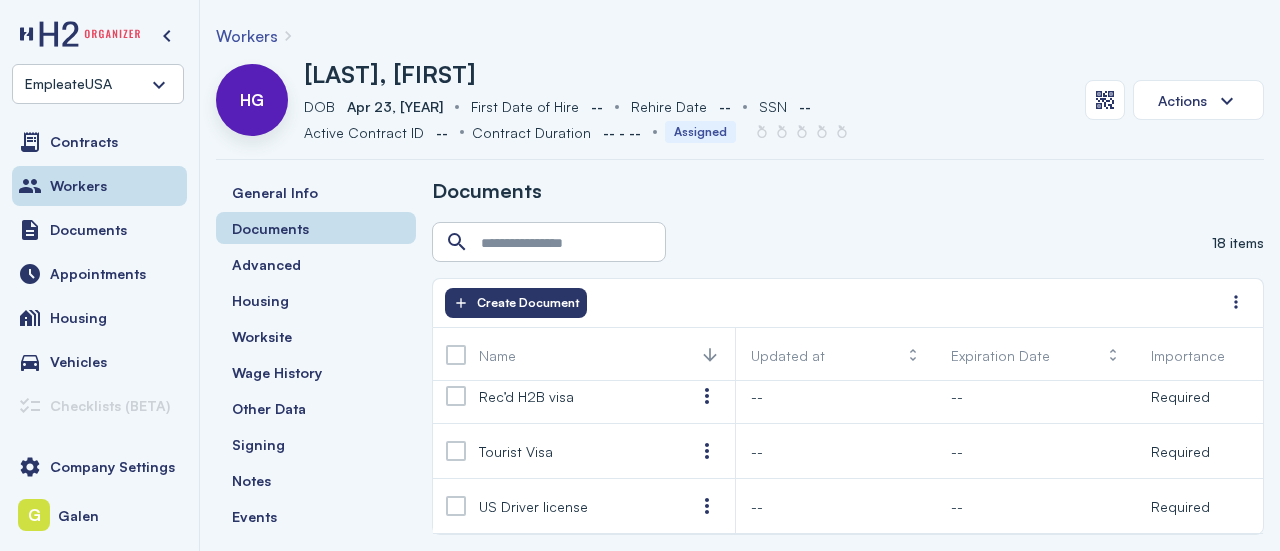 click on "EmpleateUSA" at bounding box center [98, 84] 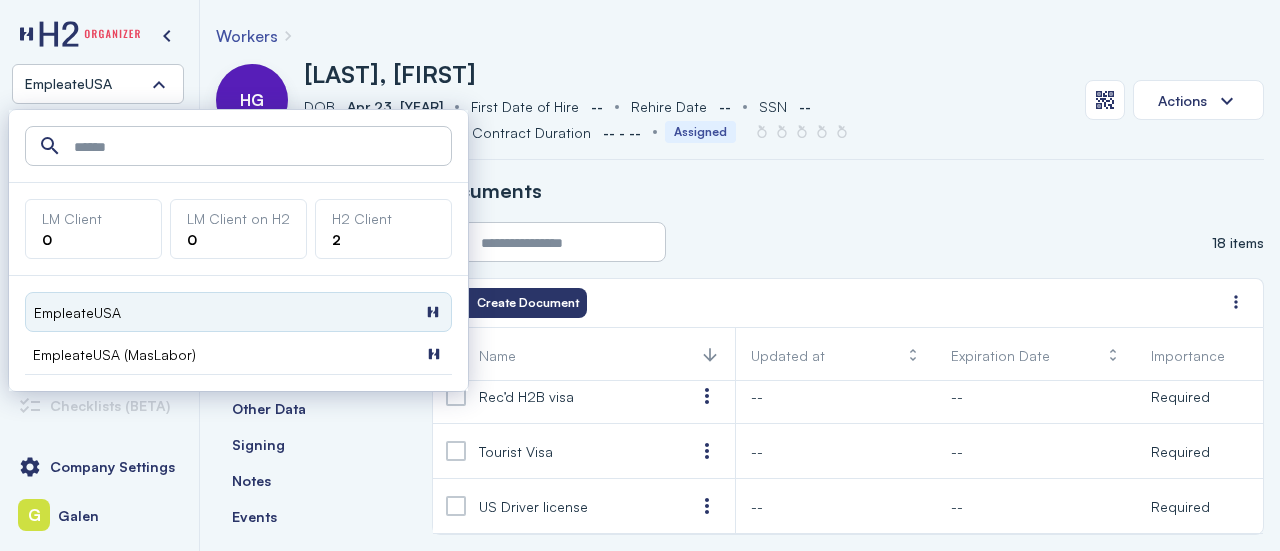 click on "EmpleateUSA (MasLabor)   H2 Client" at bounding box center (238, 354) 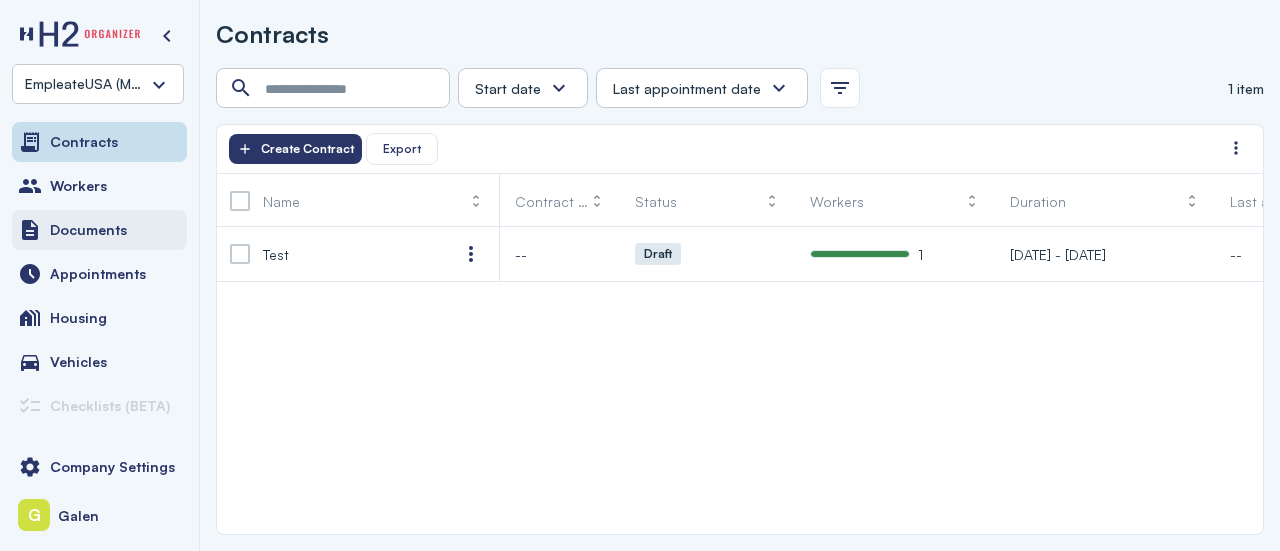 scroll, scrollTop: 0, scrollLeft: 0, axis: both 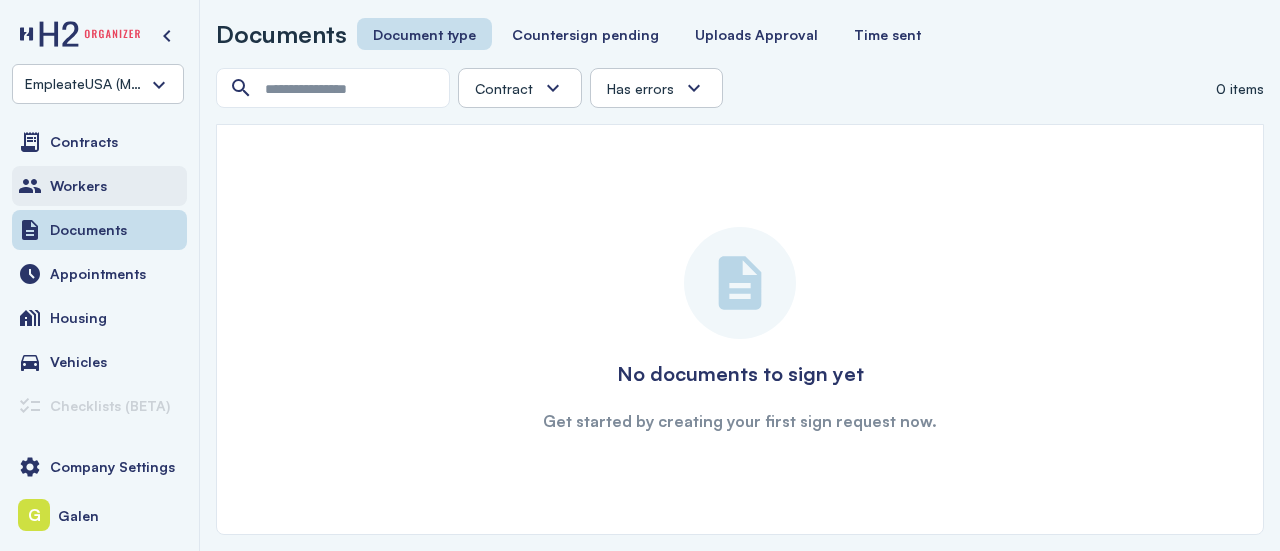 click on "Workers" at bounding box center (99, 186) 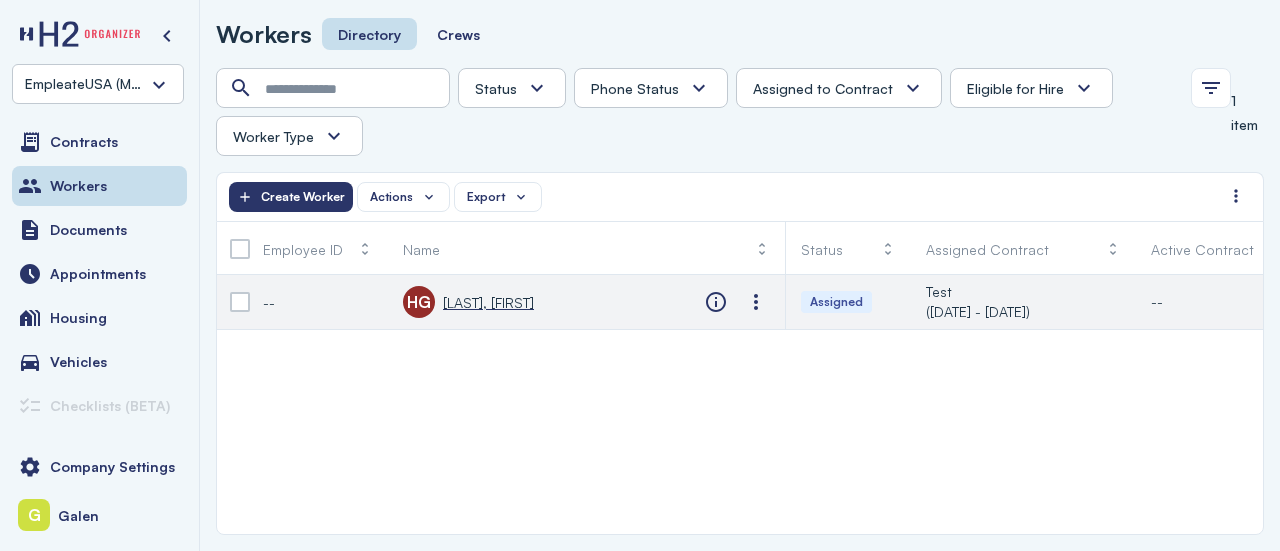 click on "[LAST], [FIRST]" at bounding box center [488, 302] 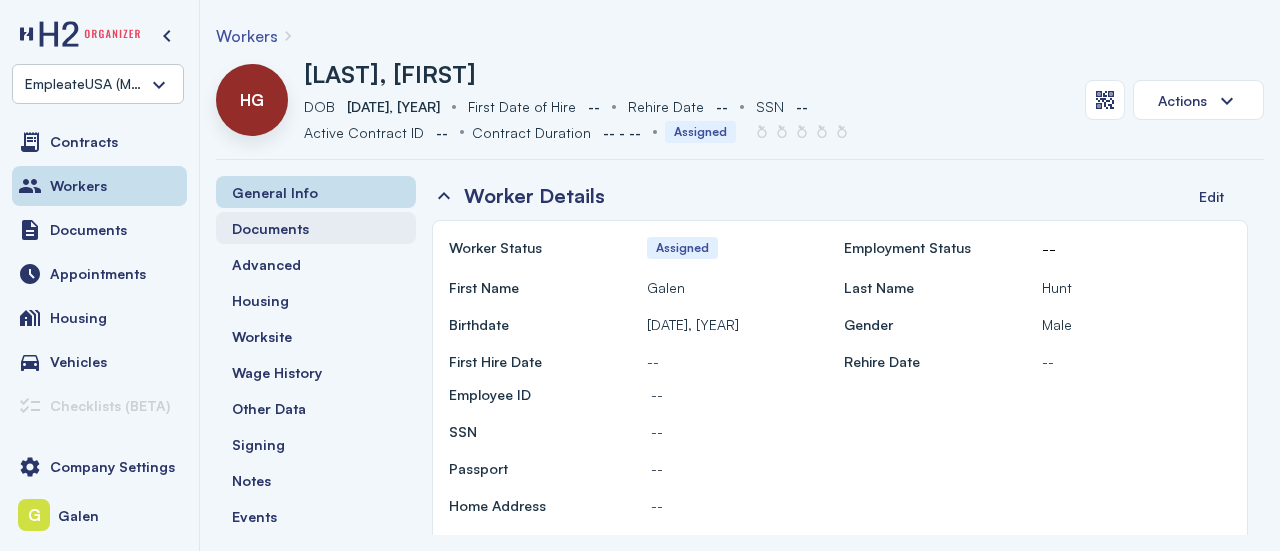 click on "Documents" at bounding box center [270, 228] 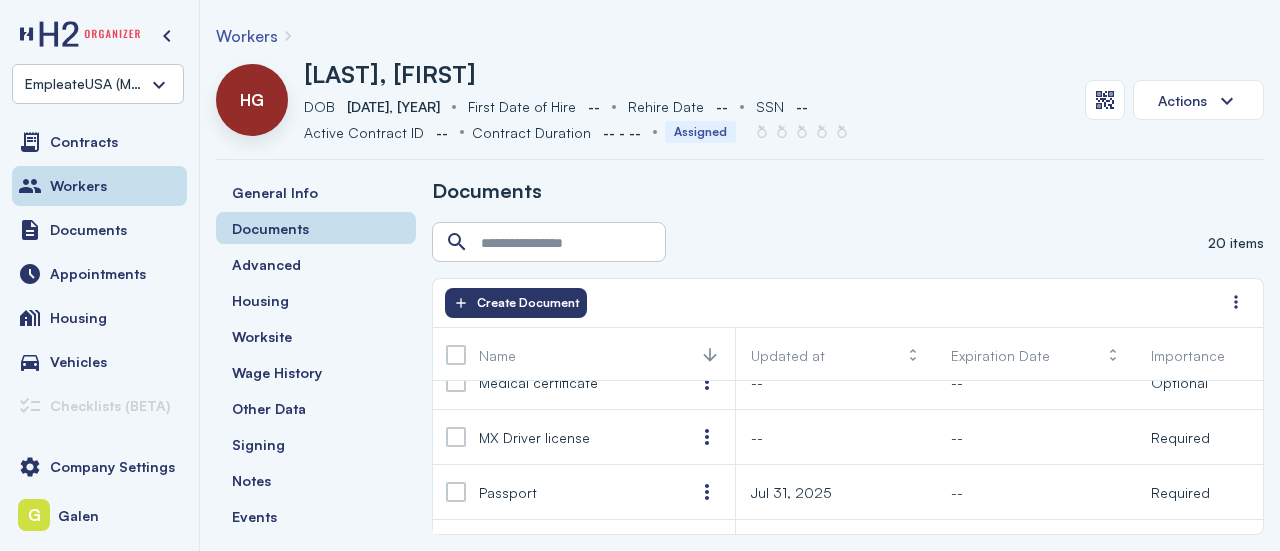 scroll, scrollTop: 700, scrollLeft: 0, axis: vertical 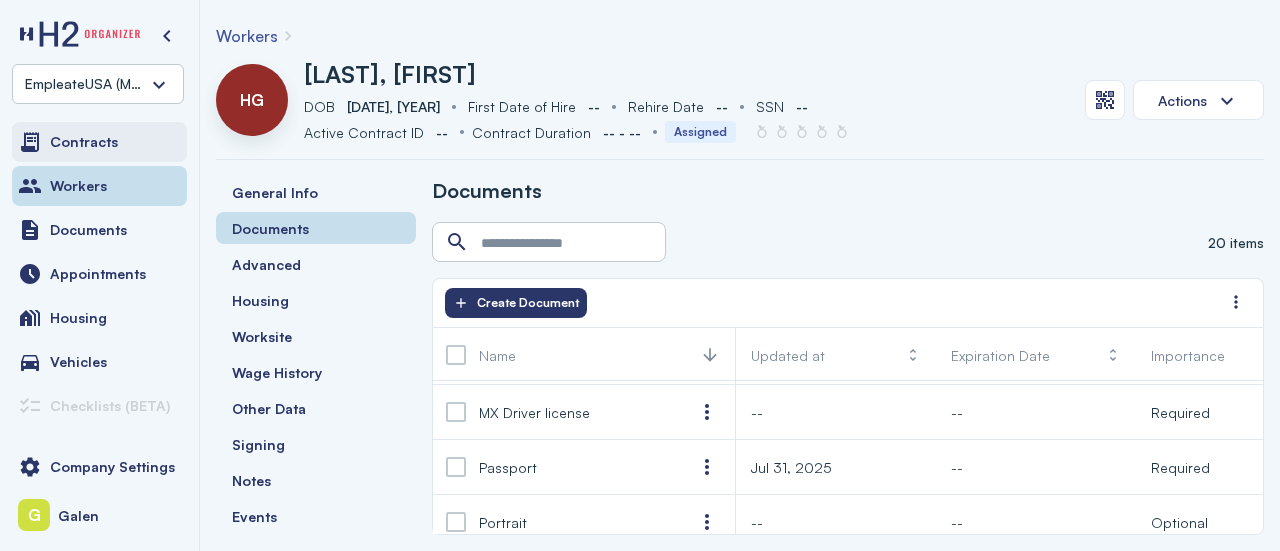 click on "Contracts" at bounding box center (99, 142) 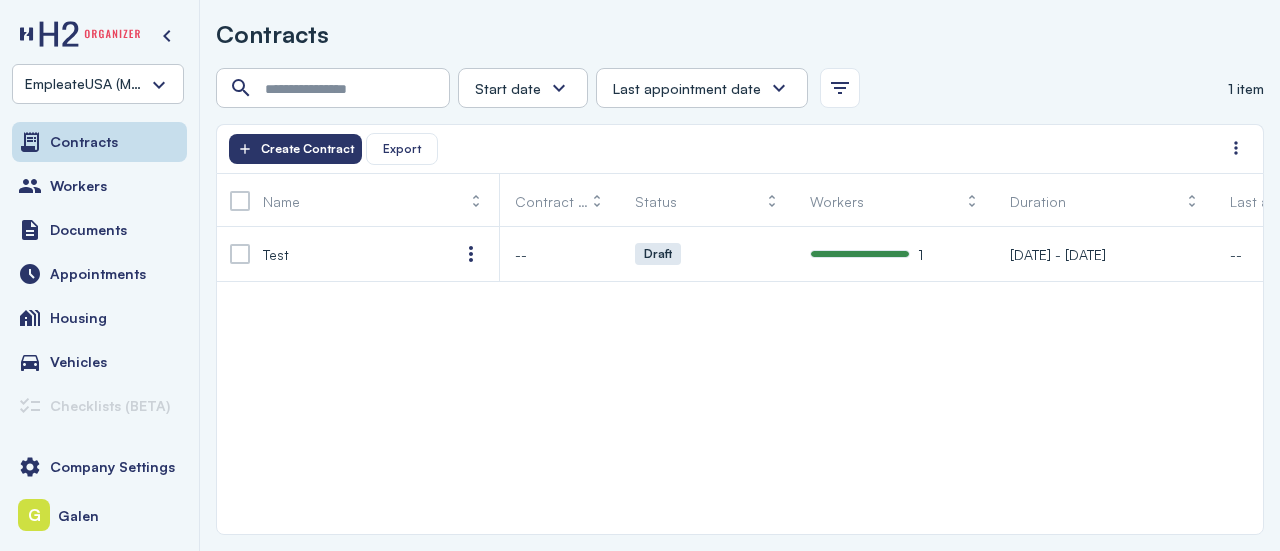 click on "EmpleateUSA (MasLabor)" at bounding box center (86, 84) 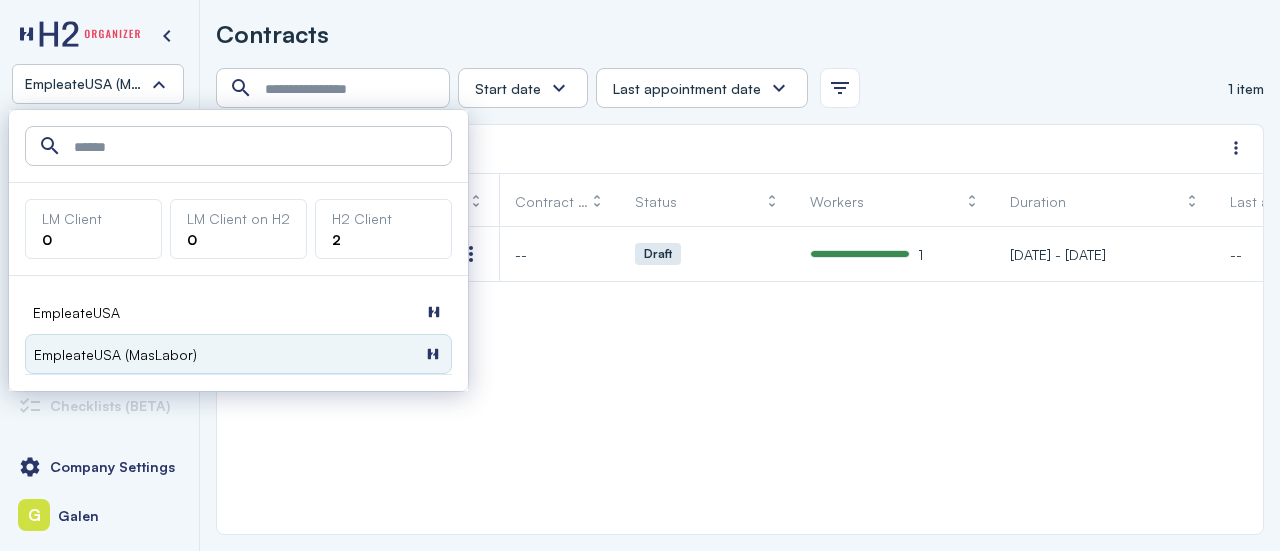 click on "EmpleateUSA   H2 Client" at bounding box center (238, 312) 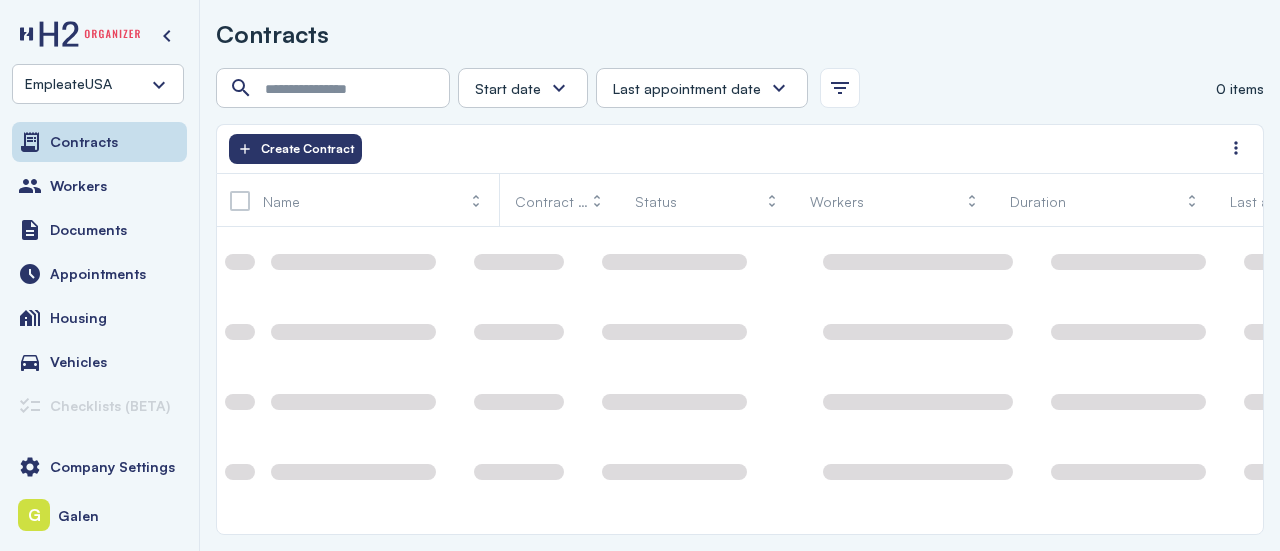 scroll, scrollTop: 0, scrollLeft: 0, axis: both 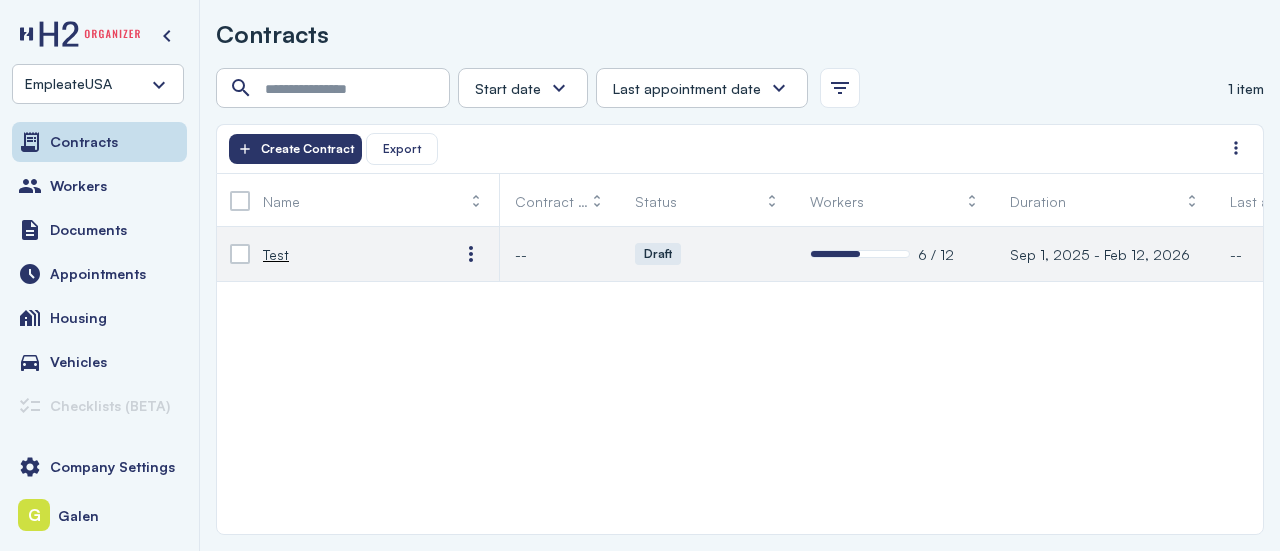 click at bounding box center [240, 254] 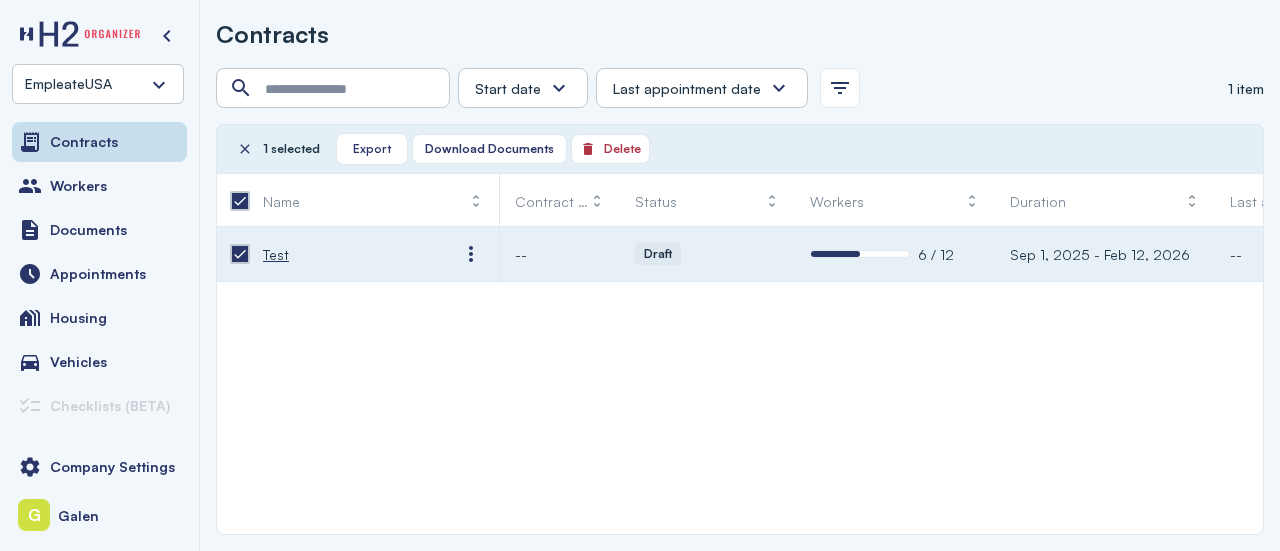 click on "Test" at bounding box center (345, 254) 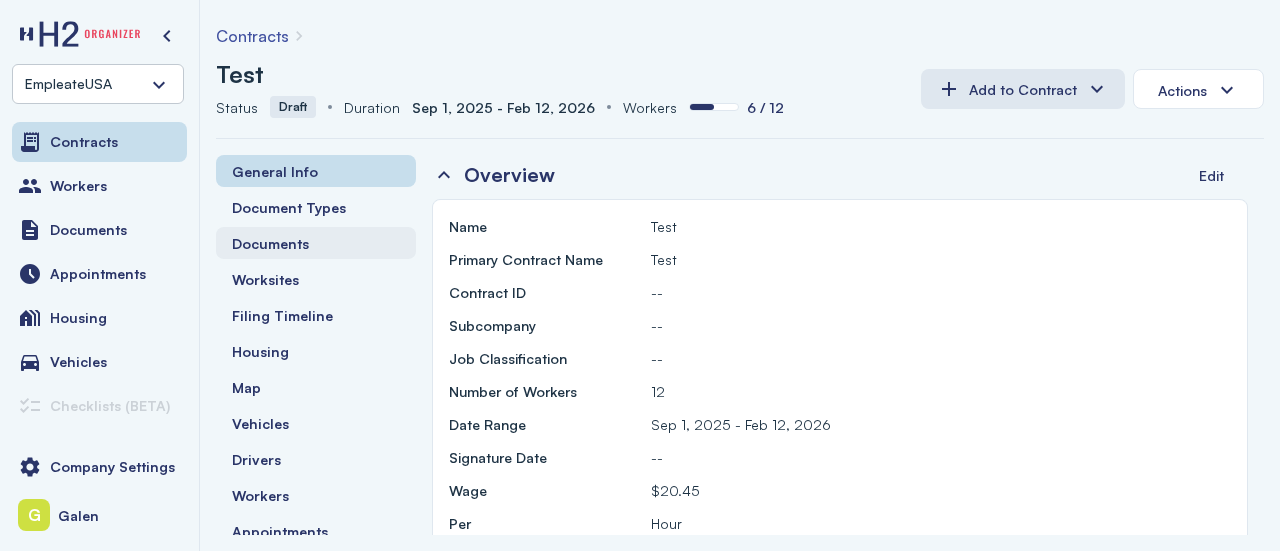 click on "Documents" at bounding box center [316, 243] 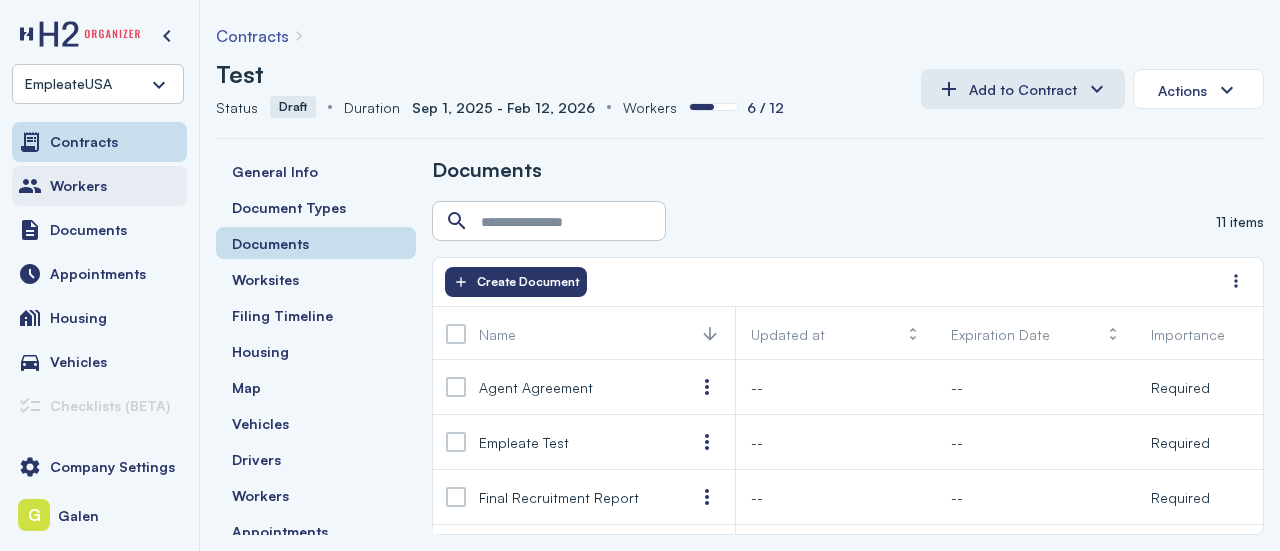 click on "Workers" at bounding box center [99, 186] 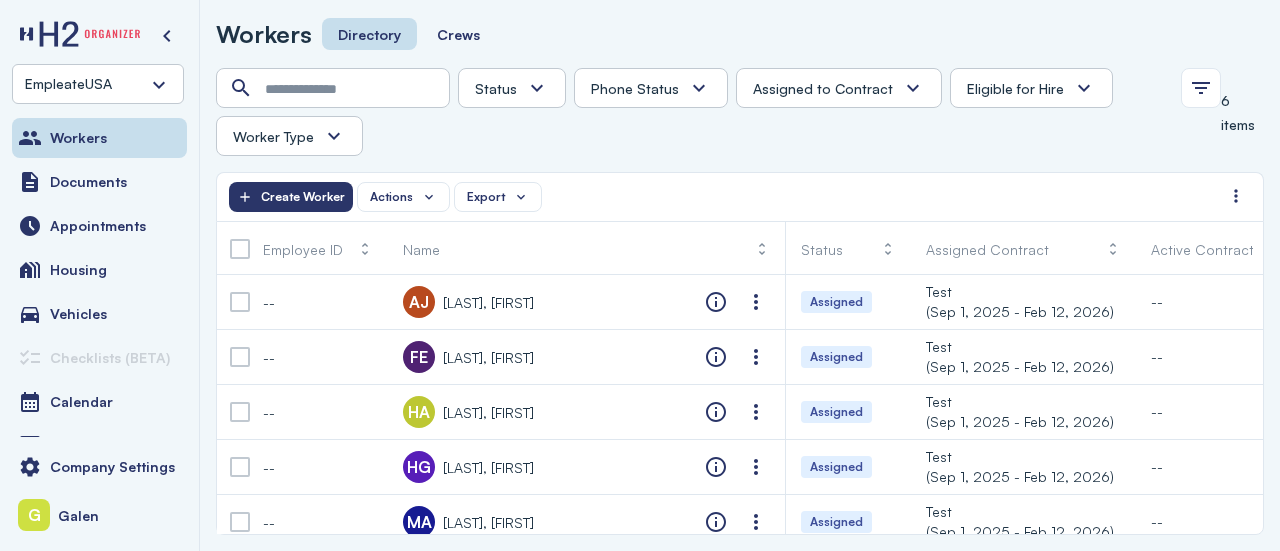 scroll, scrollTop: 0, scrollLeft: 0, axis: both 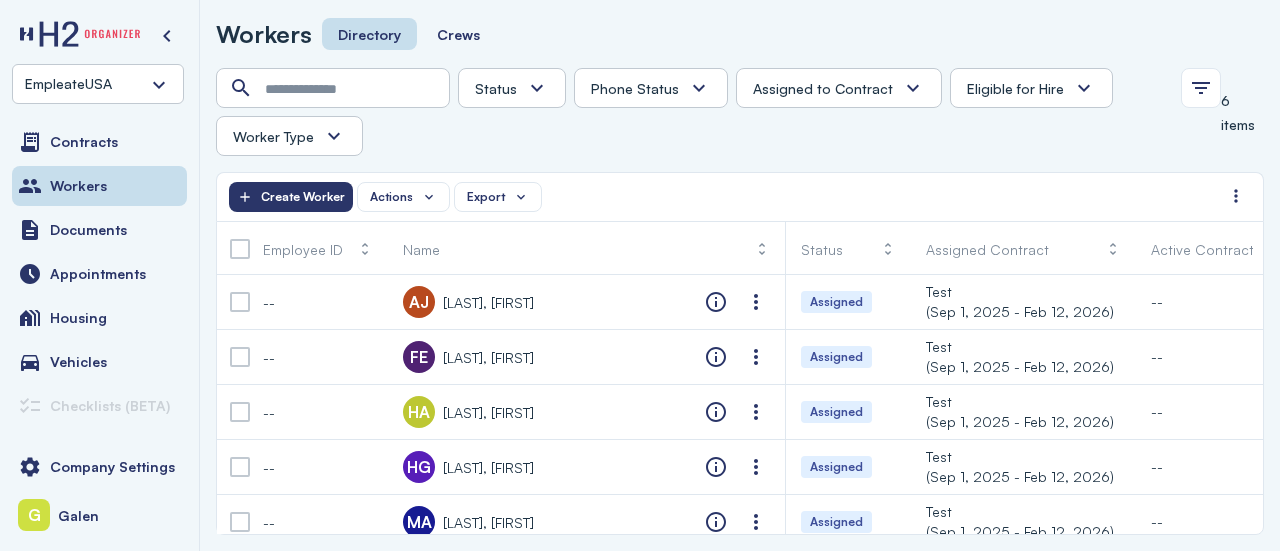 click on "Contracts         Workers         Documents         Appointments         Housing         Vehicles         Checklists (BETA)         Calendar         Messages         Travel         Payments" at bounding box center [99, 275] 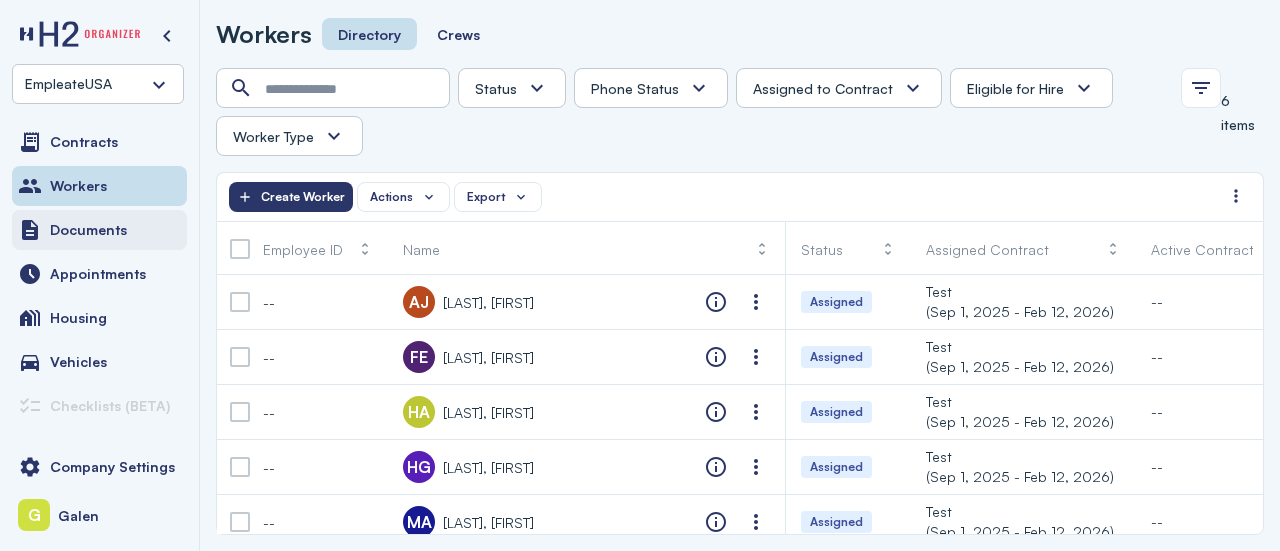 click on "Documents" at bounding box center [88, 230] 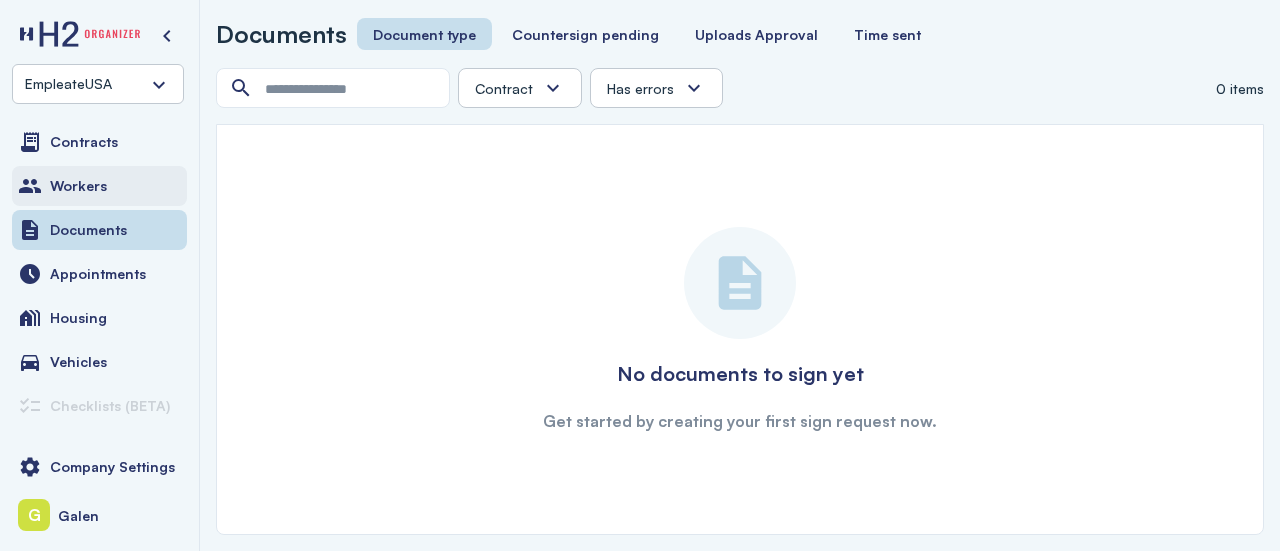 click on "Workers" at bounding box center (99, 186) 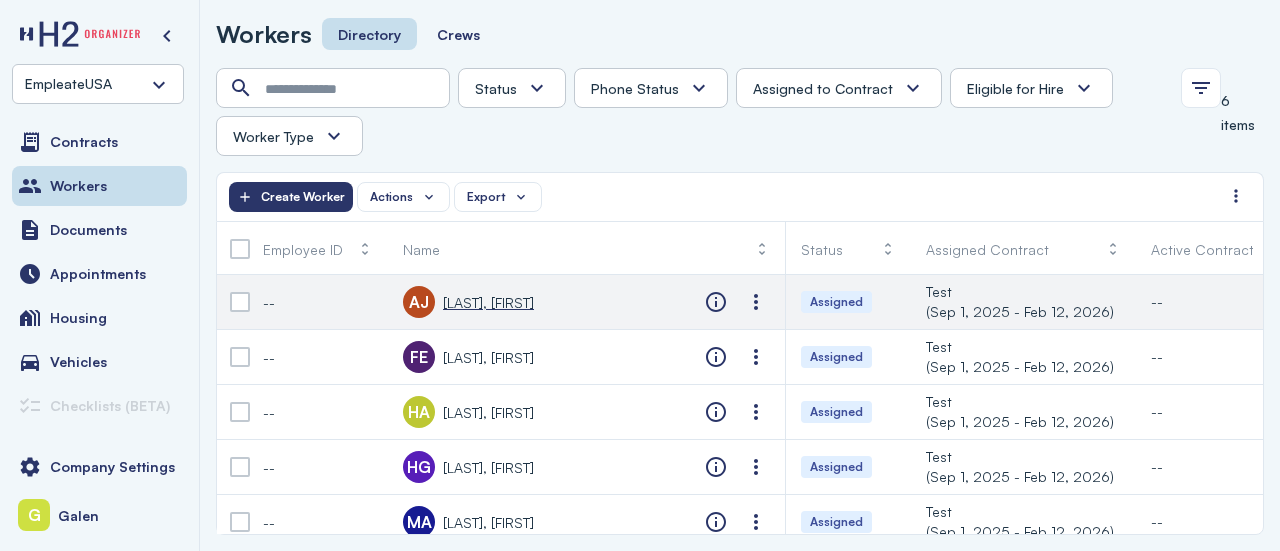 click on "Aguirre, Jenniffer" at bounding box center [488, 302] 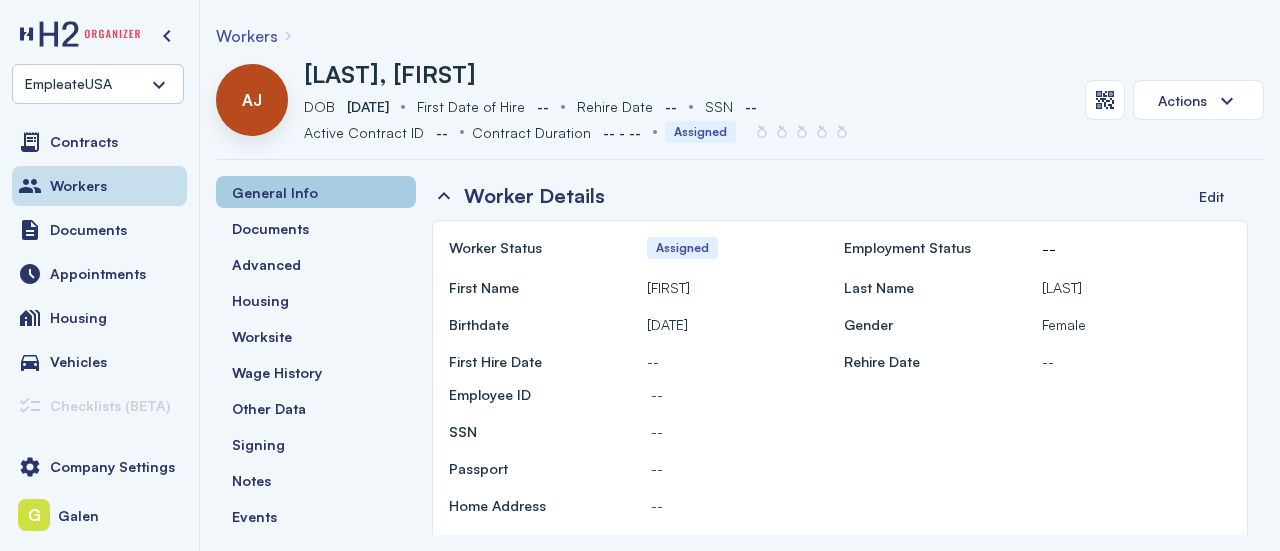click on "General Info" at bounding box center [316, 192] 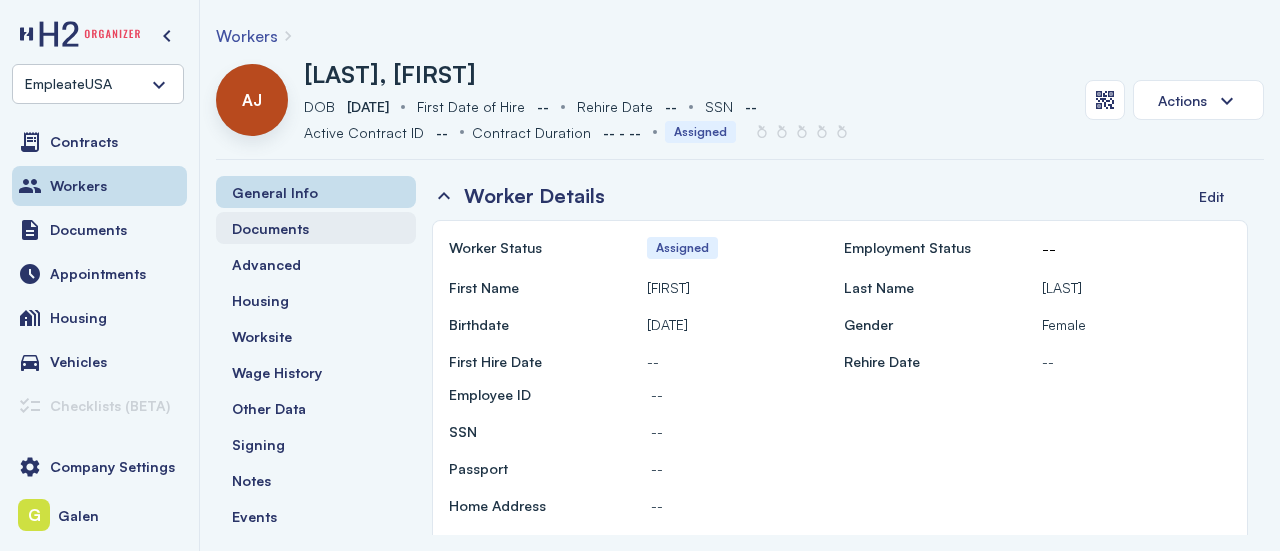 click on "Documents" at bounding box center [316, 228] 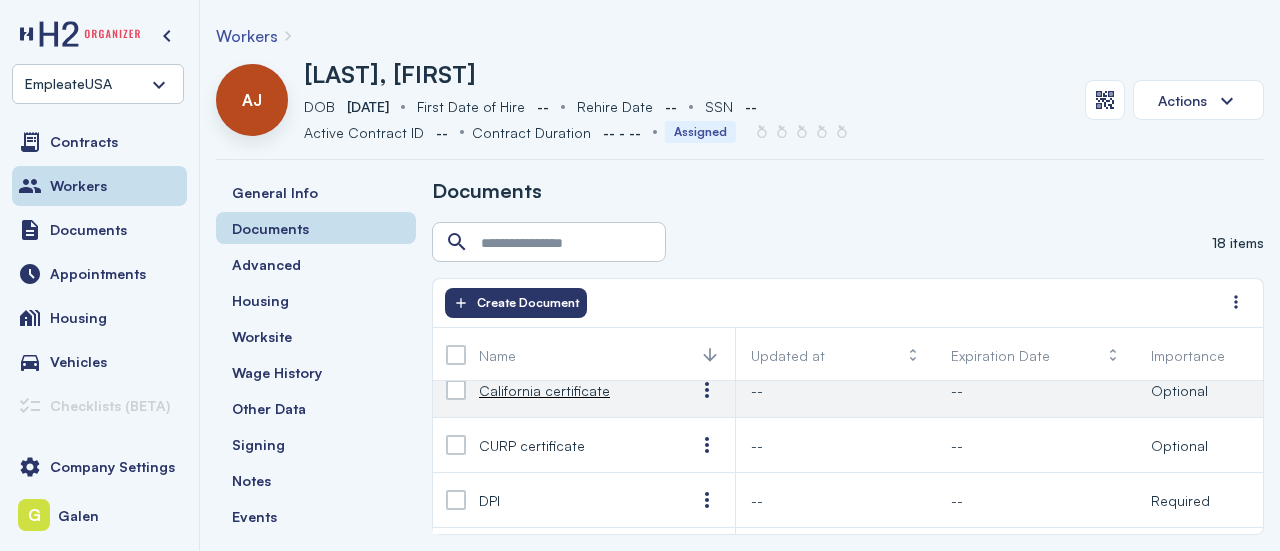 scroll, scrollTop: 0, scrollLeft: 0, axis: both 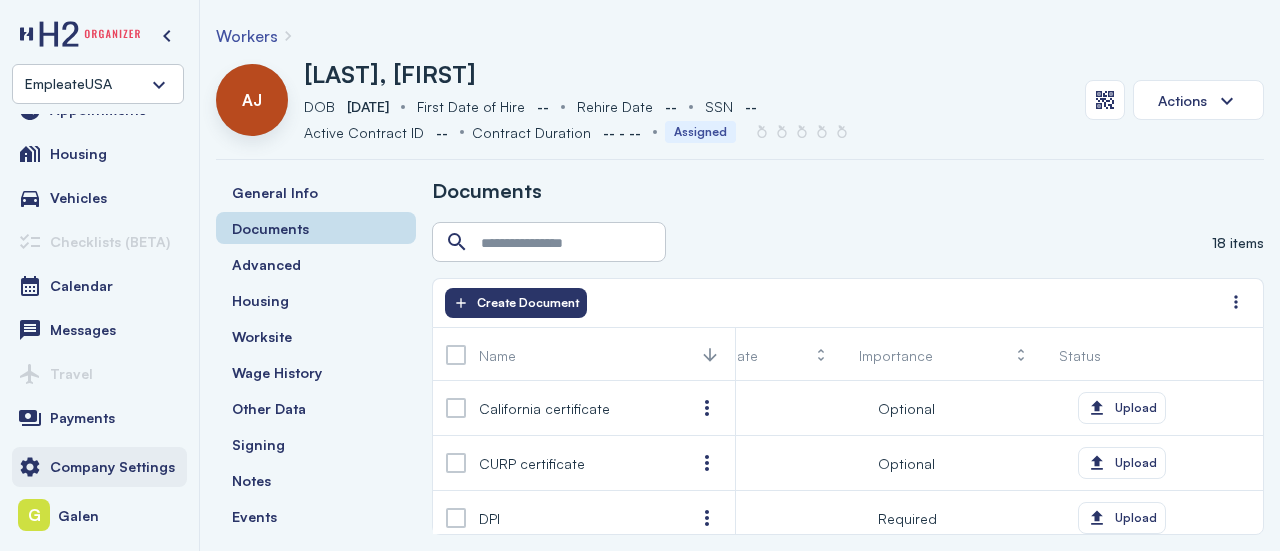 click on "Company Settings" at bounding box center (112, 467) 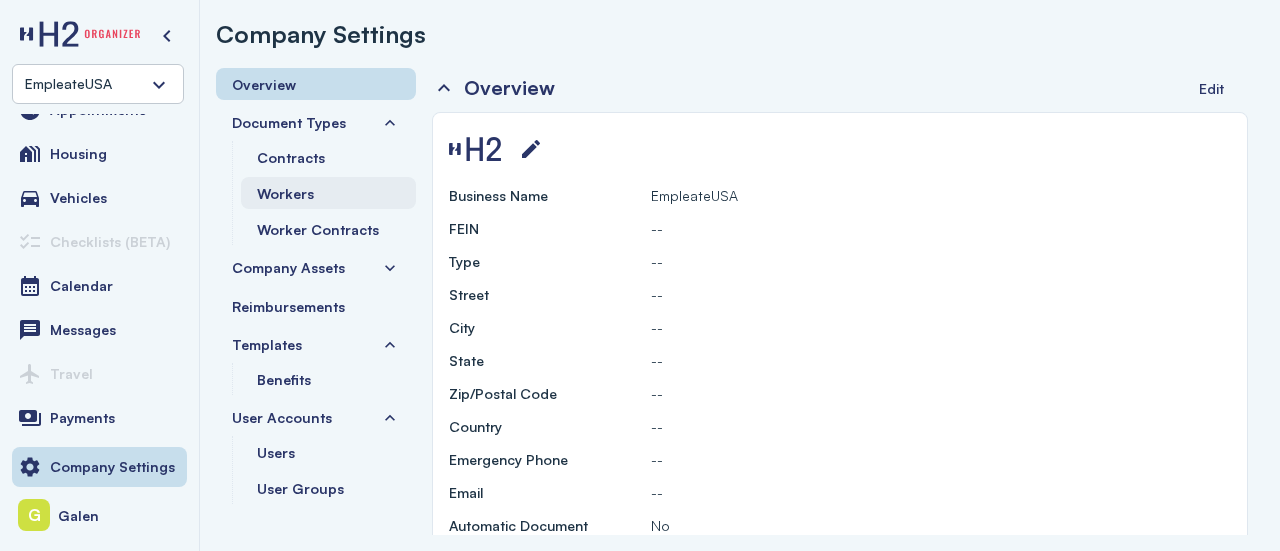 click on "Workers" at bounding box center [285, 193] 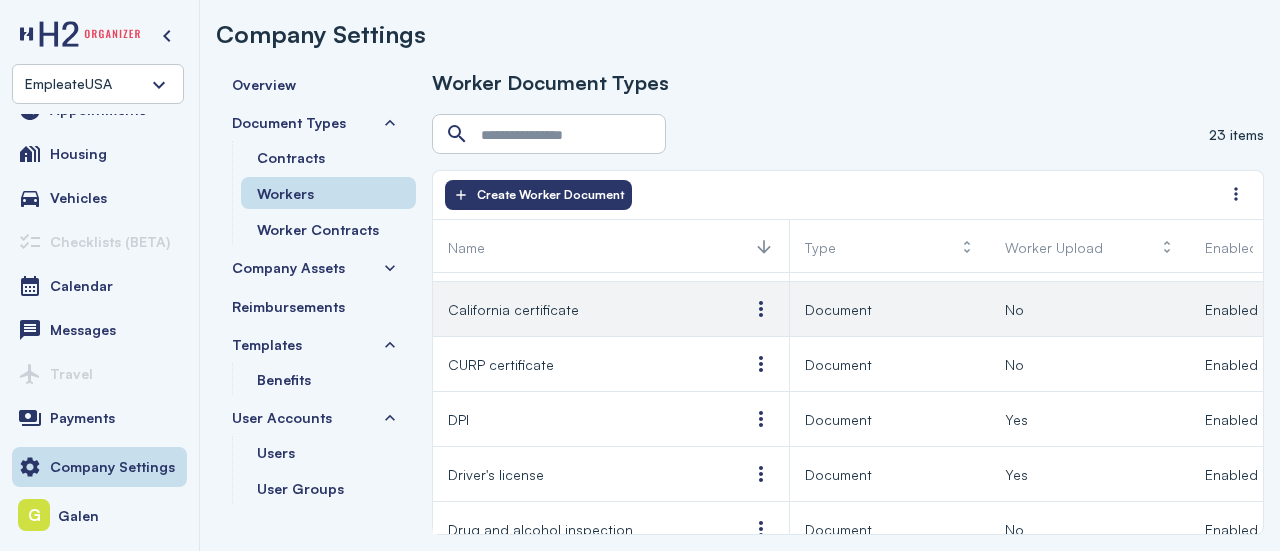 scroll, scrollTop: 115, scrollLeft: 0, axis: vertical 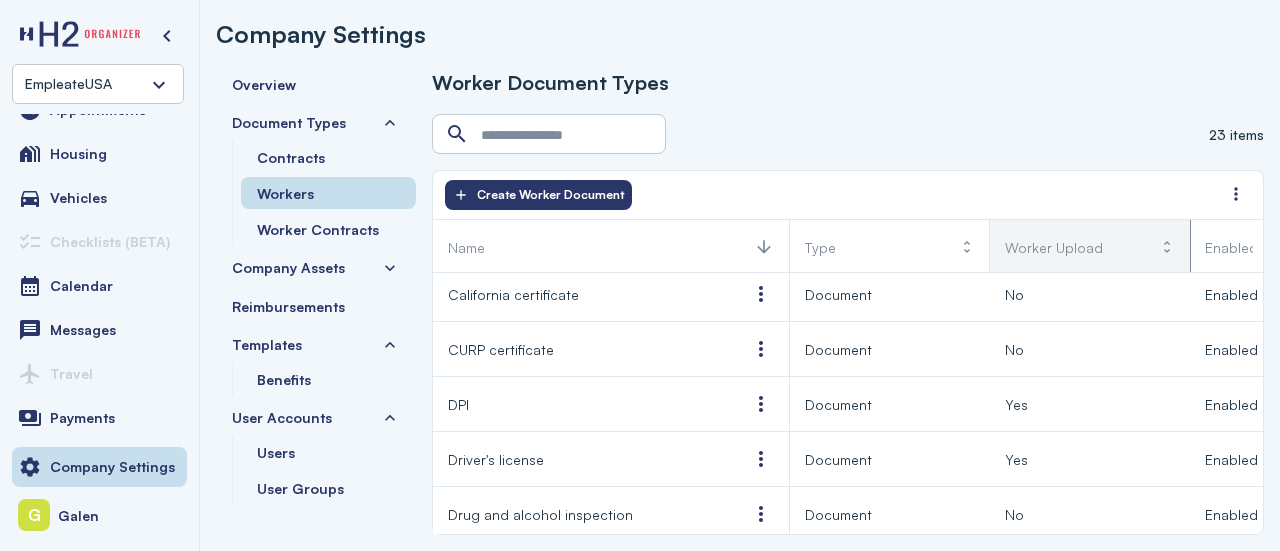 click on "Worker Upload" at bounding box center [1090, 247] 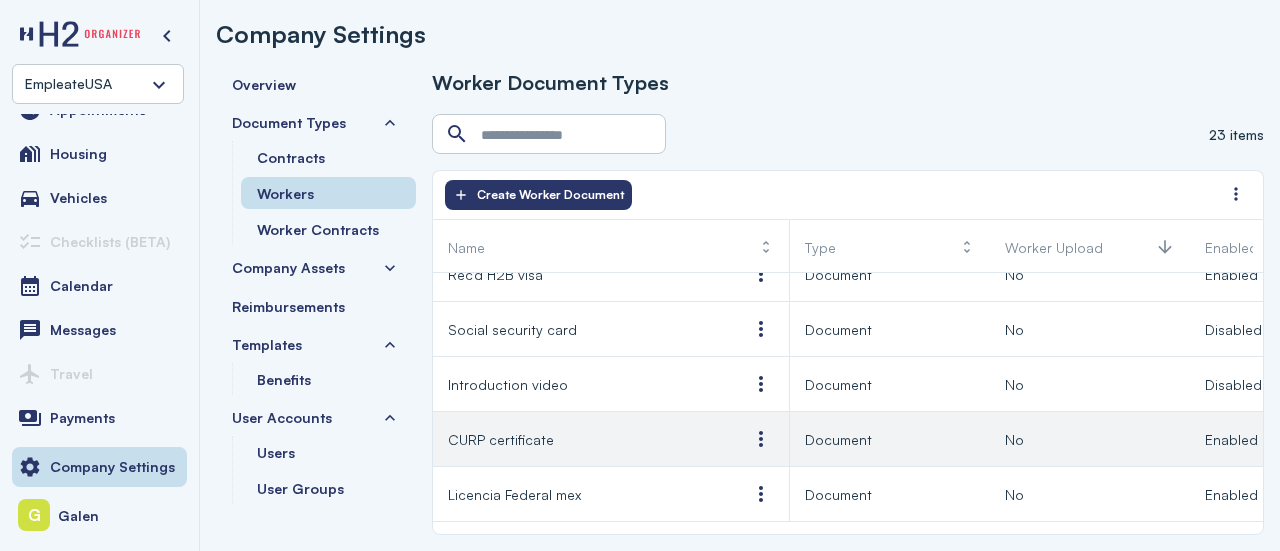 scroll, scrollTop: 0, scrollLeft: 0, axis: both 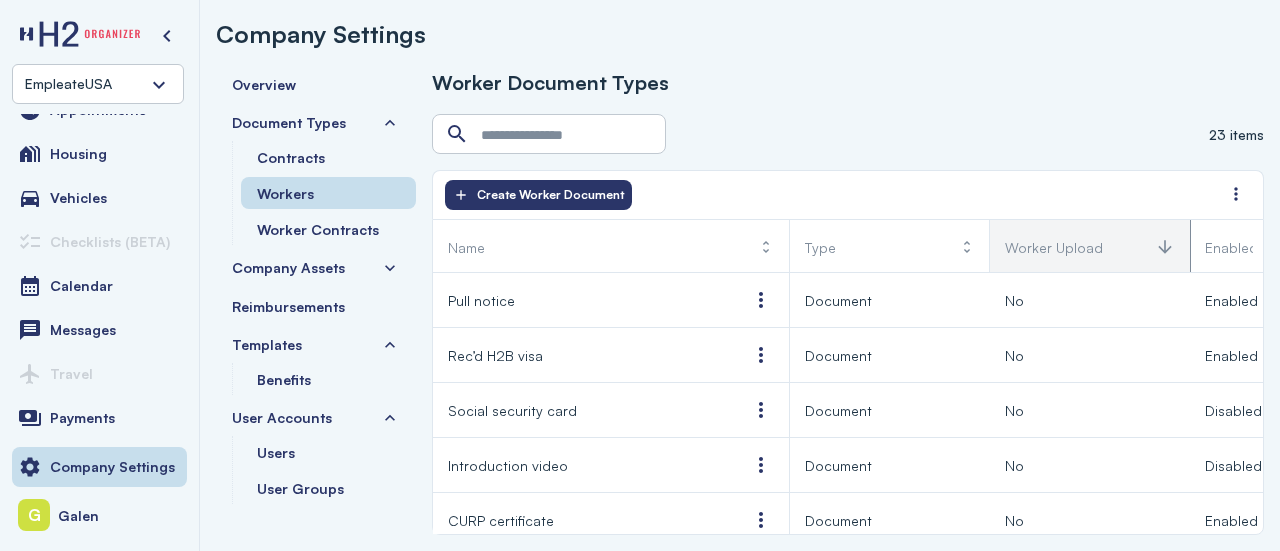click at bounding box center (1184, 247) 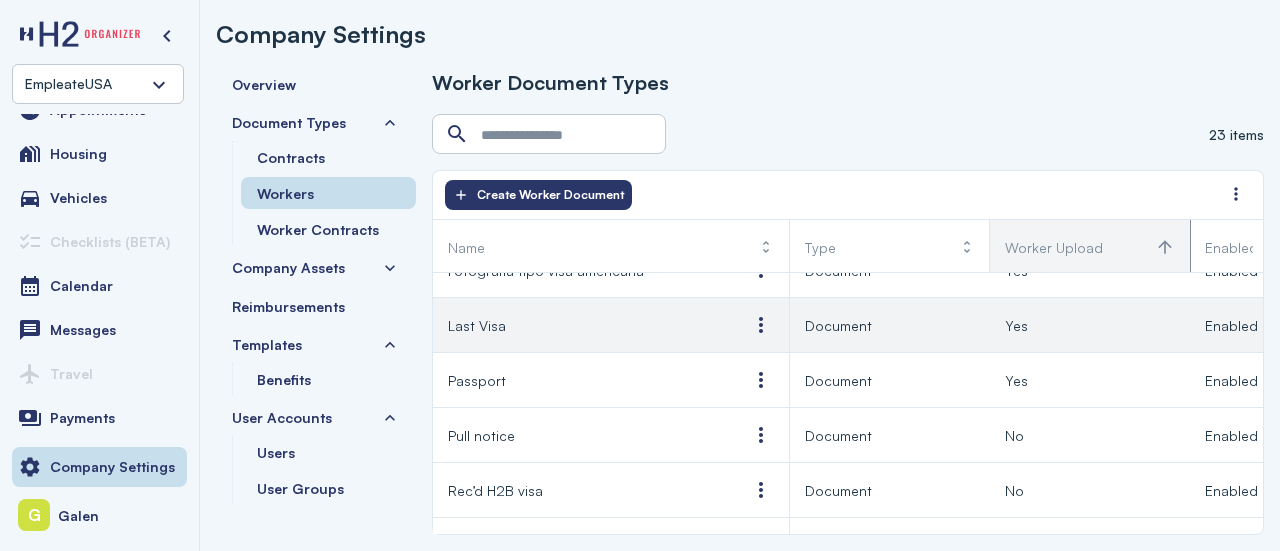 scroll, scrollTop: 0, scrollLeft: 0, axis: both 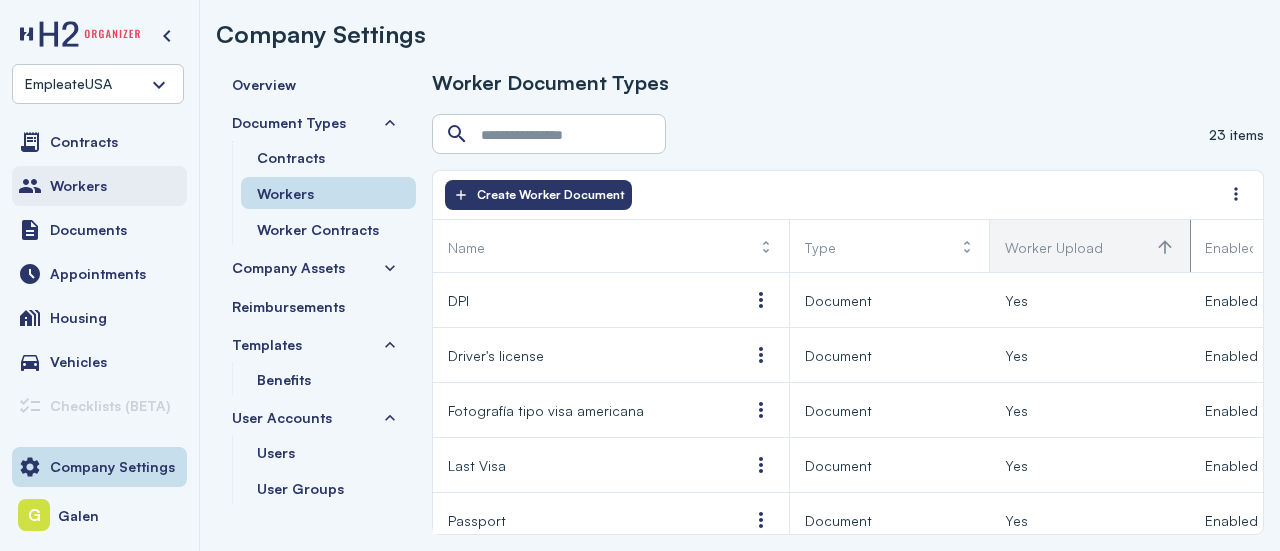 click on "Workers" at bounding box center [99, 186] 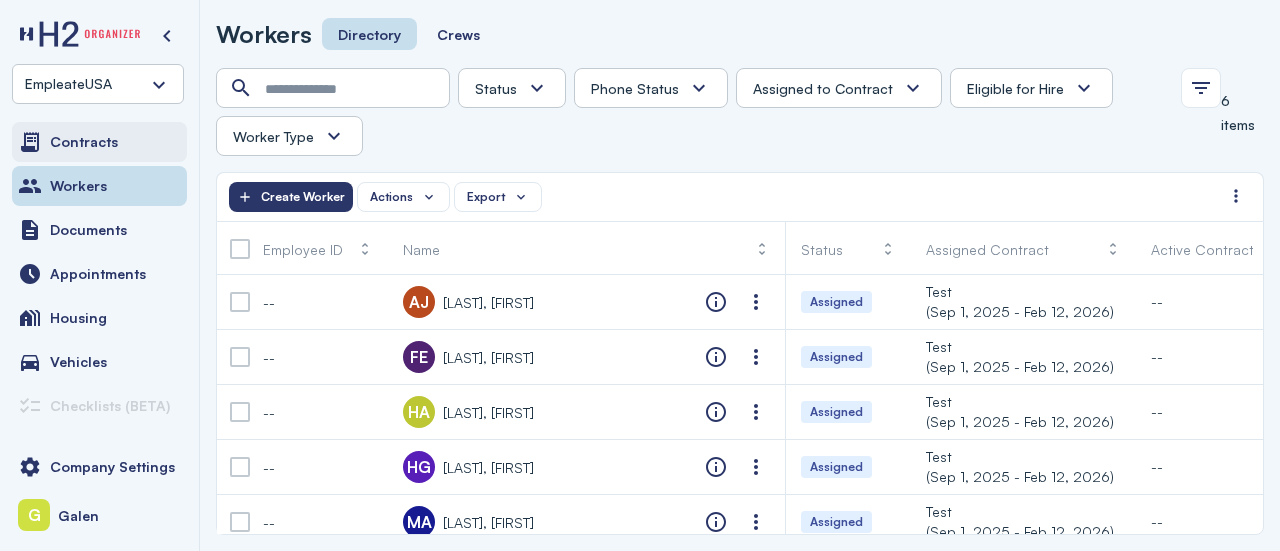 click on "Contracts" at bounding box center (84, 142) 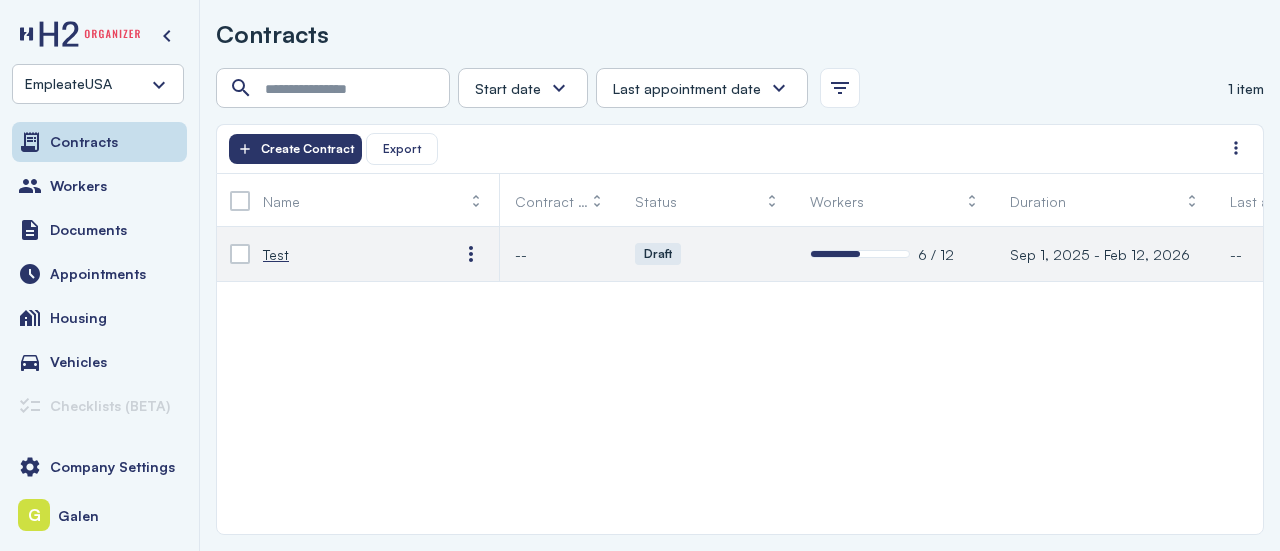 click on "Test" at bounding box center (276, 254) 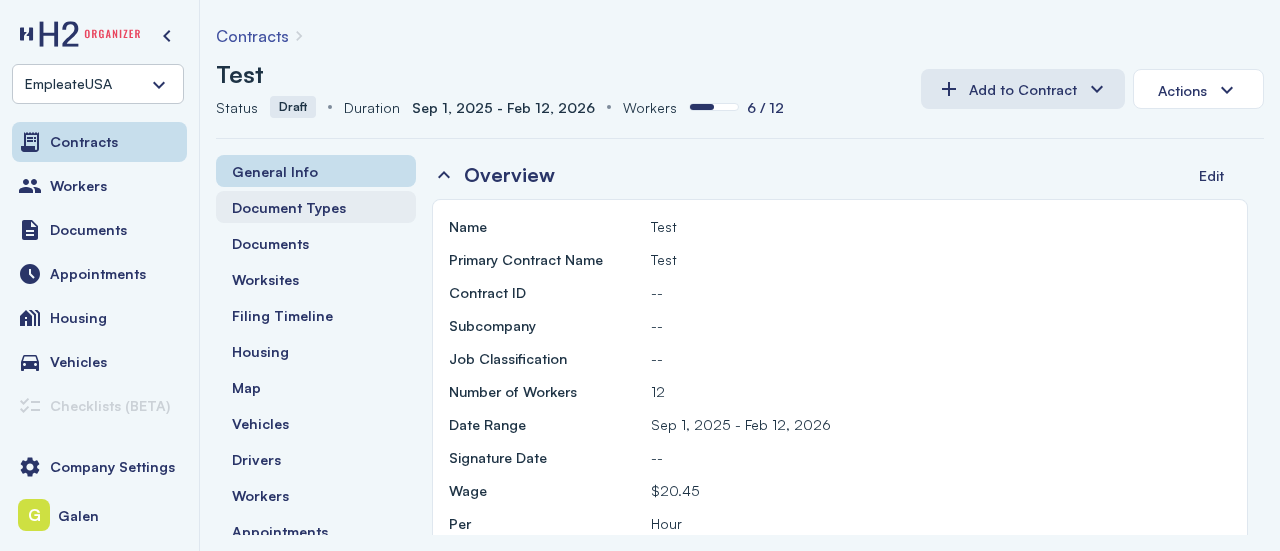 click on "Document Types" at bounding box center (289, 207) 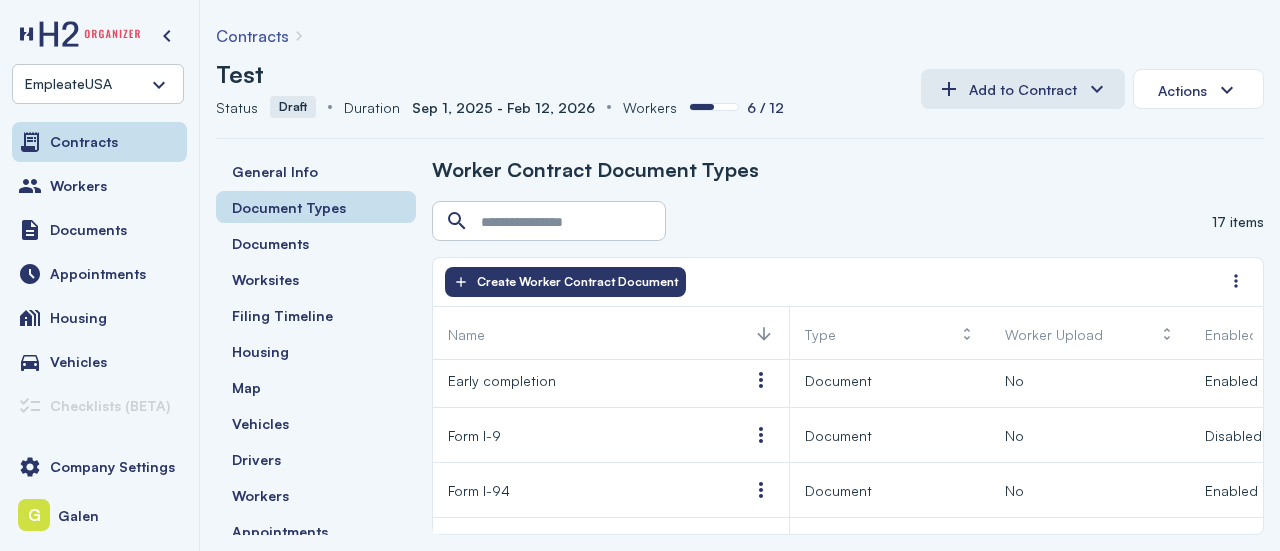 scroll, scrollTop: 0, scrollLeft: 0, axis: both 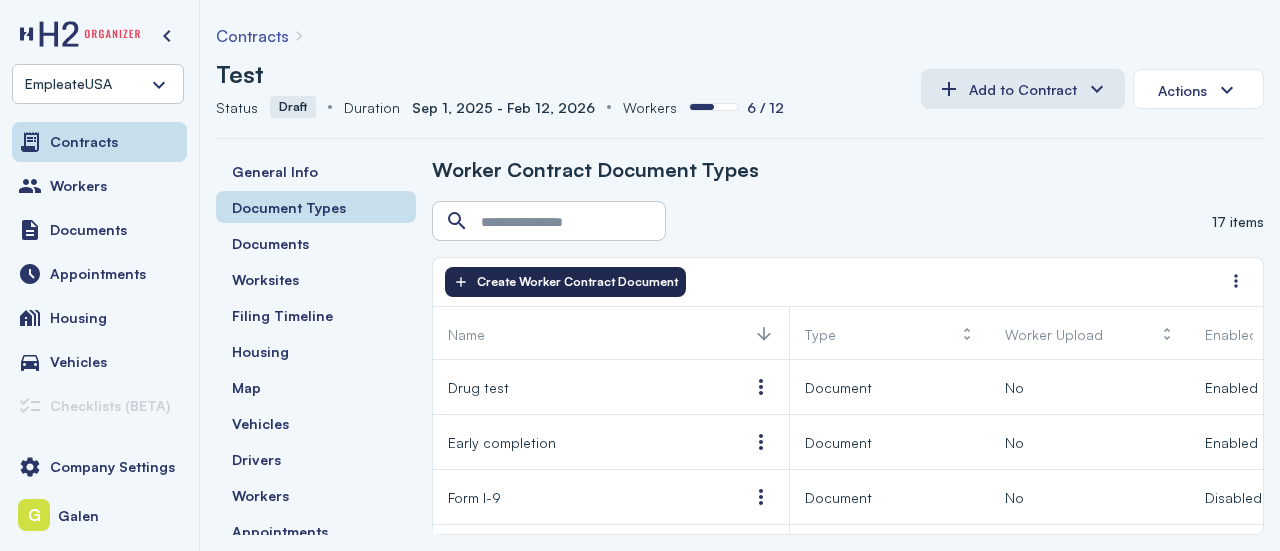 click on "Create Worker Contract Document" 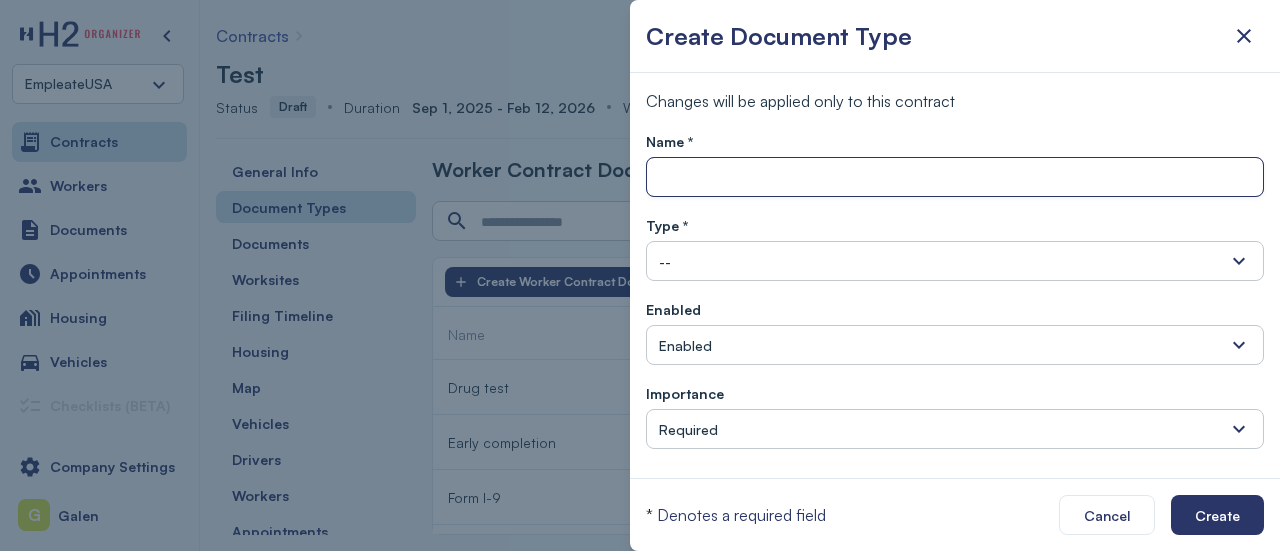 click at bounding box center (955, 178) 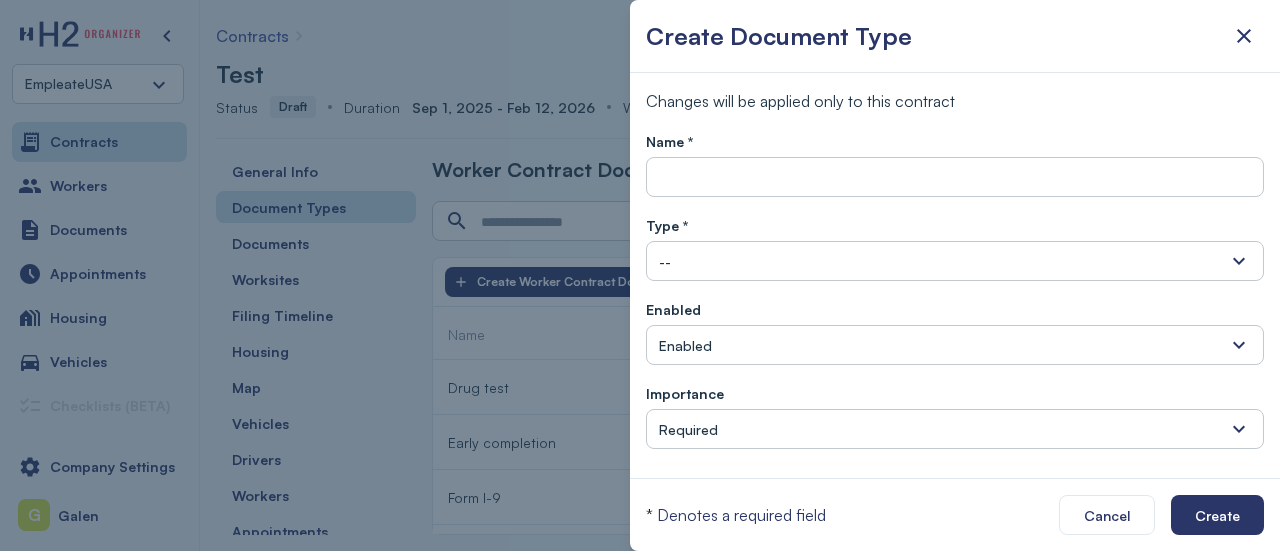 click on "Type *       --         Document Sign document template" at bounding box center (955, 247) 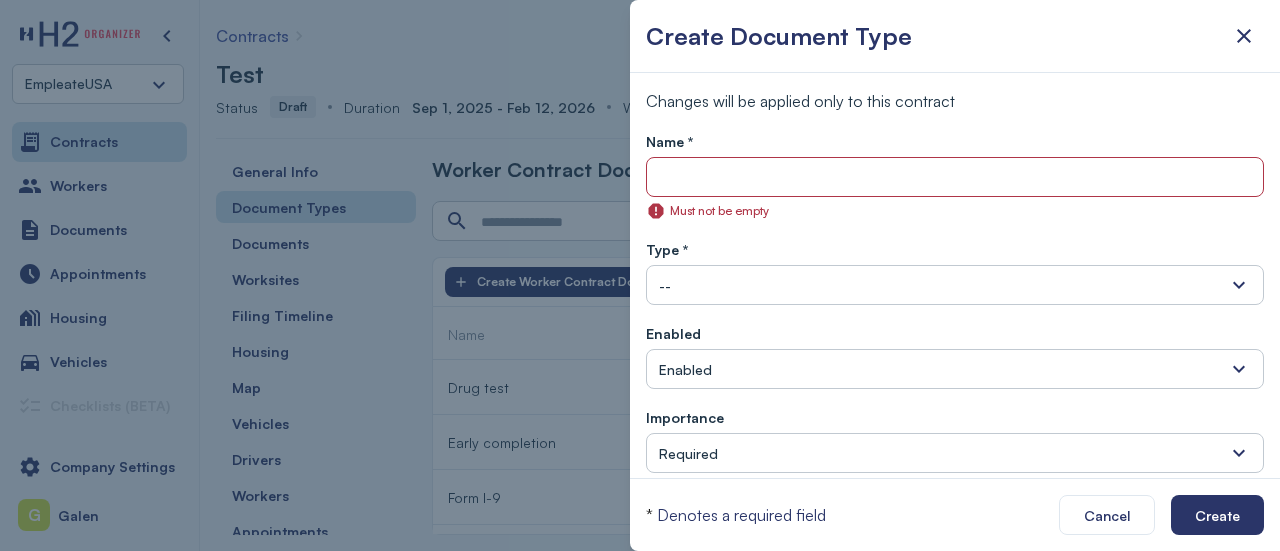 click on "--" at bounding box center (955, 285) 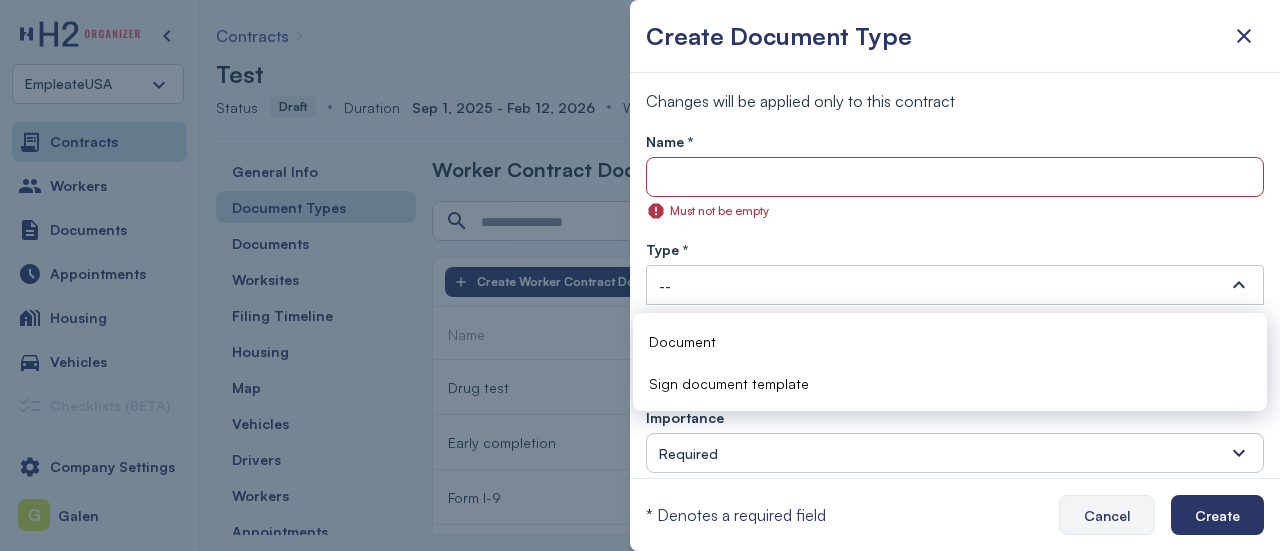 click on "Cancel" at bounding box center (1107, 515) 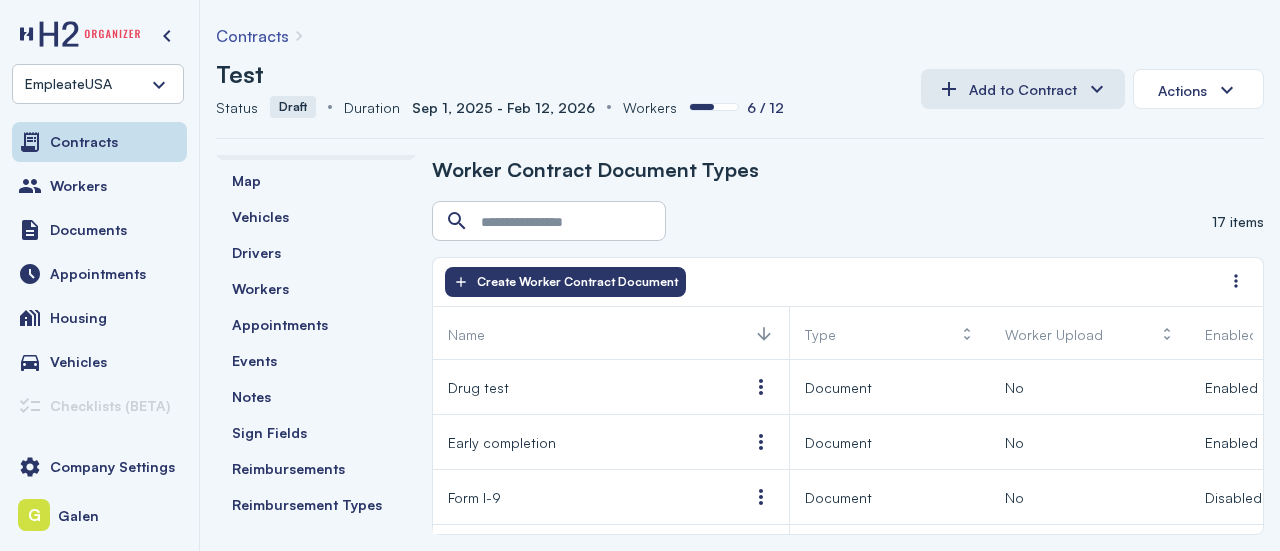scroll, scrollTop: 0, scrollLeft: 0, axis: both 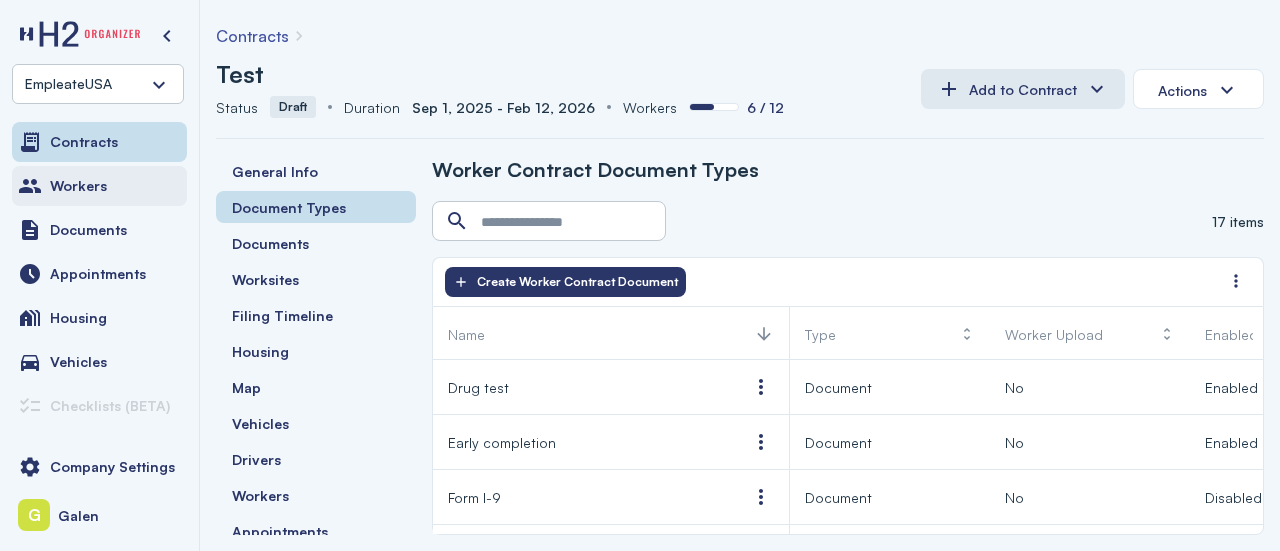 click on "Workers" at bounding box center (99, 186) 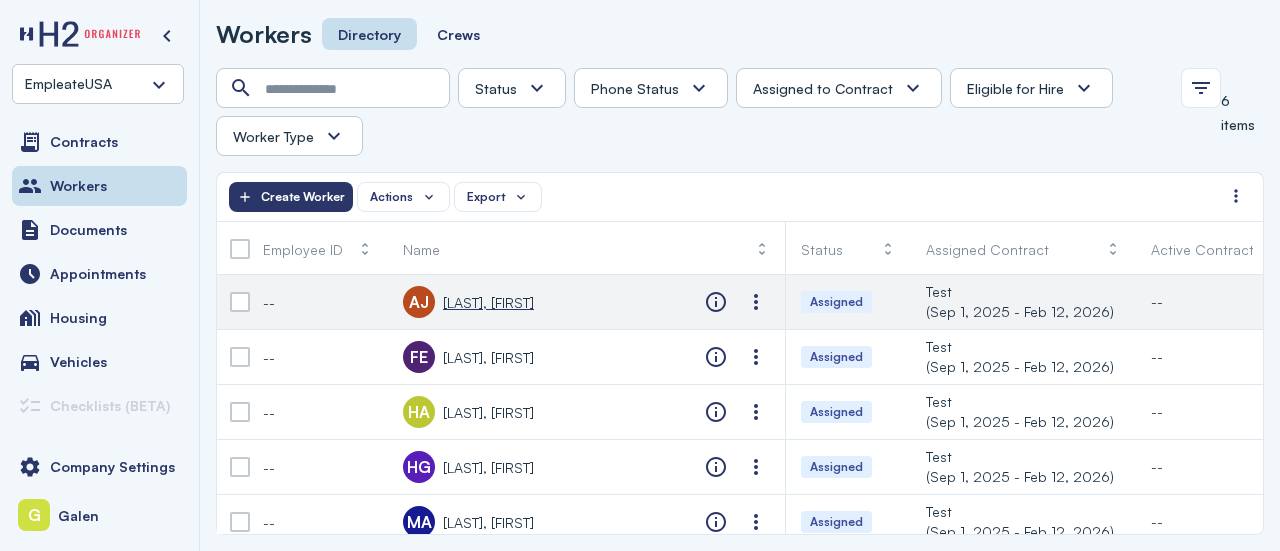 click on "Aguirre, Jenniffer" at bounding box center [488, 302] 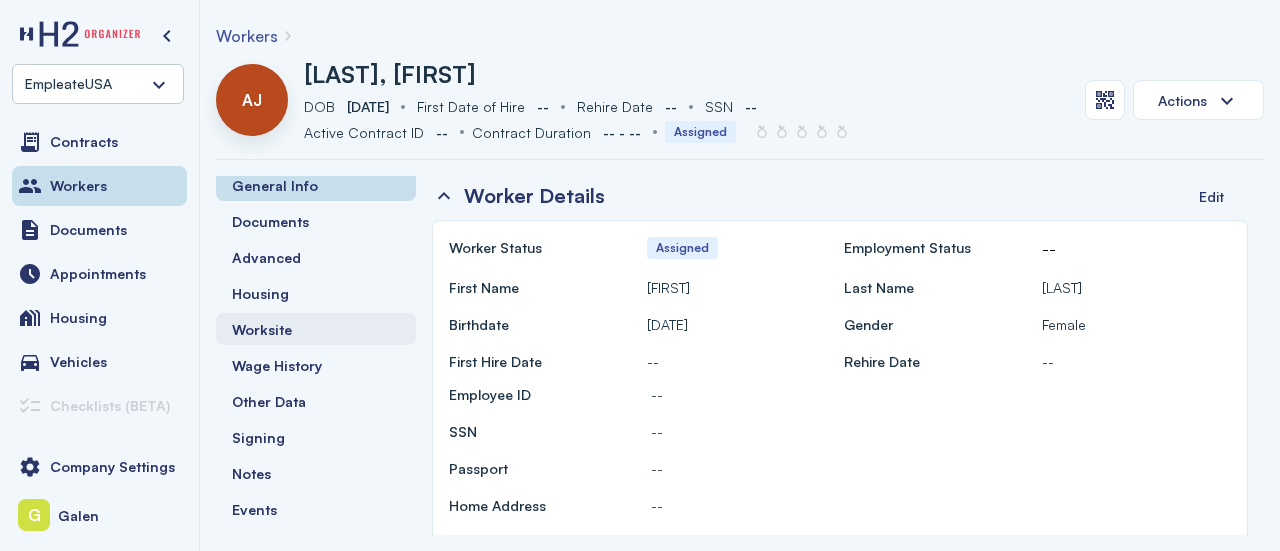 scroll, scrollTop: 0, scrollLeft: 0, axis: both 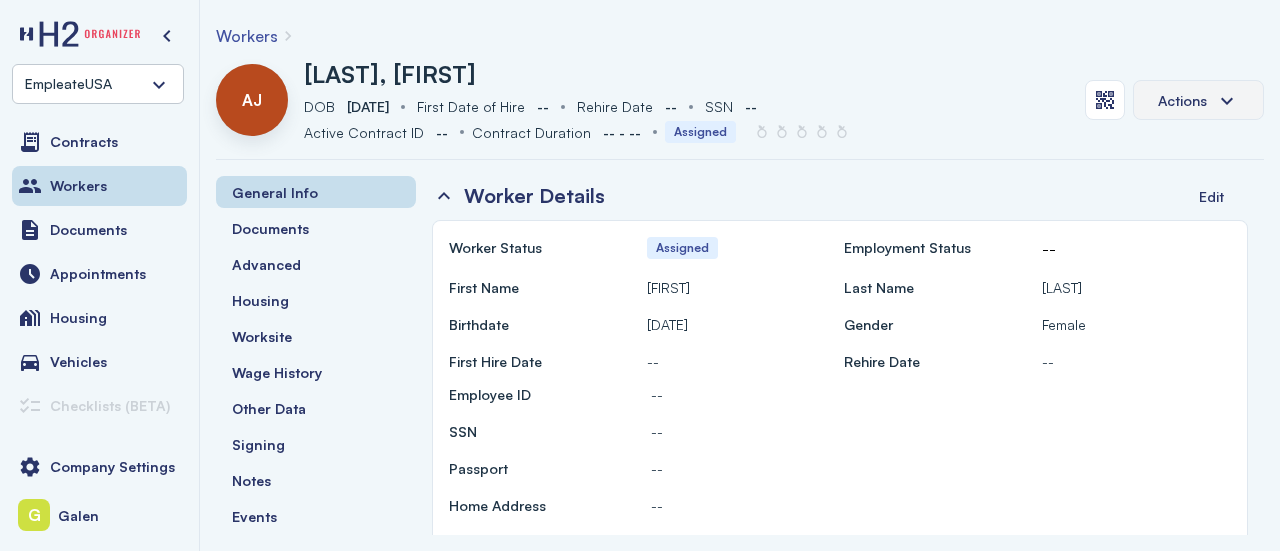 click on "Actions" at bounding box center [1198, 100] 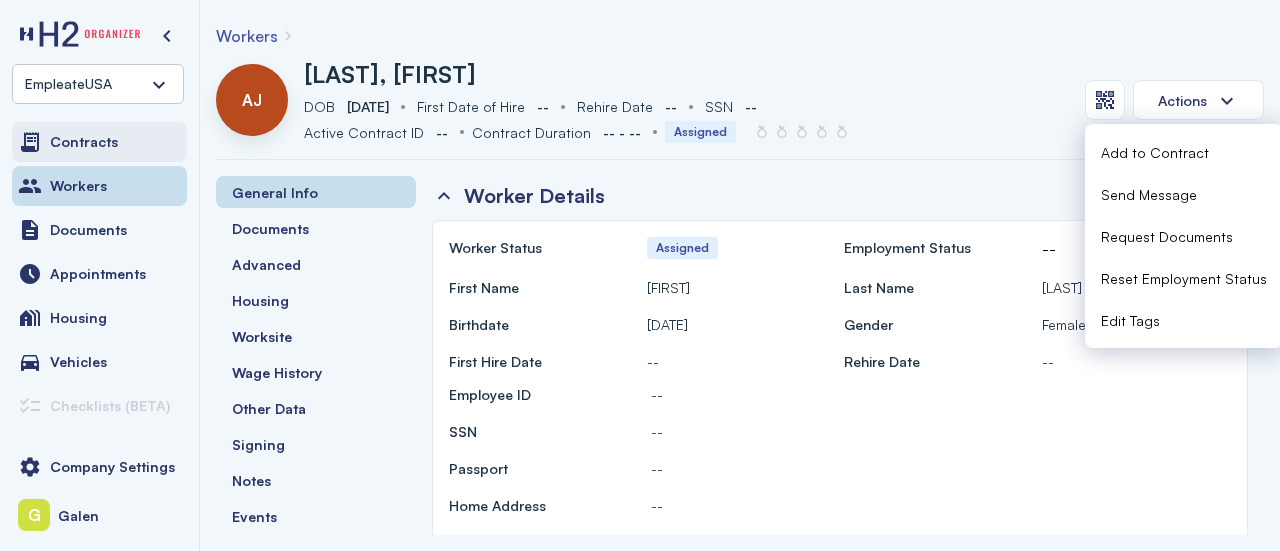 click on "Contracts" at bounding box center (84, 142) 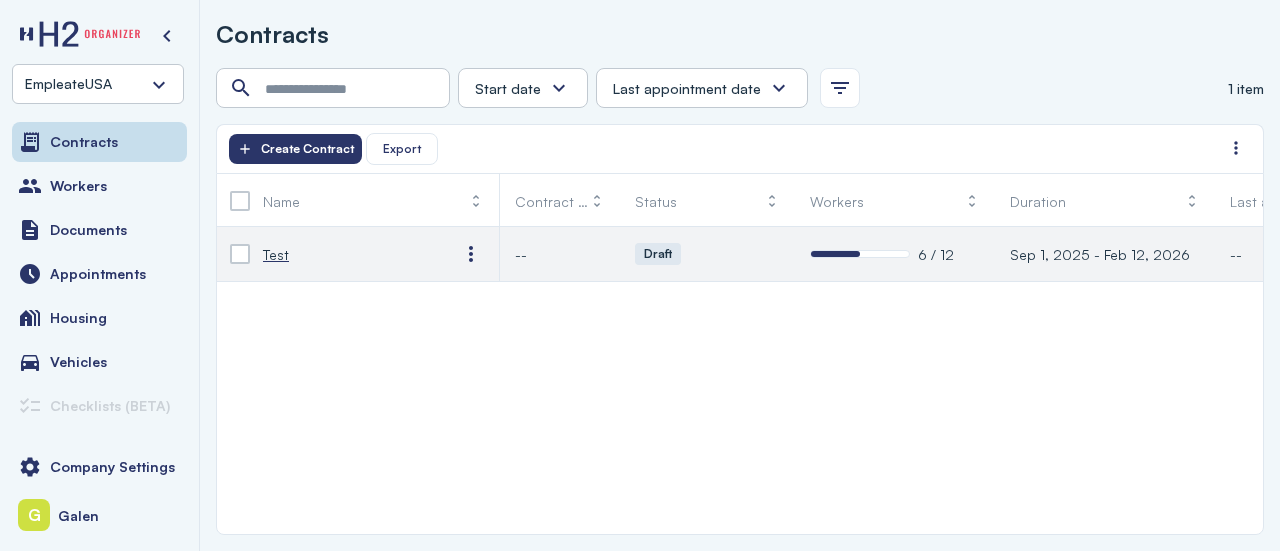 click on "Test" at bounding box center (276, 254) 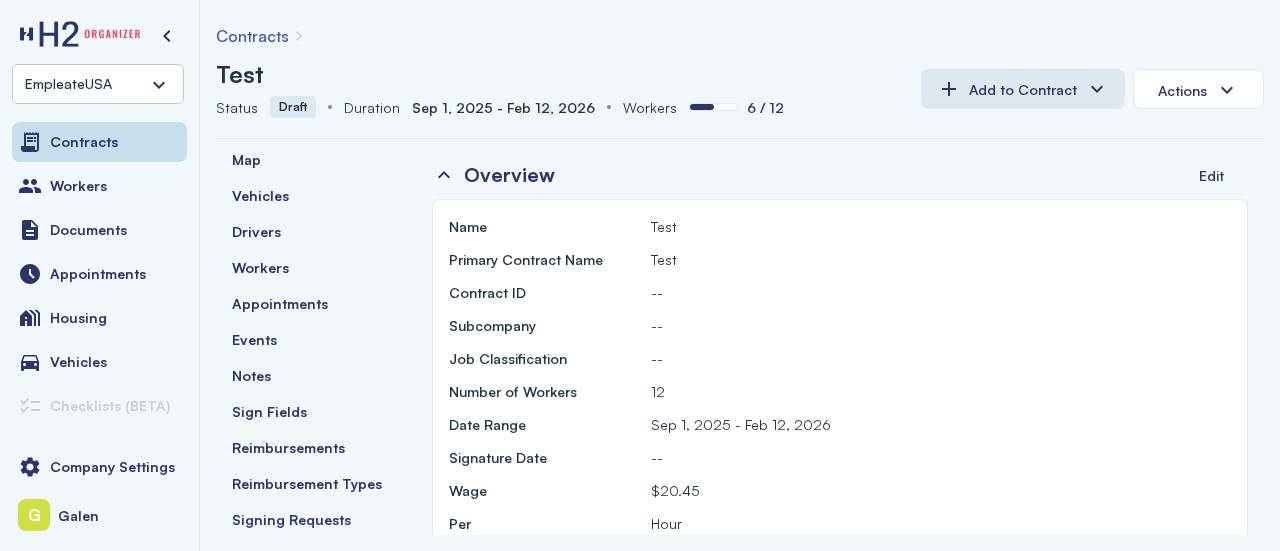 scroll, scrollTop: 236, scrollLeft: 0, axis: vertical 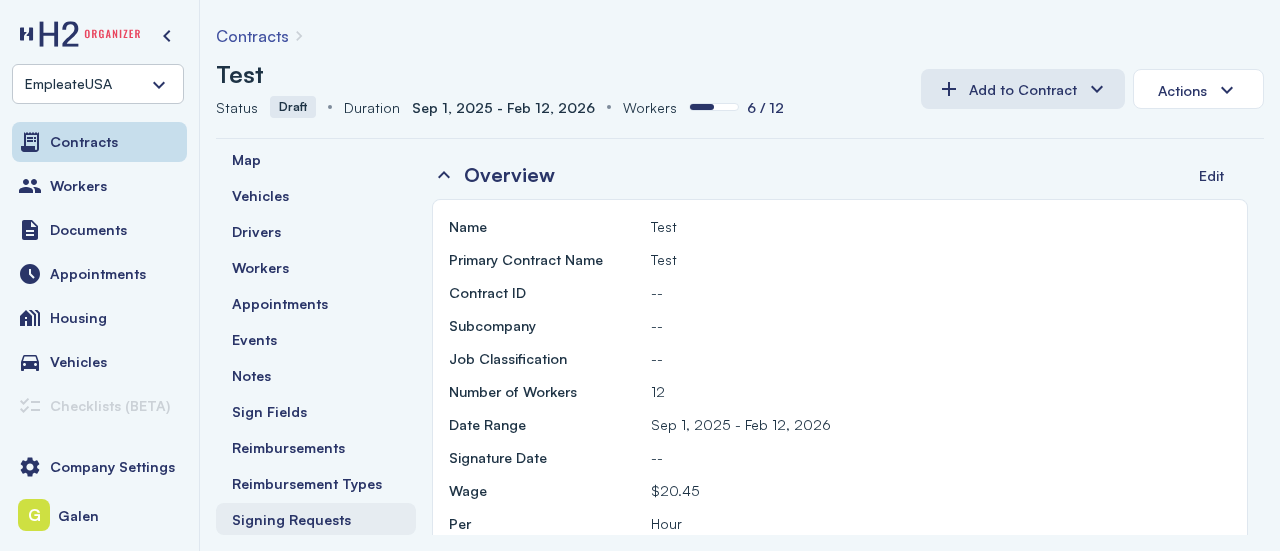 click on "Signing Requests" at bounding box center [316, 519] 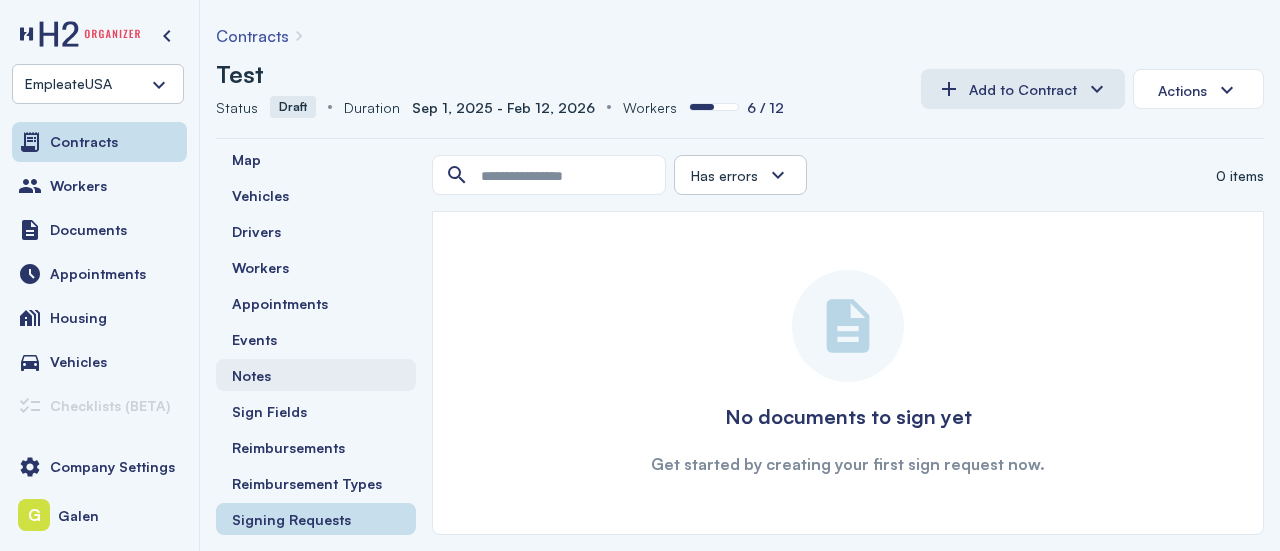 scroll, scrollTop: 0, scrollLeft: 0, axis: both 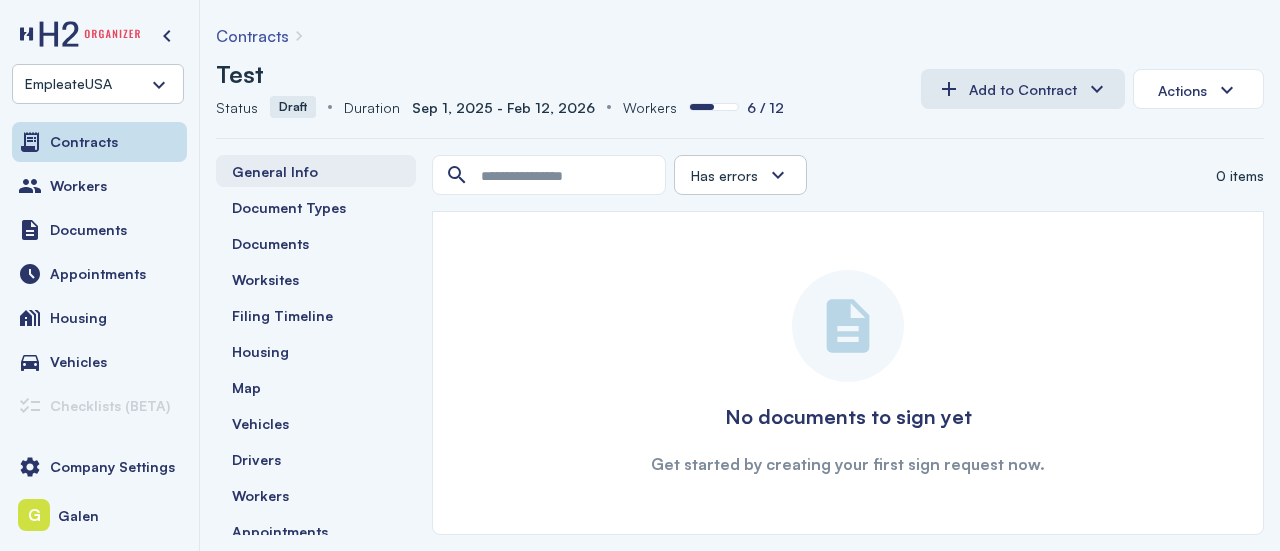 click on "General Info" at bounding box center [275, 171] 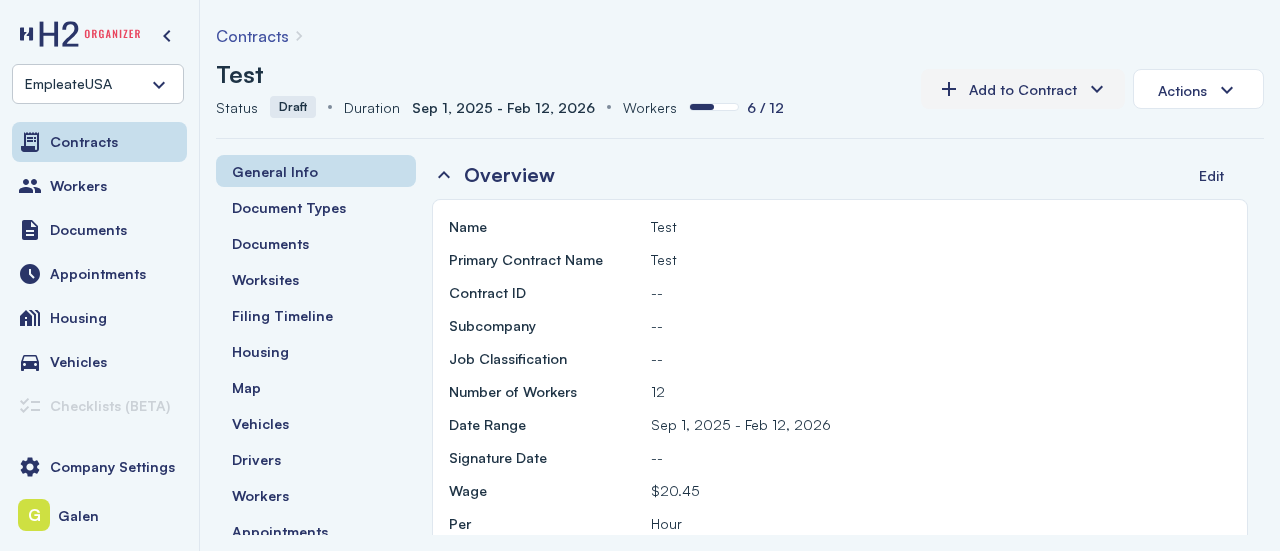click on "Add to Contract" at bounding box center (1023, 89) 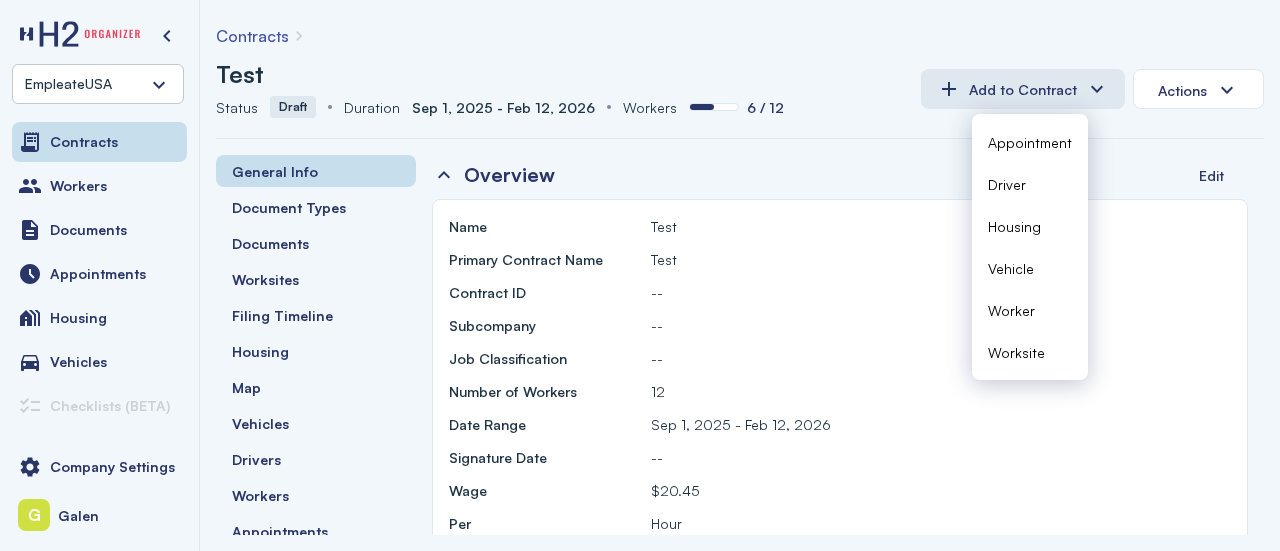 click on "Test   Status   Status   Draft     Duration   Duration   Sep 1, 2025 - Feb 12, 2026   Workers   Workers       6 / 12" at bounding box center (560, 89) 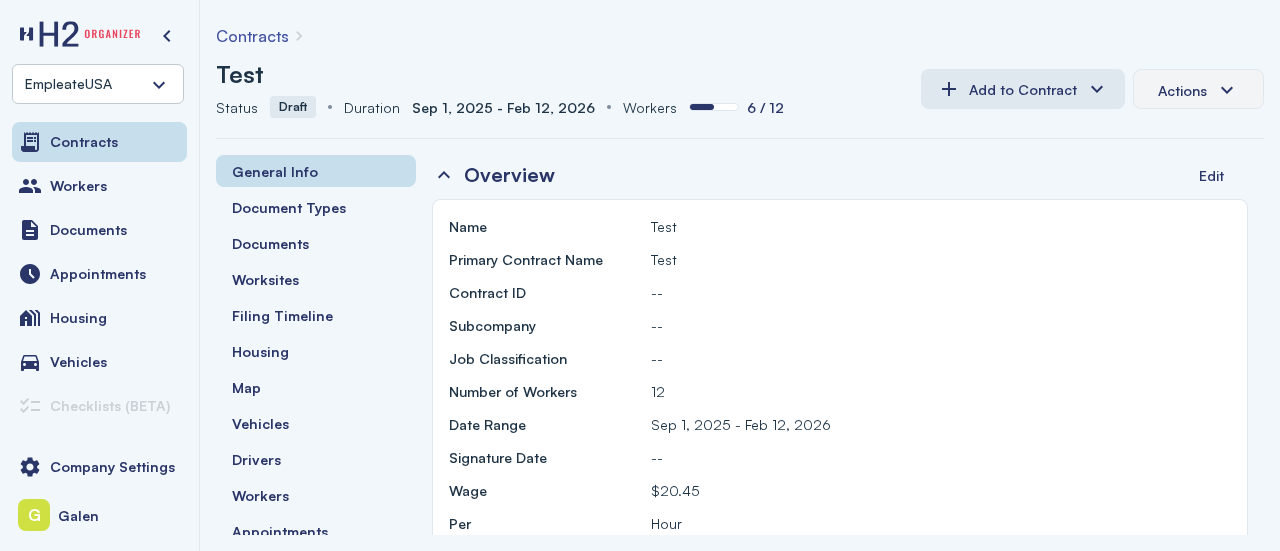 click on "Actions" at bounding box center [1198, 89] 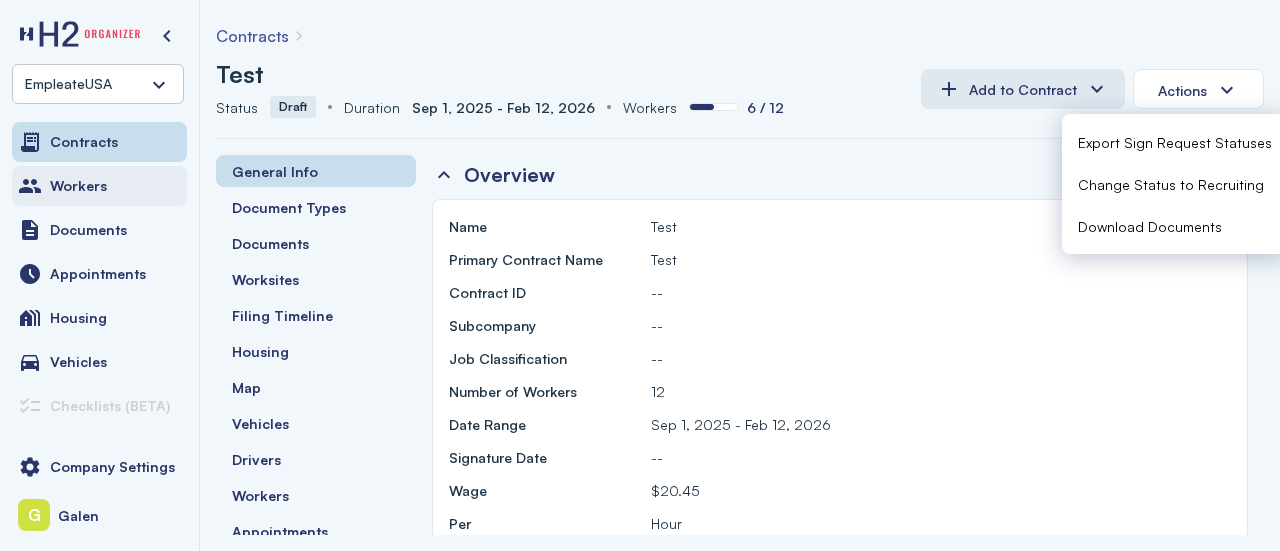 click on "Workers" at bounding box center (99, 186) 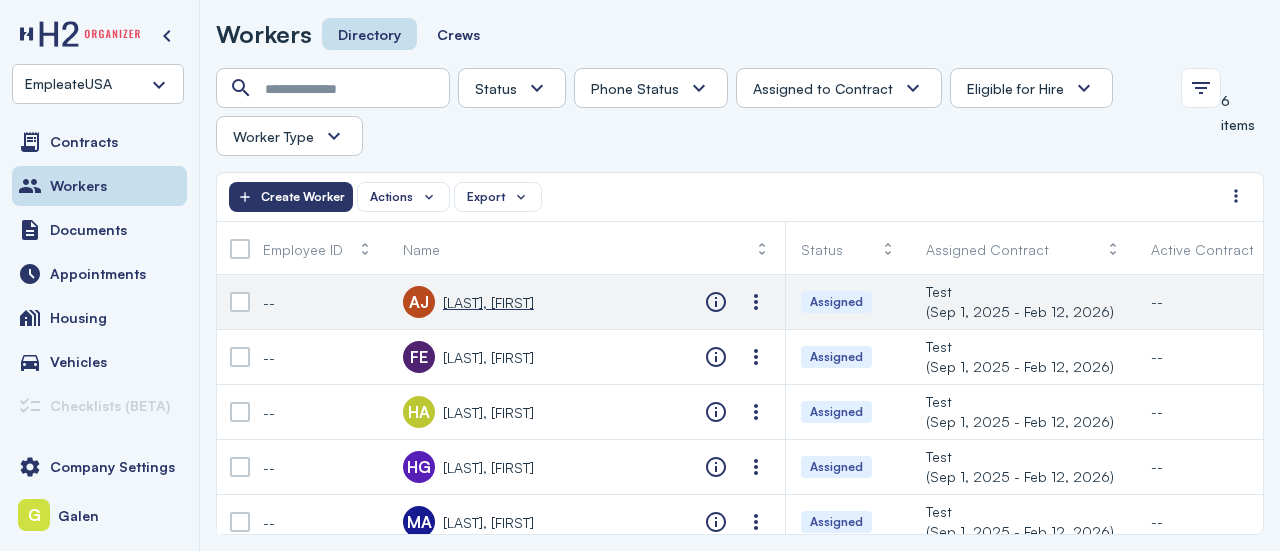 click on "Aguirre, Jenniffer" at bounding box center (488, 302) 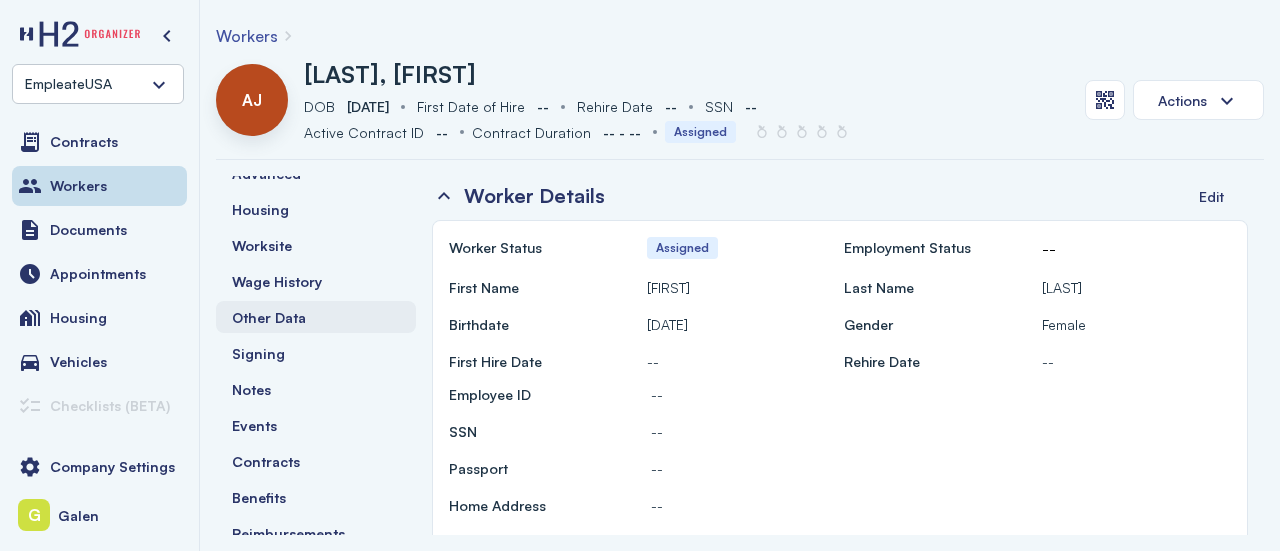 scroll, scrollTop: 92, scrollLeft: 0, axis: vertical 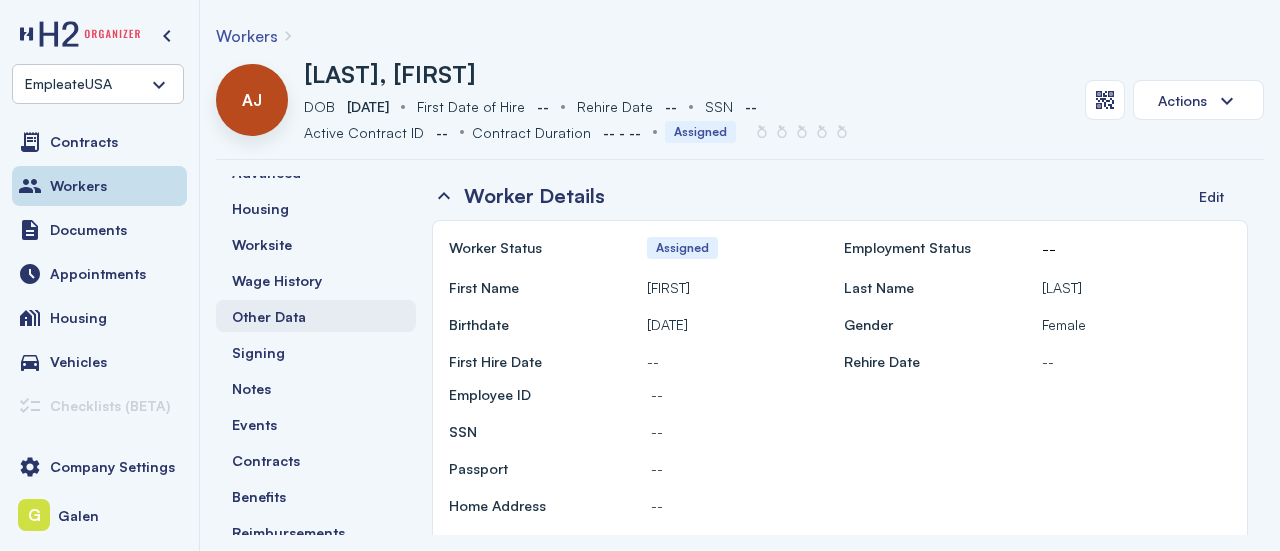 click on "Other Data" at bounding box center [316, 316] 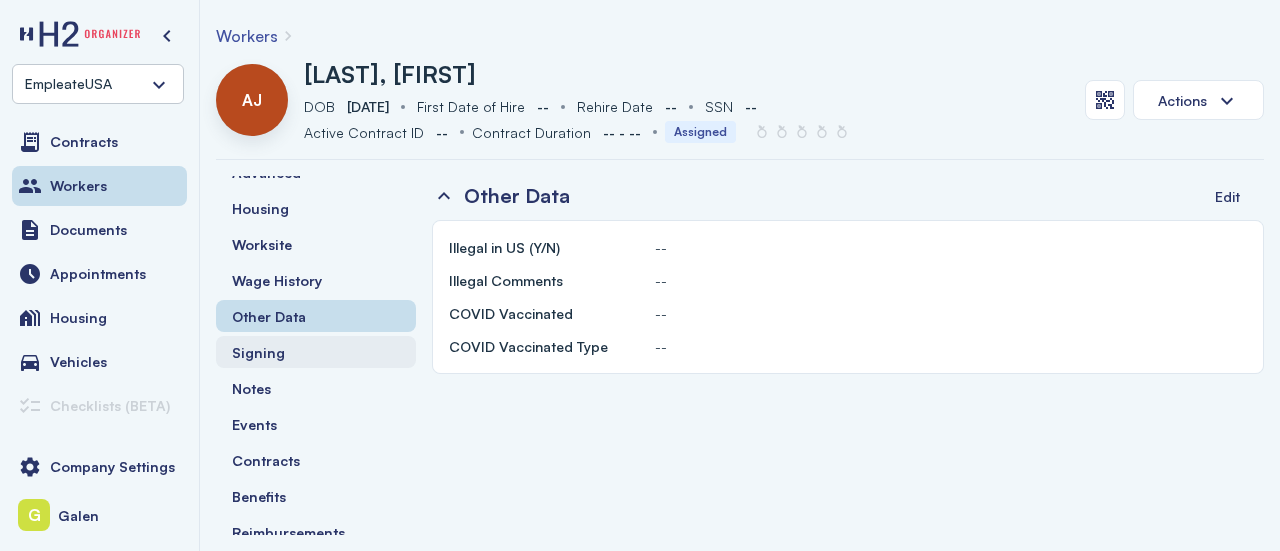 click on "Signing" at bounding box center (258, 352) 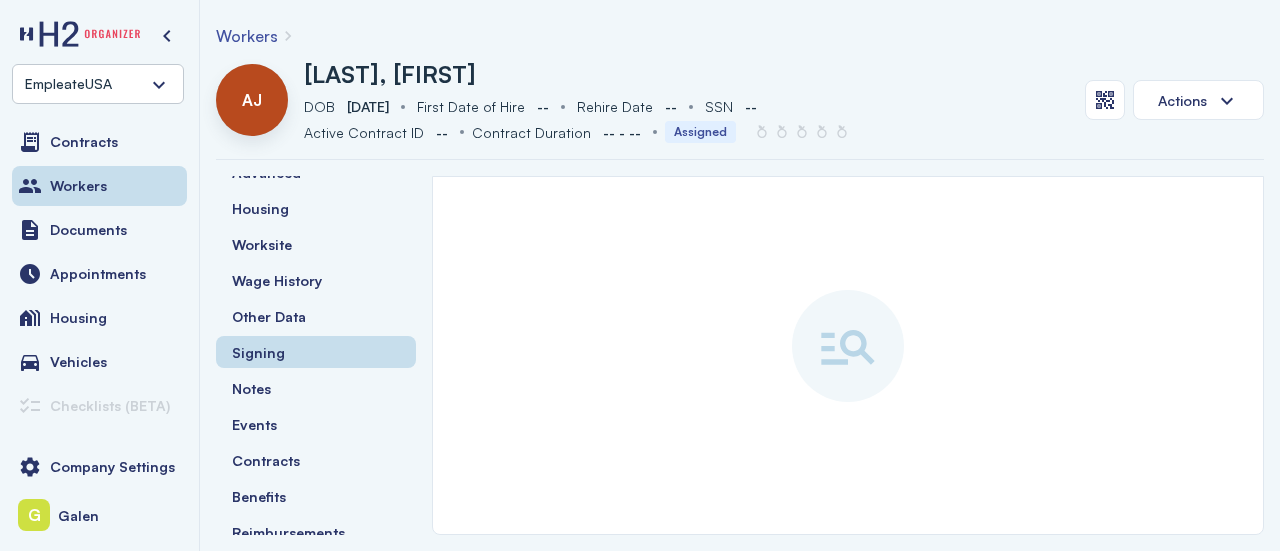 click at bounding box center (848, 346) 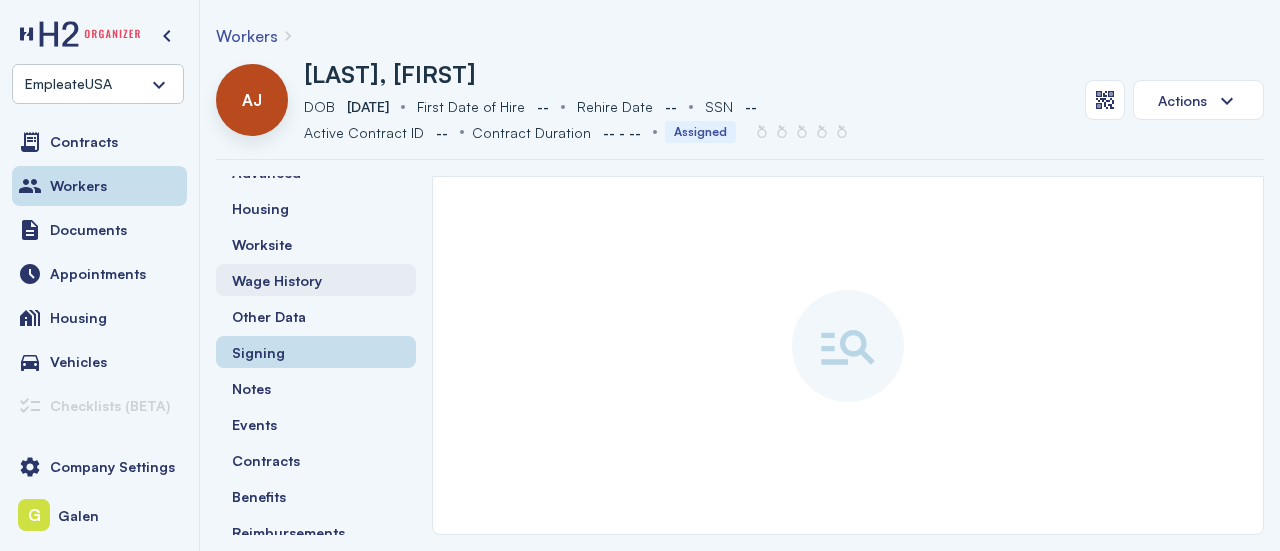 scroll, scrollTop: 0, scrollLeft: 0, axis: both 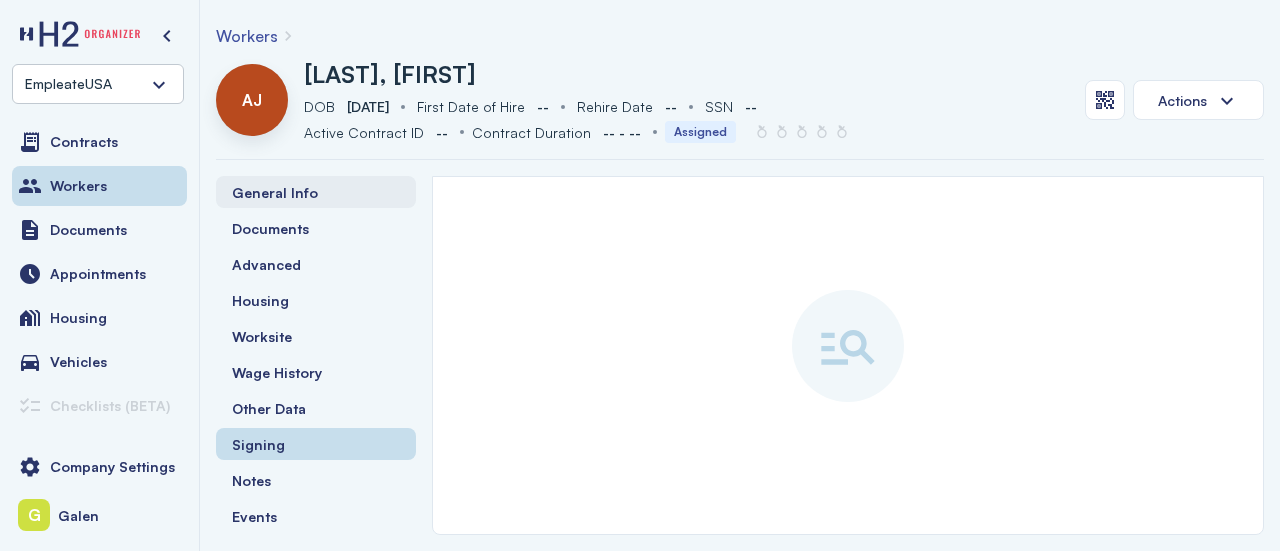 click on "General Info" at bounding box center (275, 192) 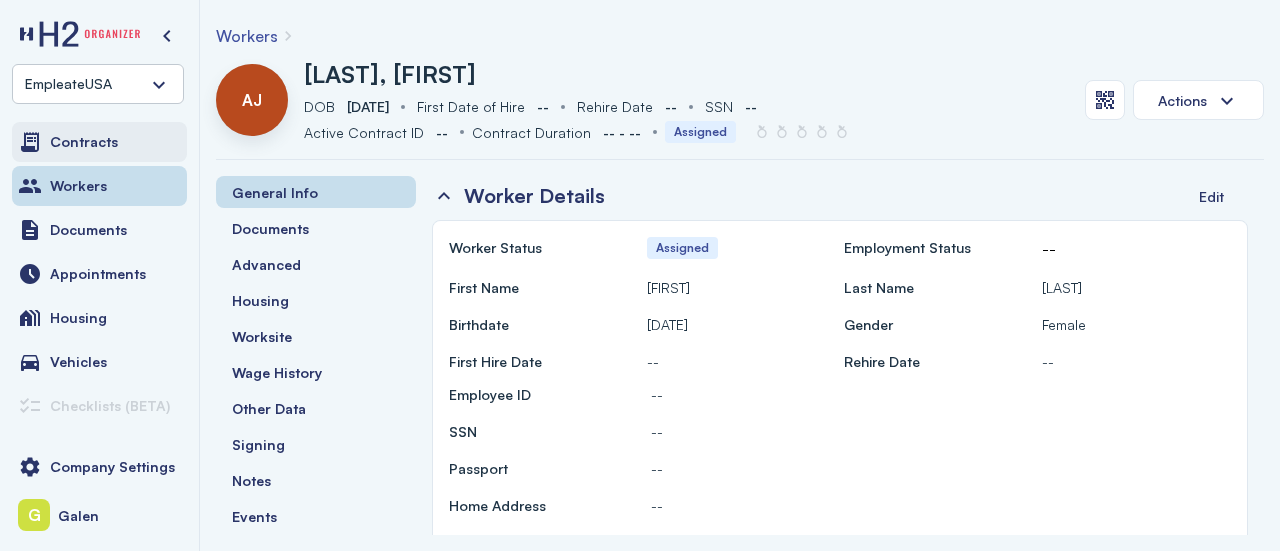 click on "Contracts" at bounding box center (99, 142) 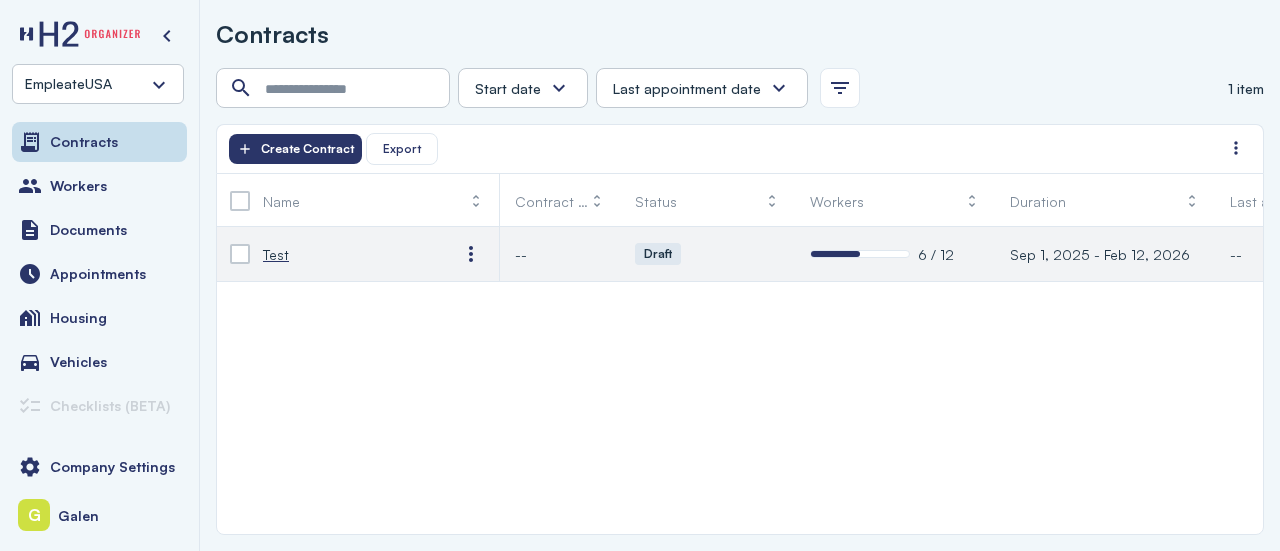 click on "Test" at bounding box center [276, 254] 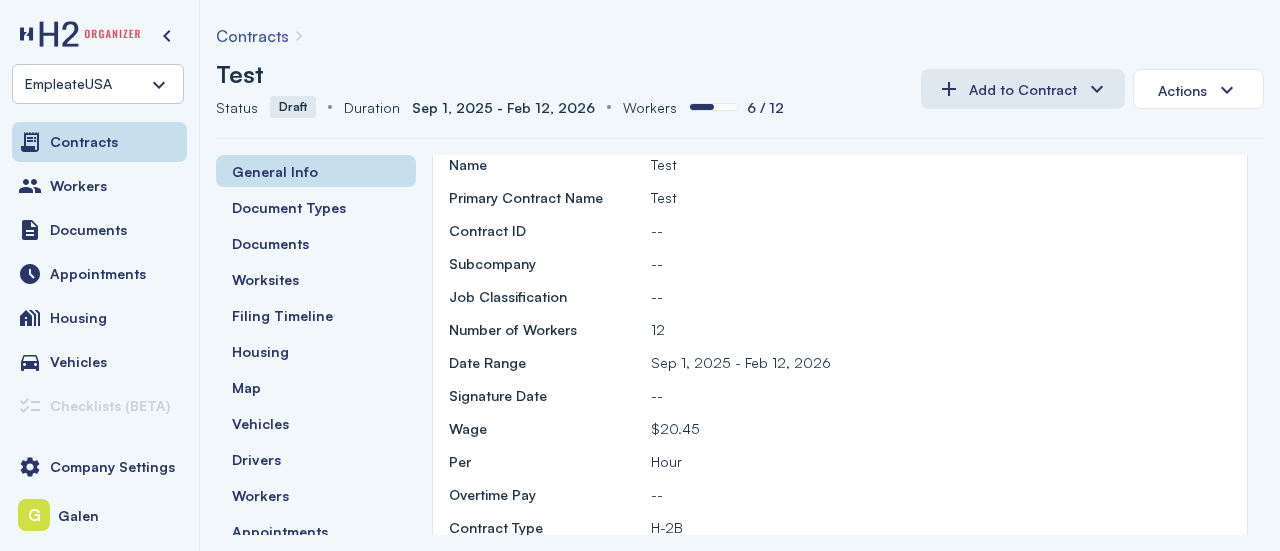 scroll, scrollTop: 0, scrollLeft: 0, axis: both 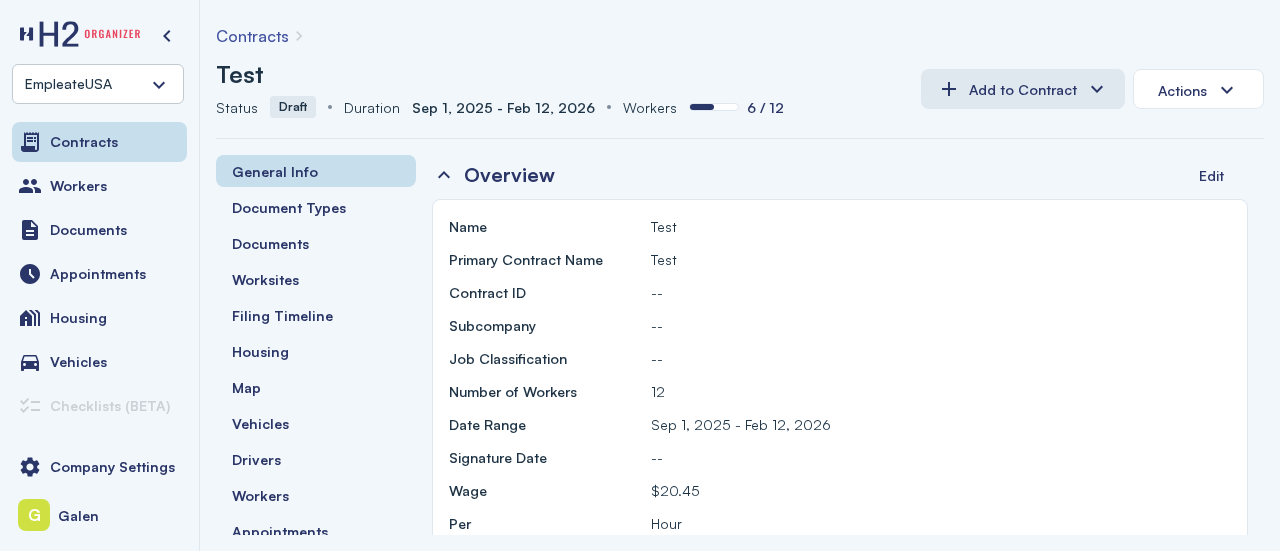 click on "Contracts" at bounding box center (252, 36) 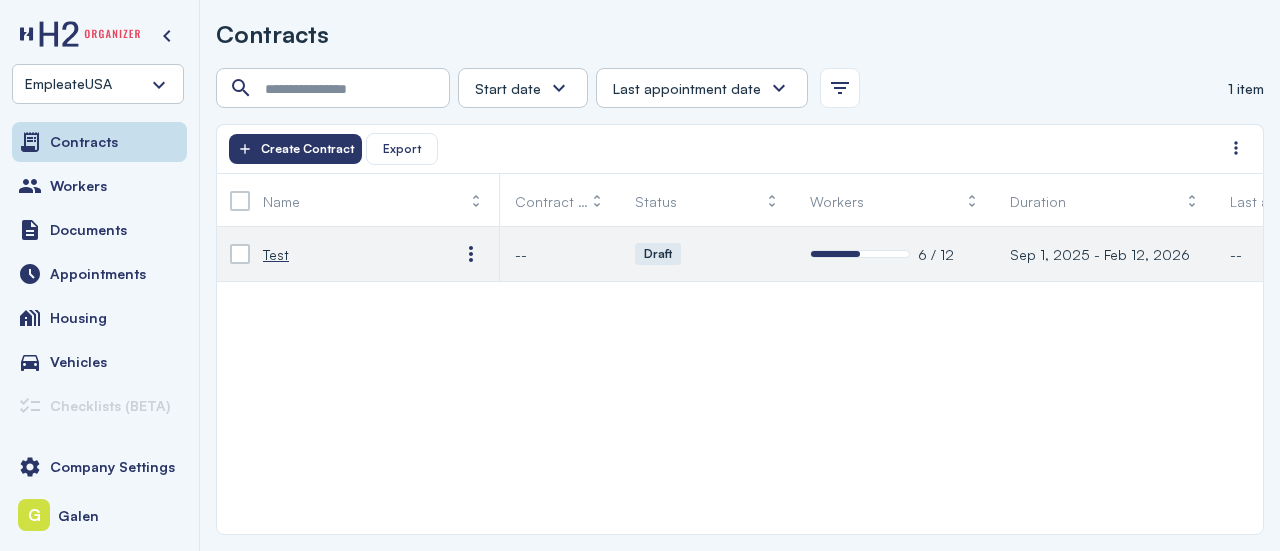 click on "Test" at bounding box center (276, 254) 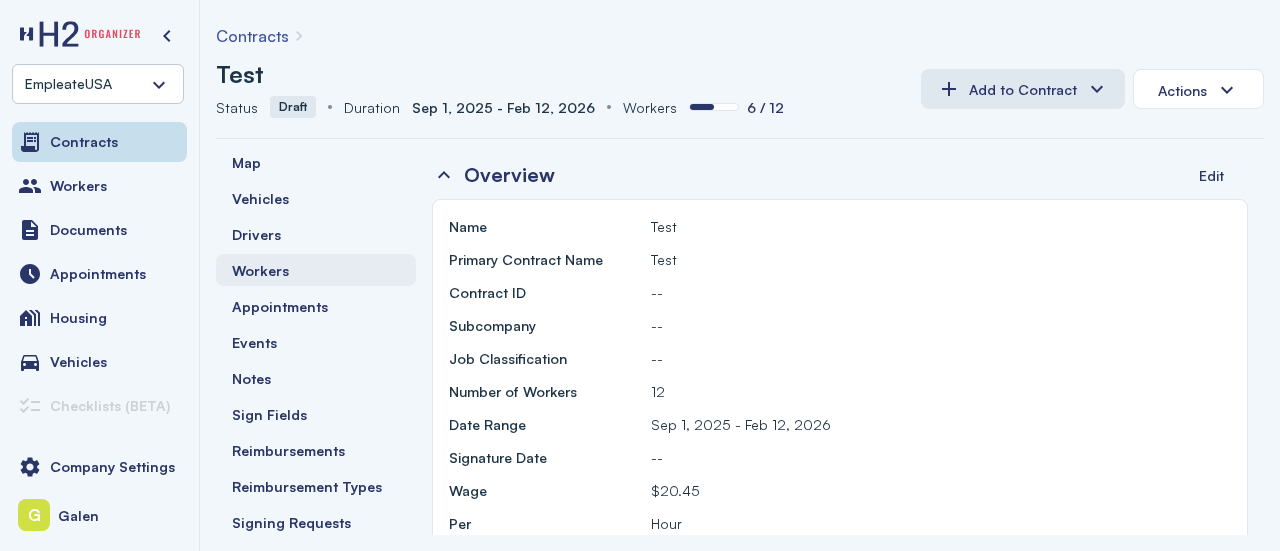 scroll, scrollTop: 226, scrollLeft: 0, axis: vertical 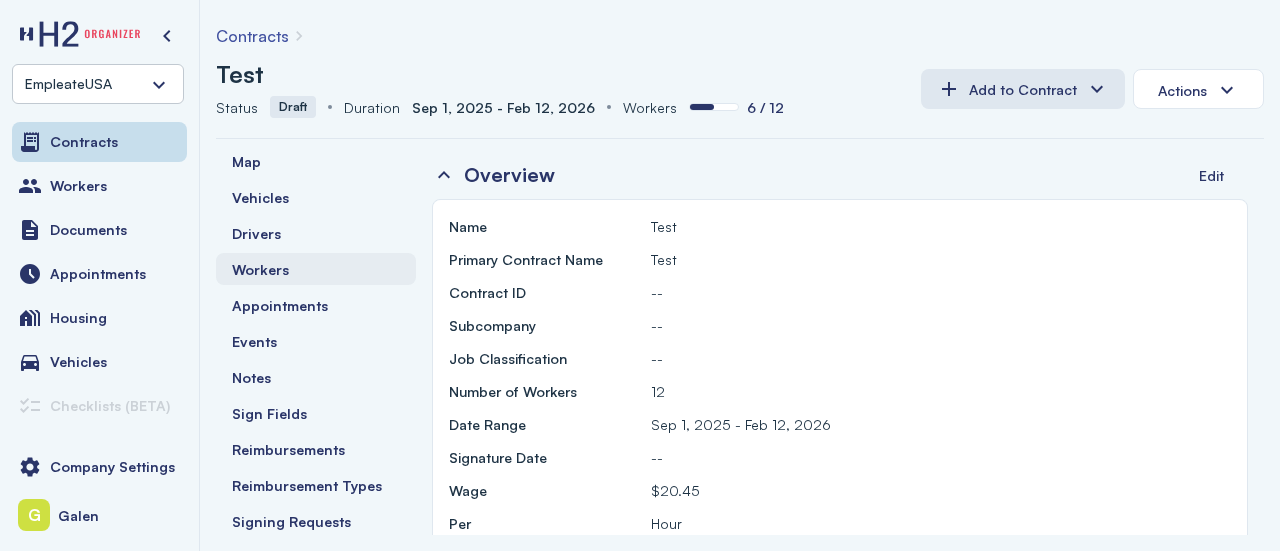 click on "Workers" at bounding box center [260, 269] 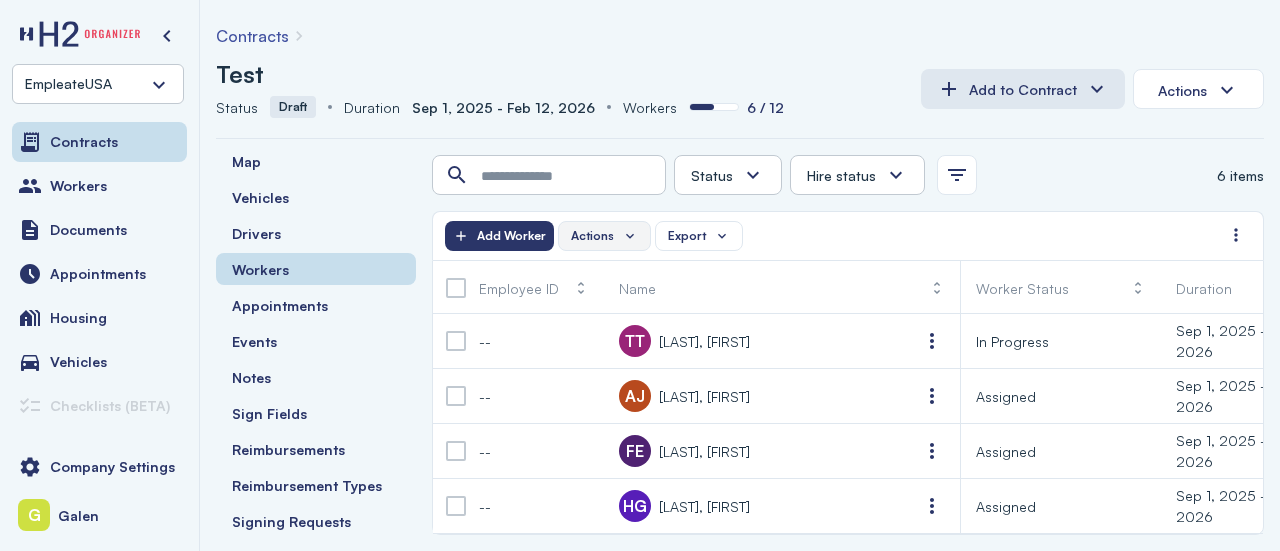 click on "Actions" at bounding box center [604, 236] 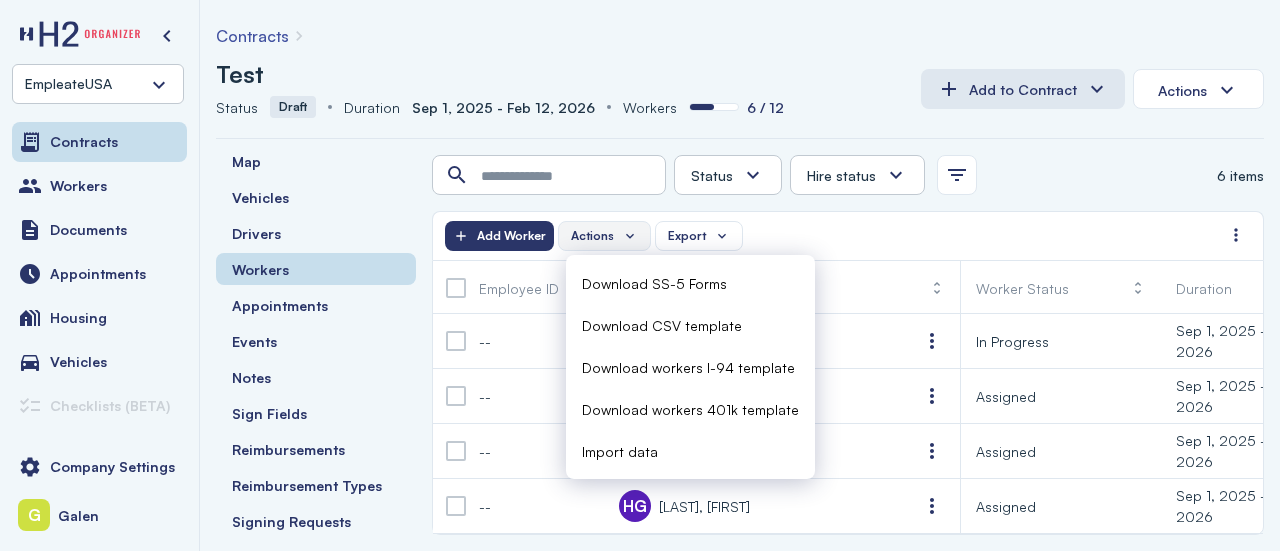 click on "Actions" at bounding box center [604, 236] 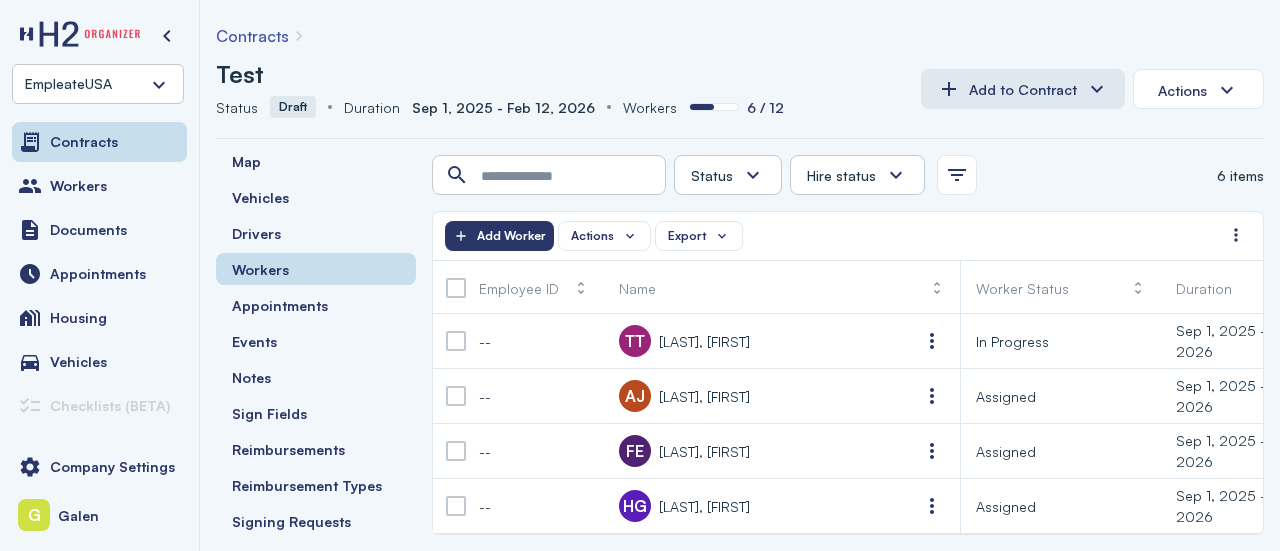 click on "Test   Status   Status   Draft     Duration   Duration   Sep 1, 2025 - Feb 12, 2026   Workers   Workers       6 / 12       Add to Contract           Actions" at bounding box center [740, 97] 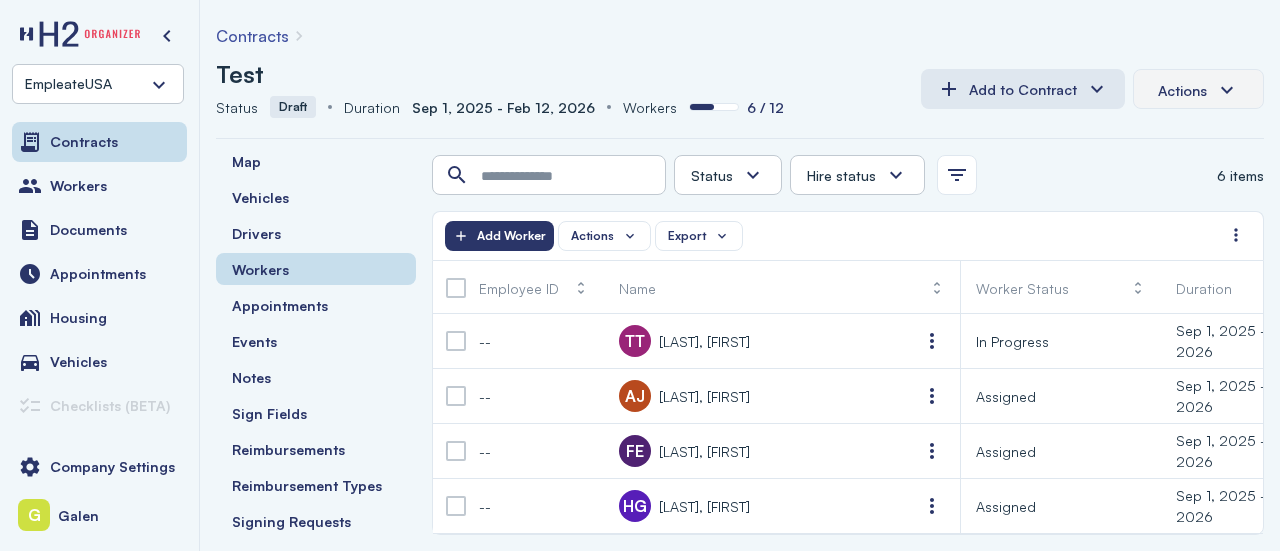 click on "Actions" at bounding box center (1198, 90) 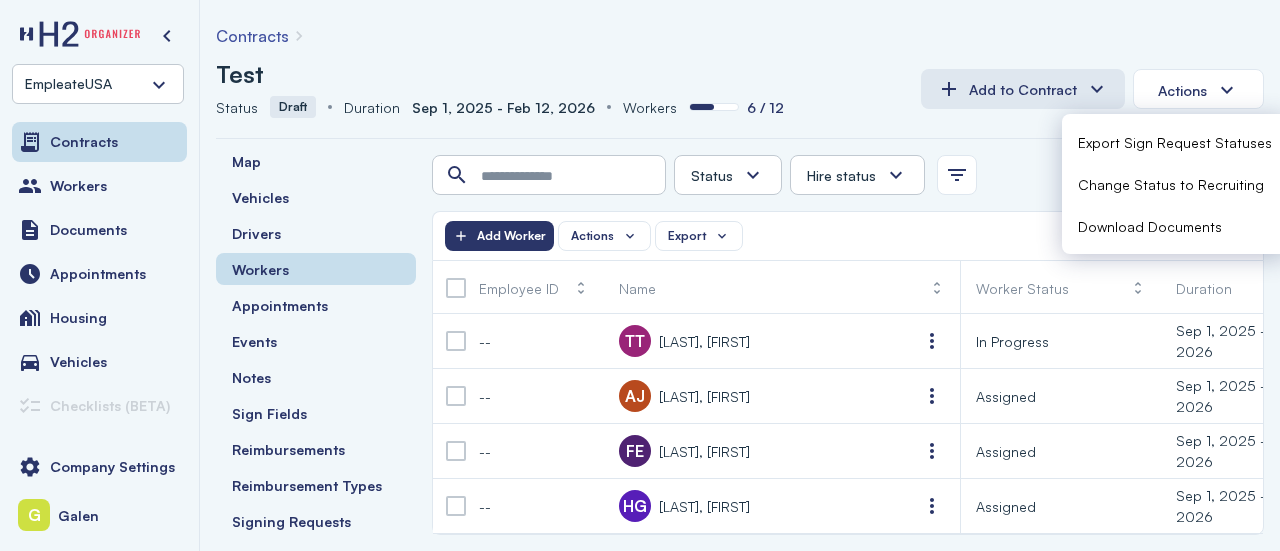 click on "Status   Status   Draft     Duration   Duration   Sep 1, 2025 - Feb 12, 2026   Workers   Workers       6 / 12" at bounding box center (560, 107) 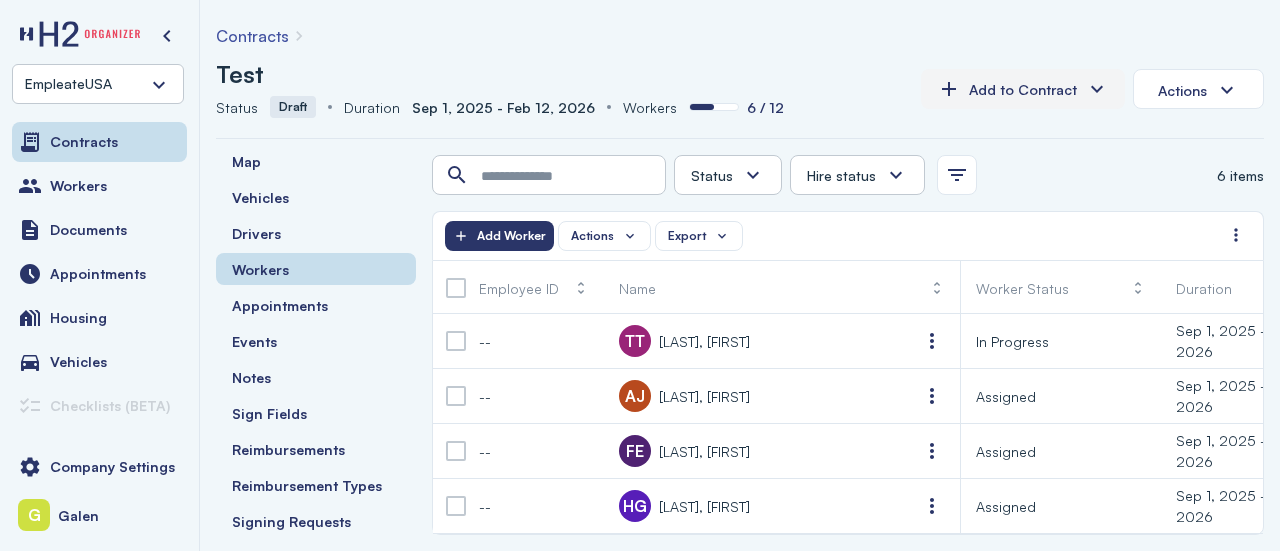 click on "Add to Contract" at bounding box center (1023, 89) 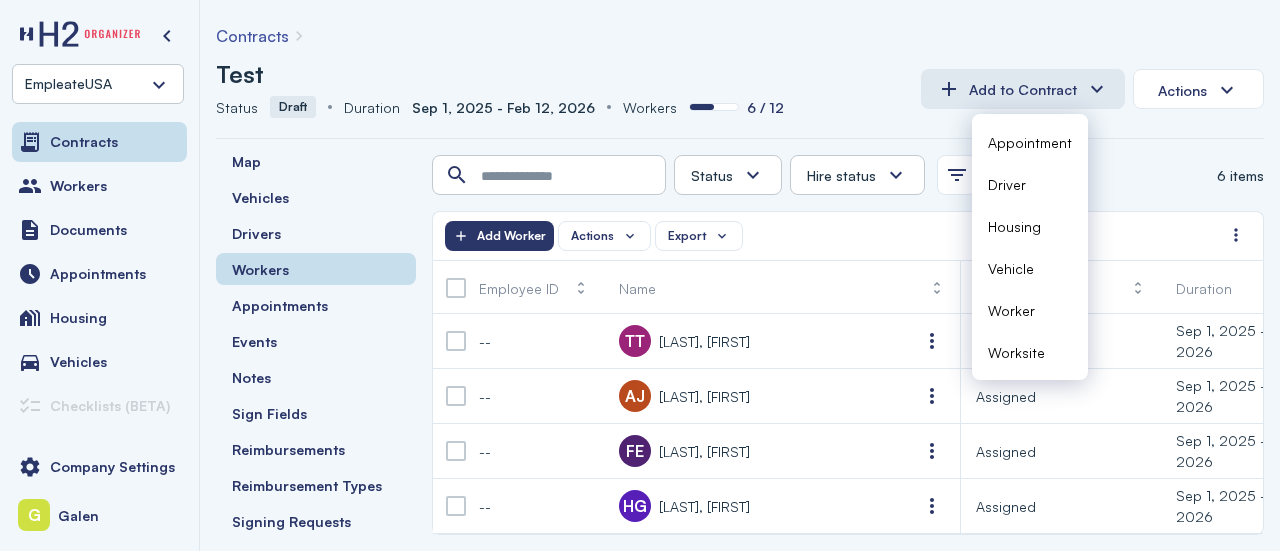 click on "Test" at bounding box center [560, 74] 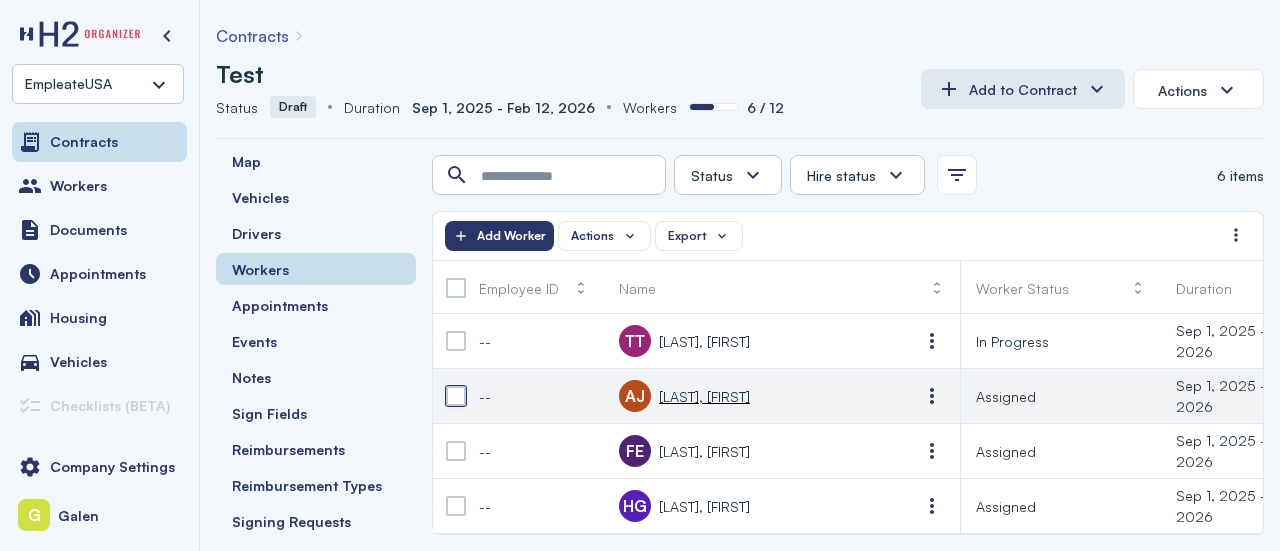 click at bounding box center (456, 396) 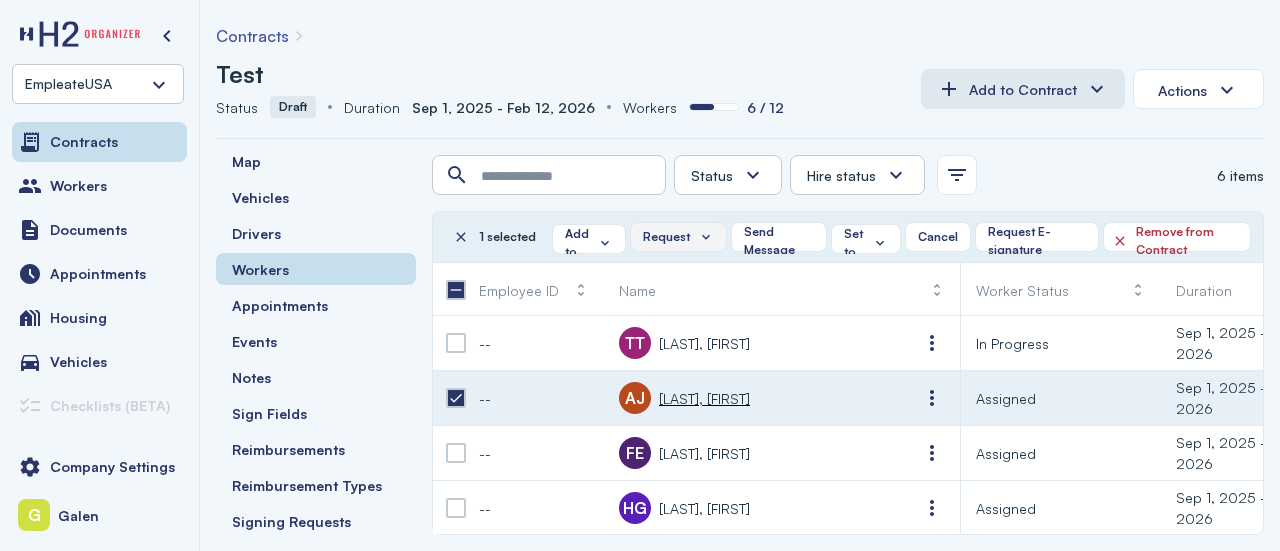 click on "Request" at bounding box center (678, 237) 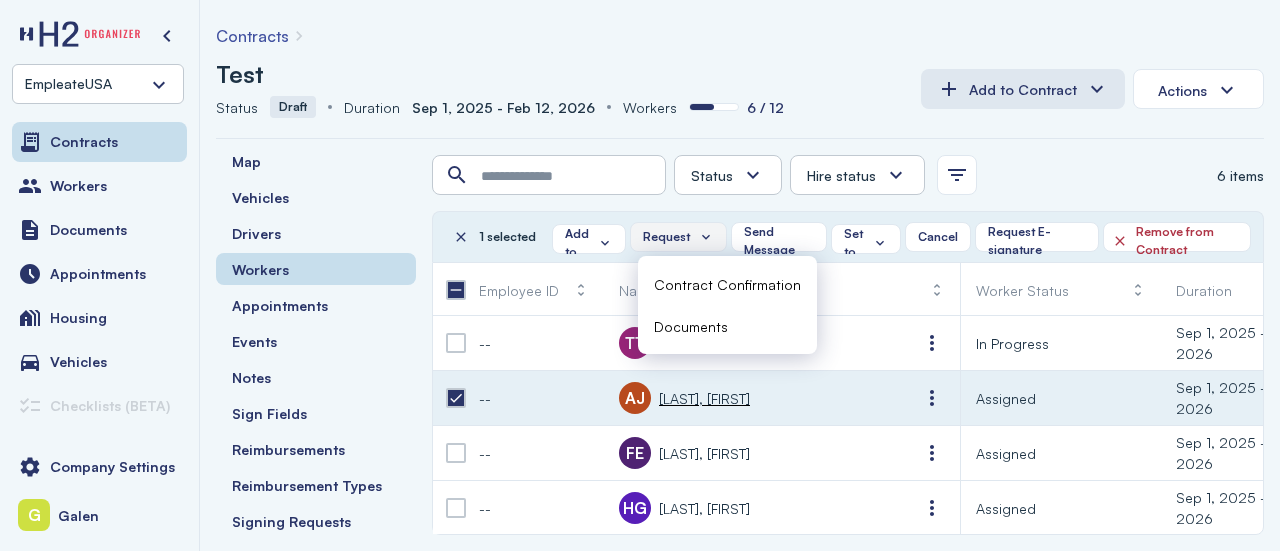 click on "Request" at bounding box center (678, 237) 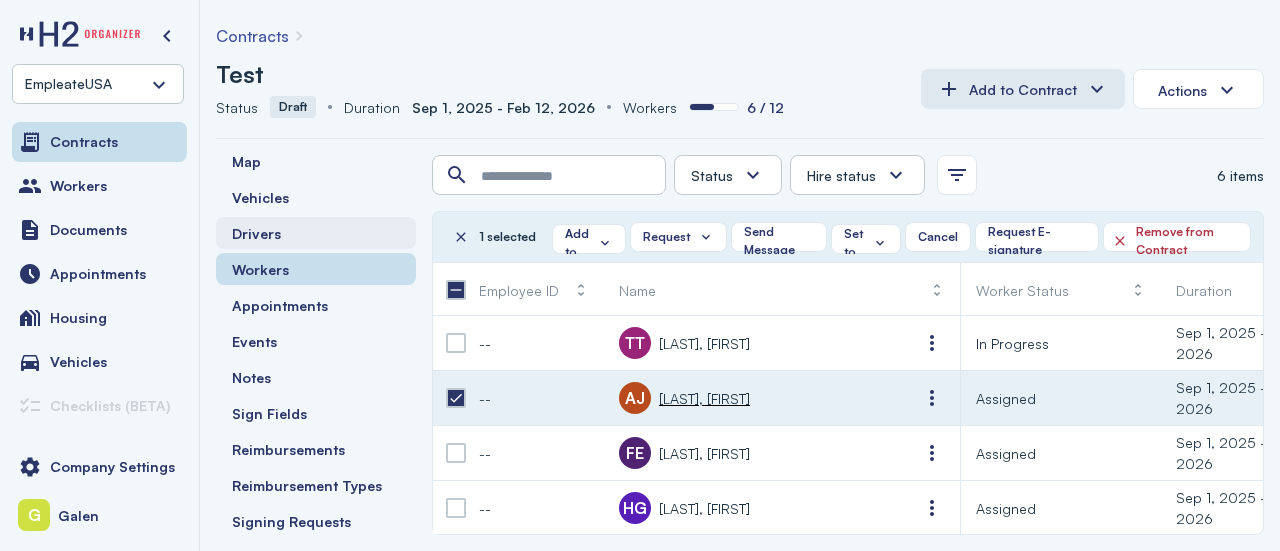 scroll, scrollTop: 0, scrollLeft: 0, axis: both 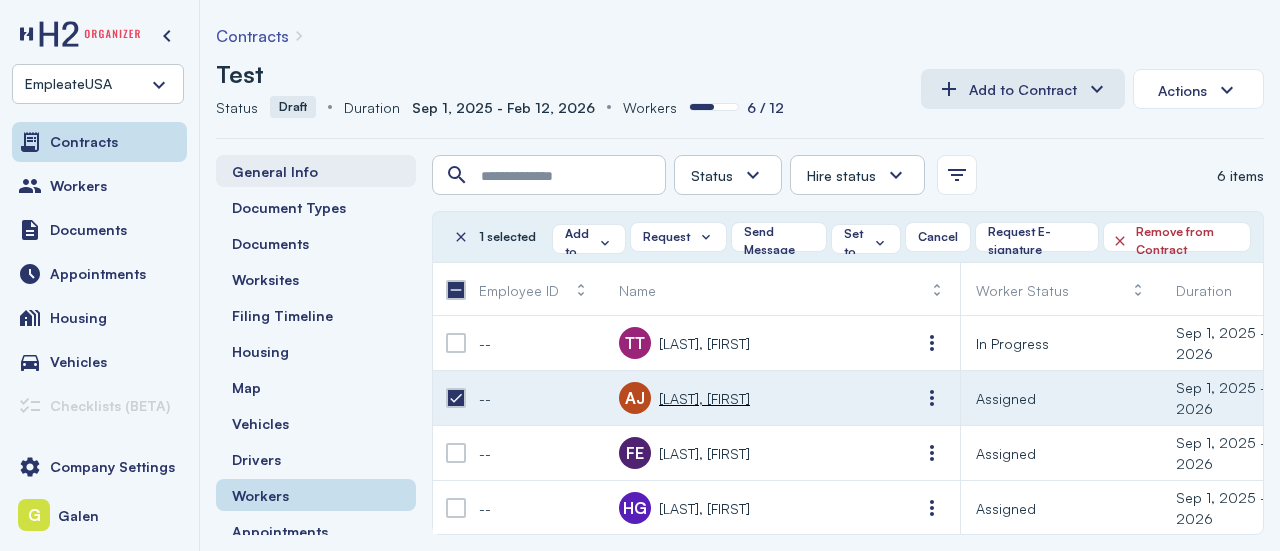 click on "General Info" at bounding box center [316, 171] 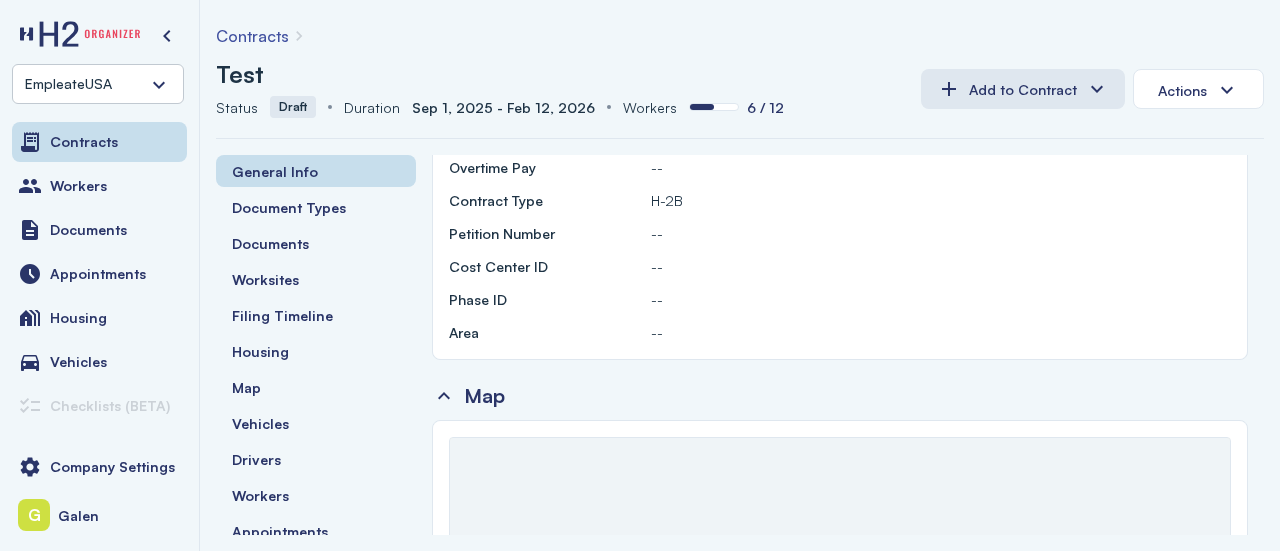 scroll, scrollTop: 0, scrollLeft: 0, axis: both 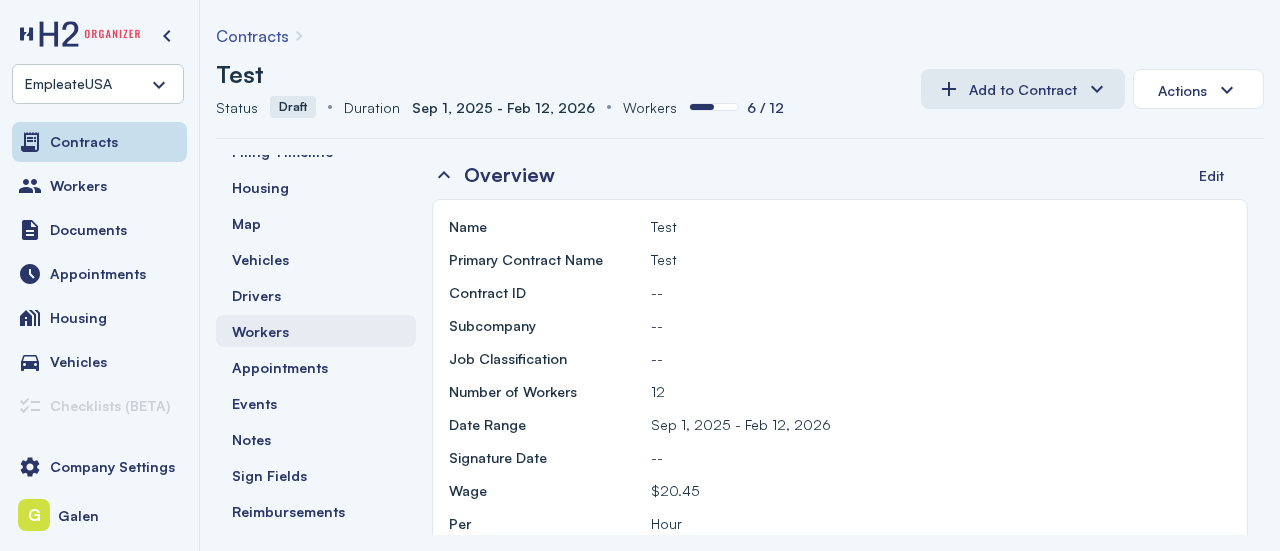 click on "Workers" at bounding box center (260, 331) 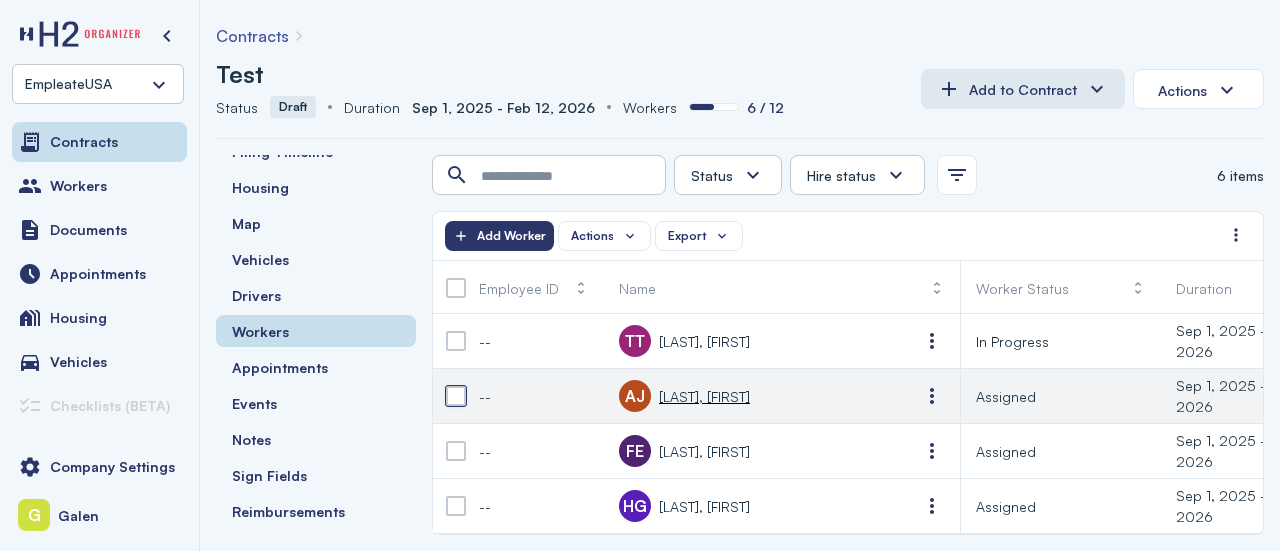 click at bounding box center [456, 396] 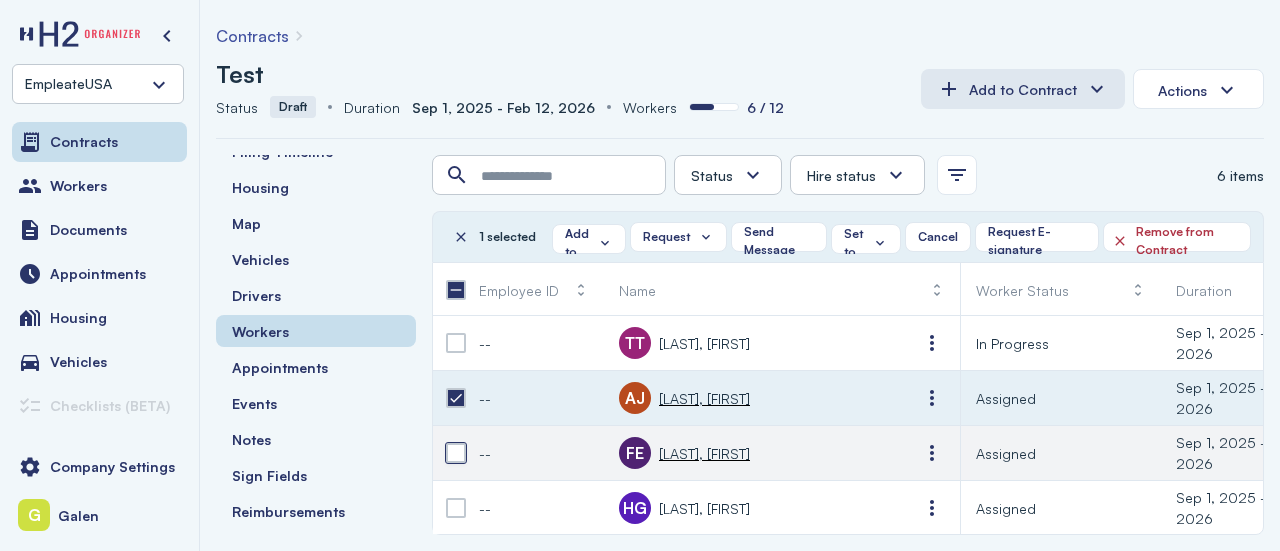 click at bounding box center [456, 453] 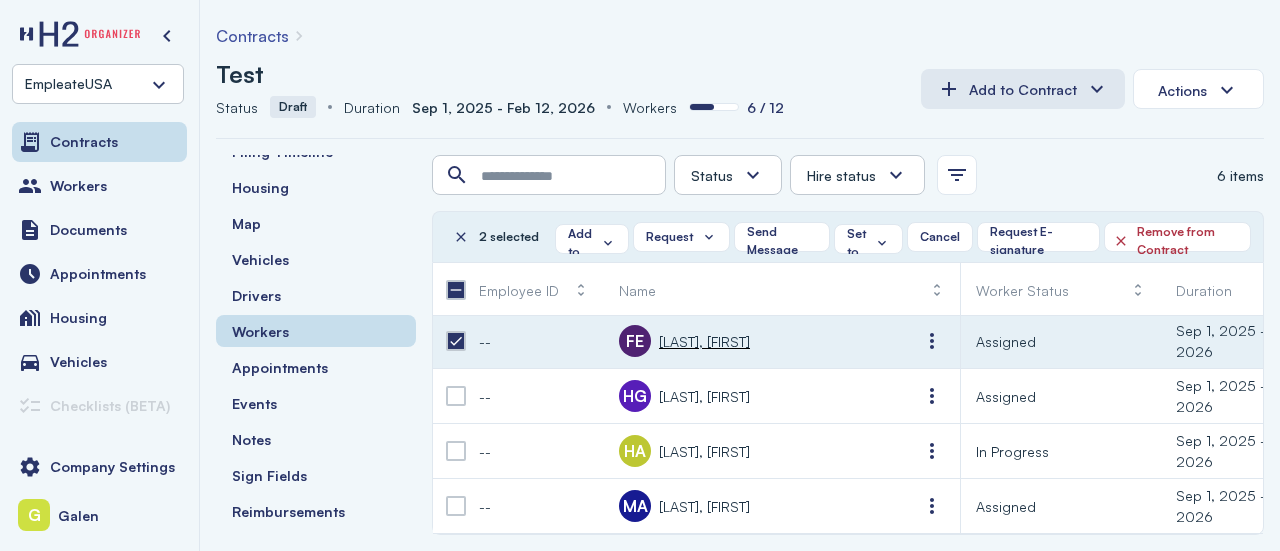 scroll, scrollTop: 116, scrollLeft: 0, axis: vertical 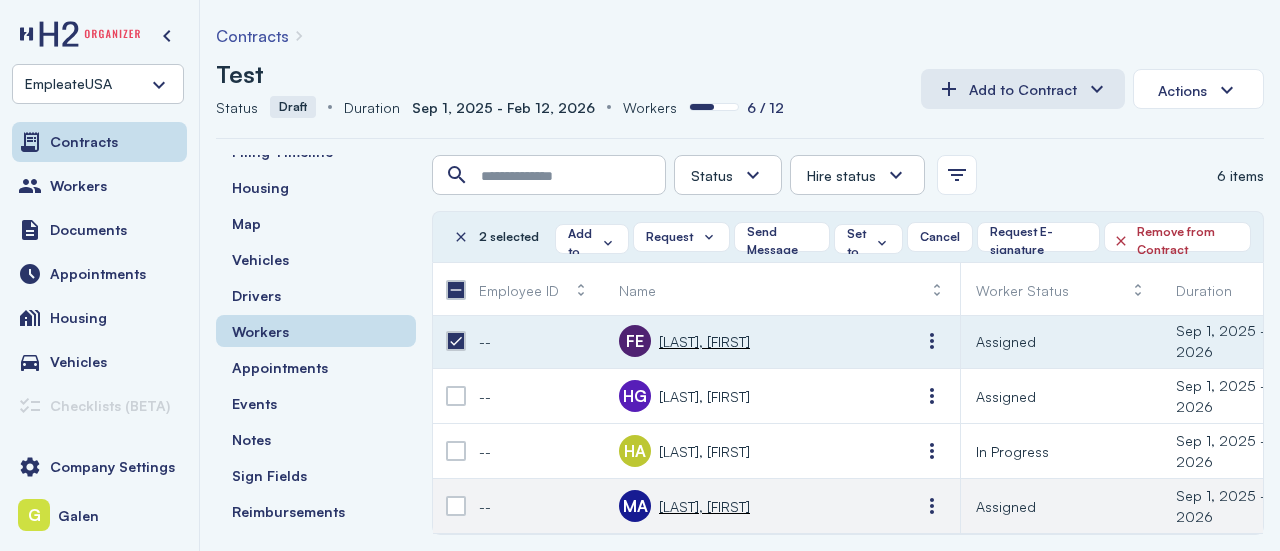 click at bounding box center [456, 506] 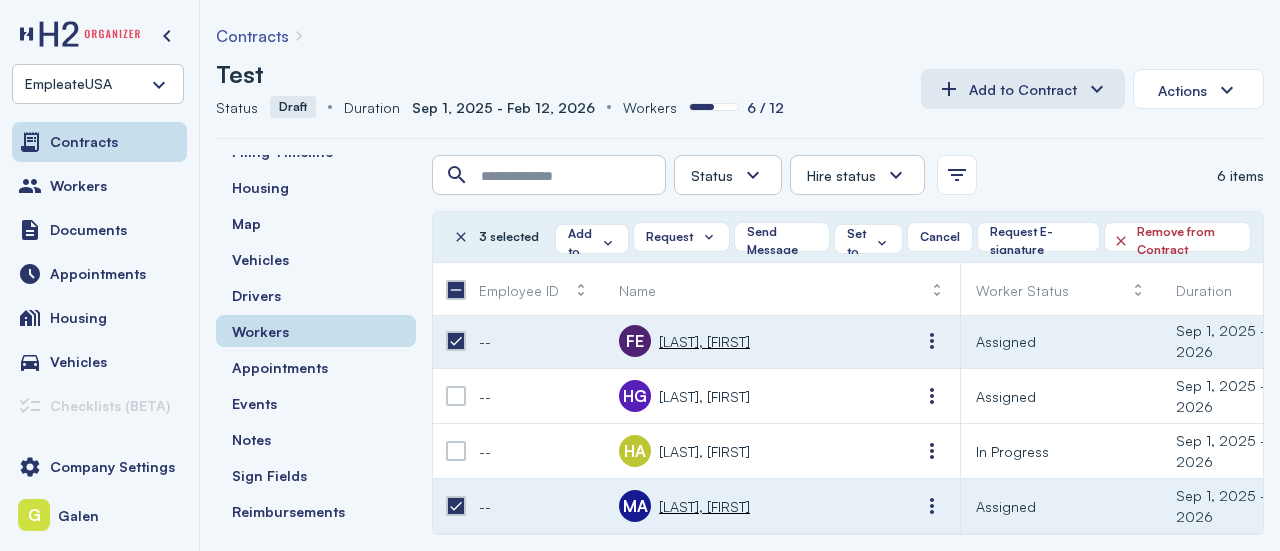 scroll, scrollTop: 0, scrollLeft: 0, axis: both 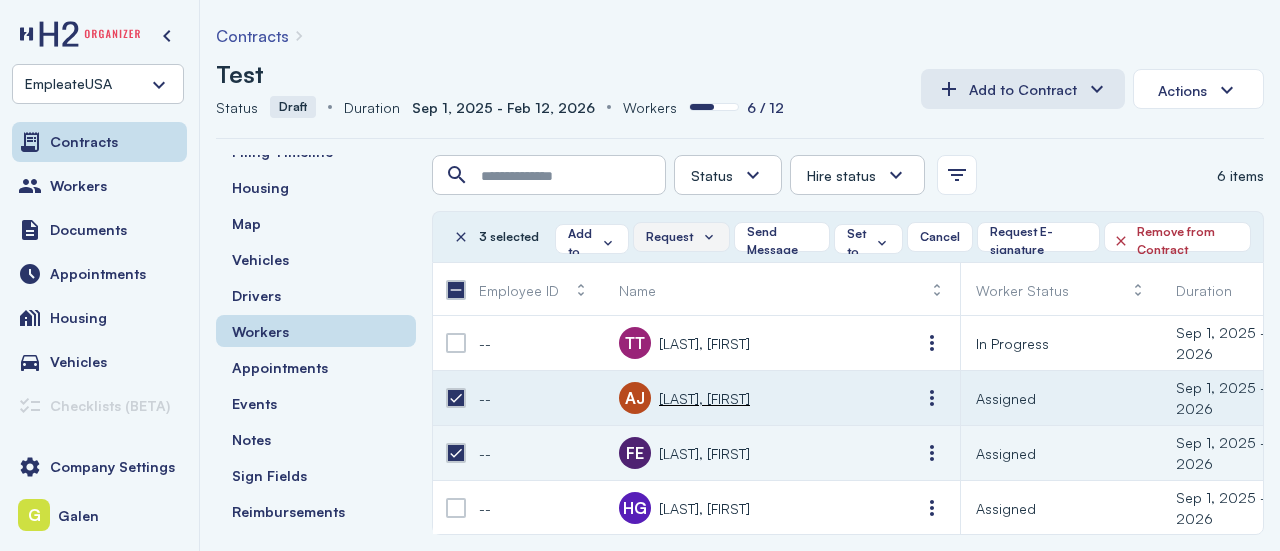 click on "Request" at bounding box center [681, 237] 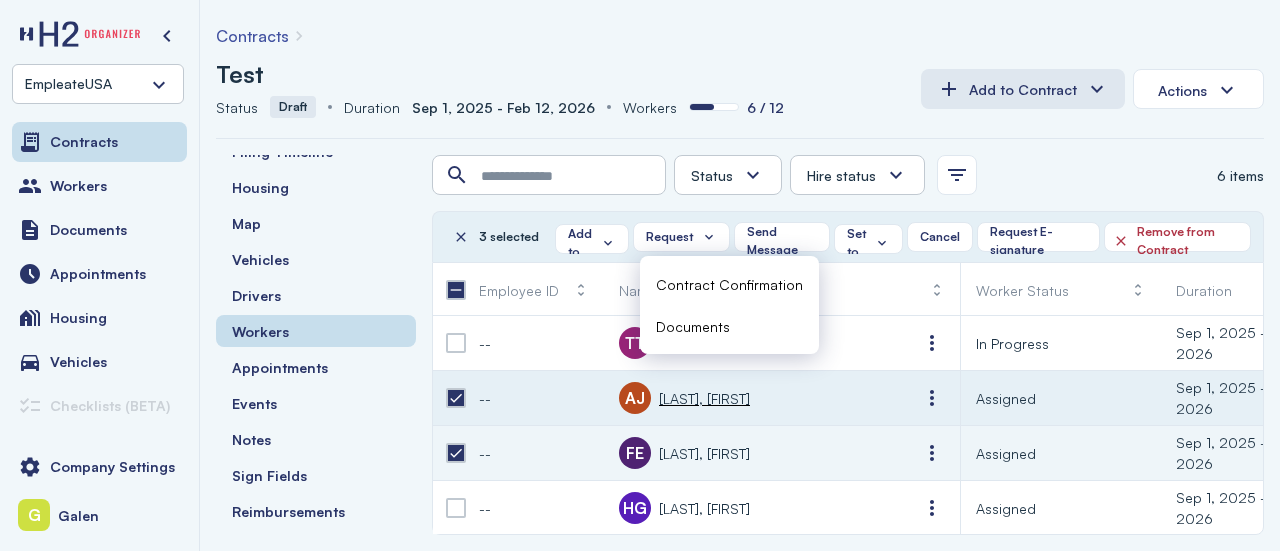 click on "Contract Confirmation" at bounding box center (729, 284) 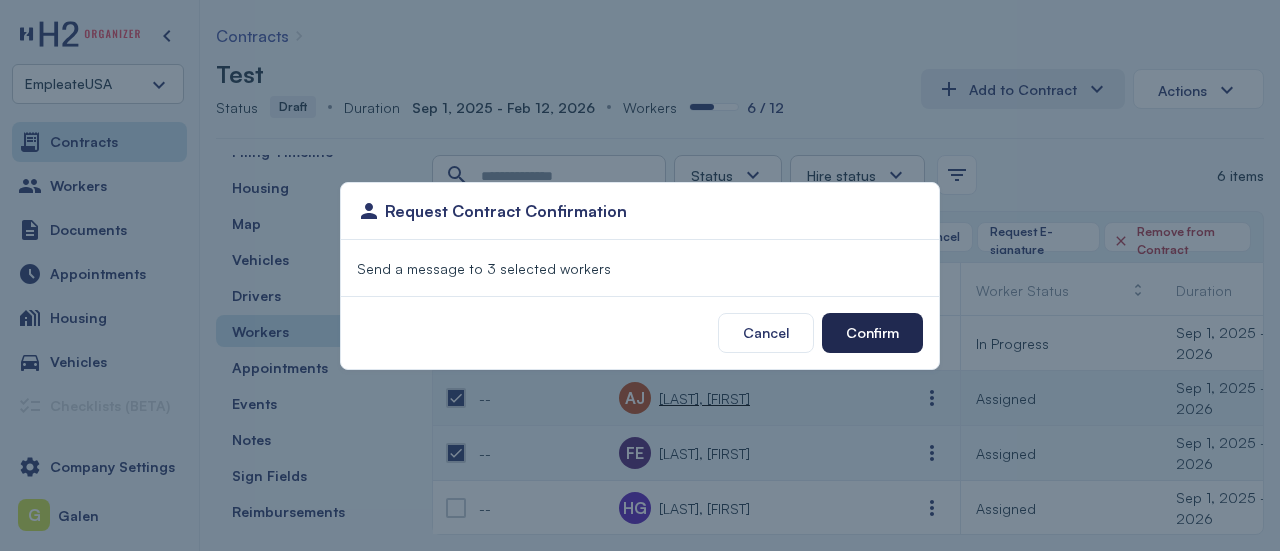 click on "Confirm" at bounding box center (872, 332) 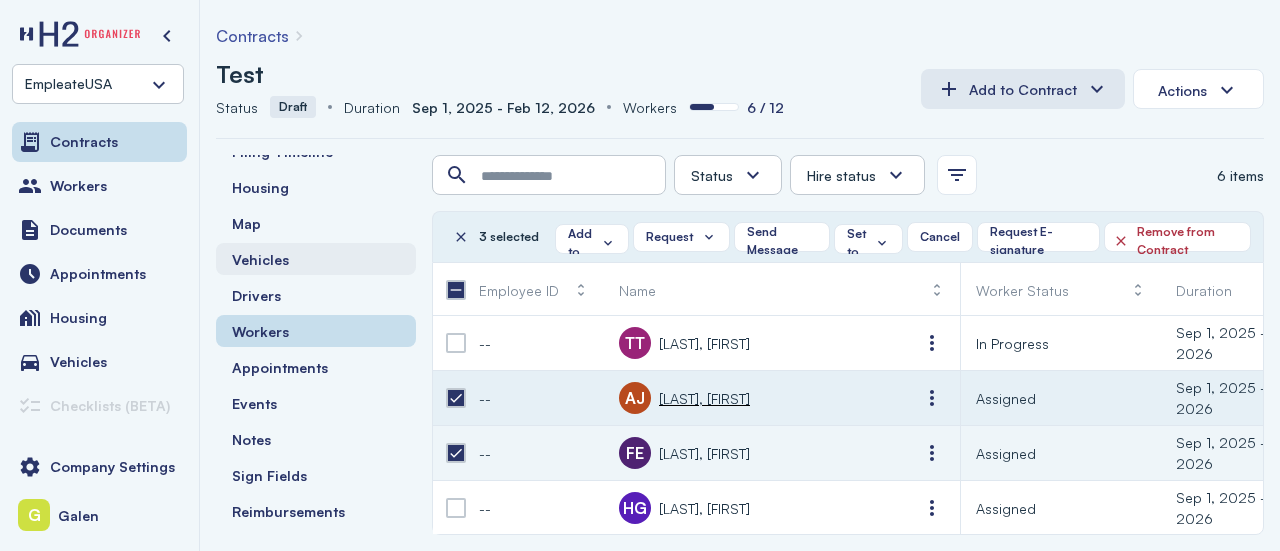 scroll, scrollTop: 0, scrollLeft: 0, axis: both 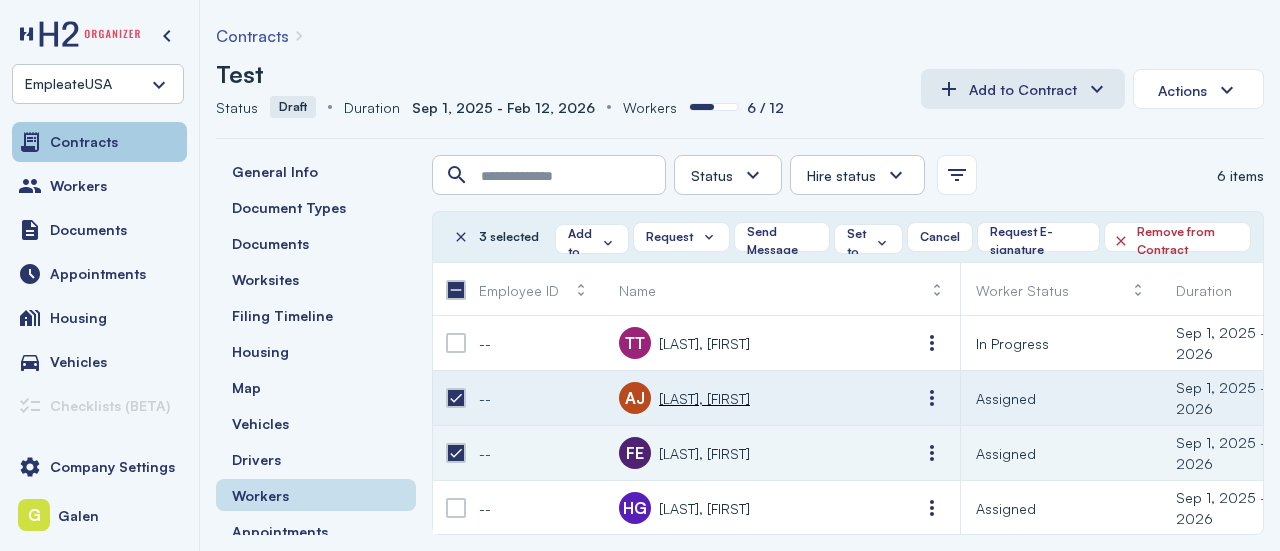 click on "Contracts" at bounding box center (84, 142) 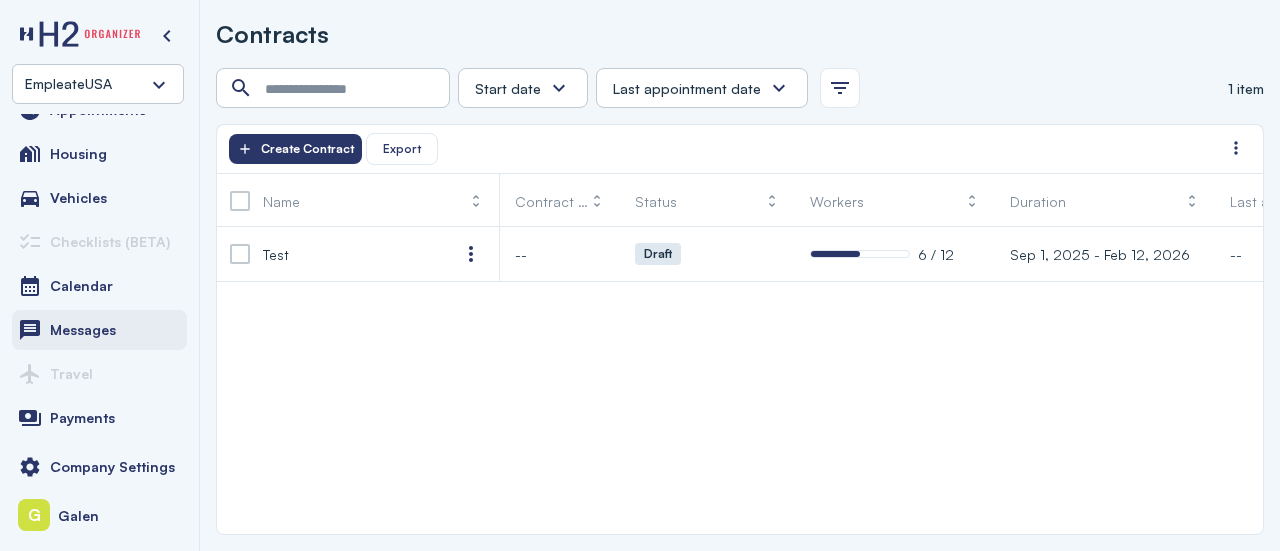 scroll, scrollTop: 0, scrollLeft: 0, axis: both 